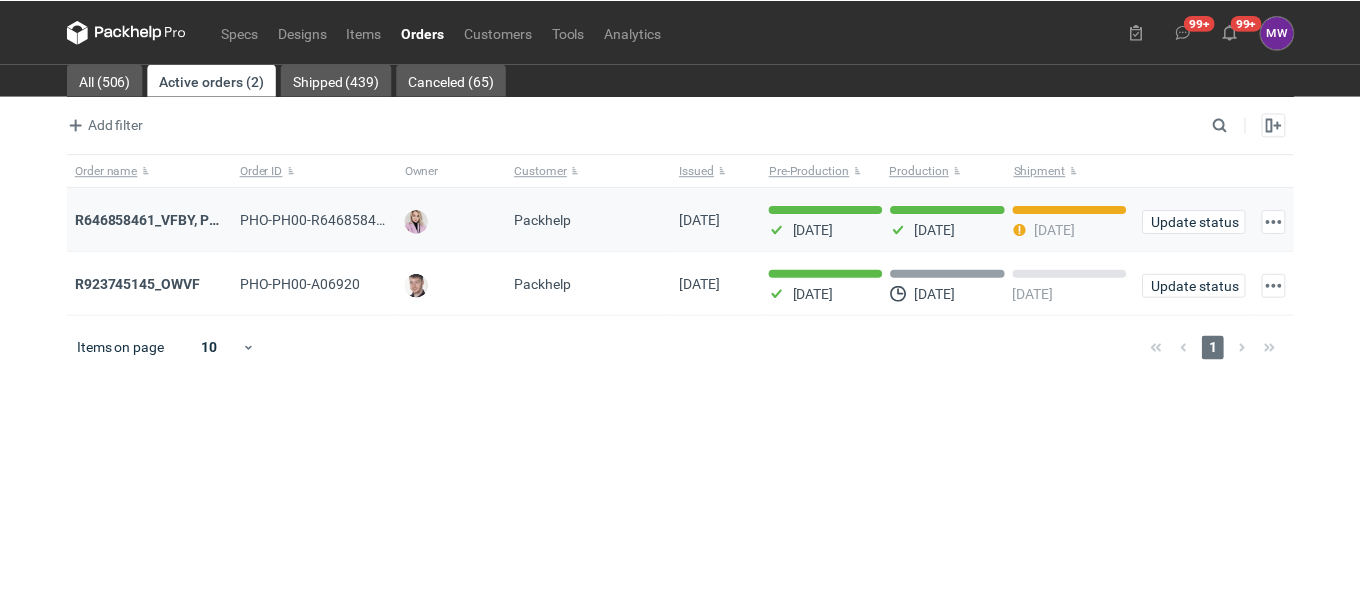 scroll, scrollTop: 0, scrollLeft: 0, axis: both 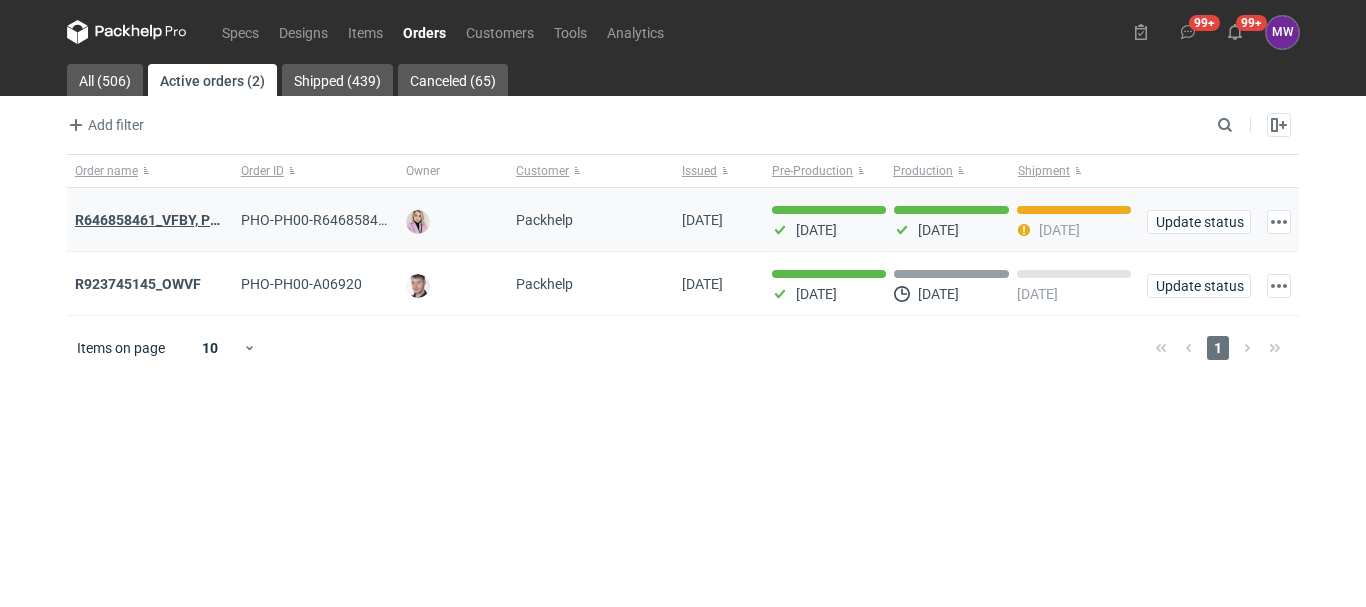 click on "R646858461_VFBY, PXAN" at bounding box center (156, 220) 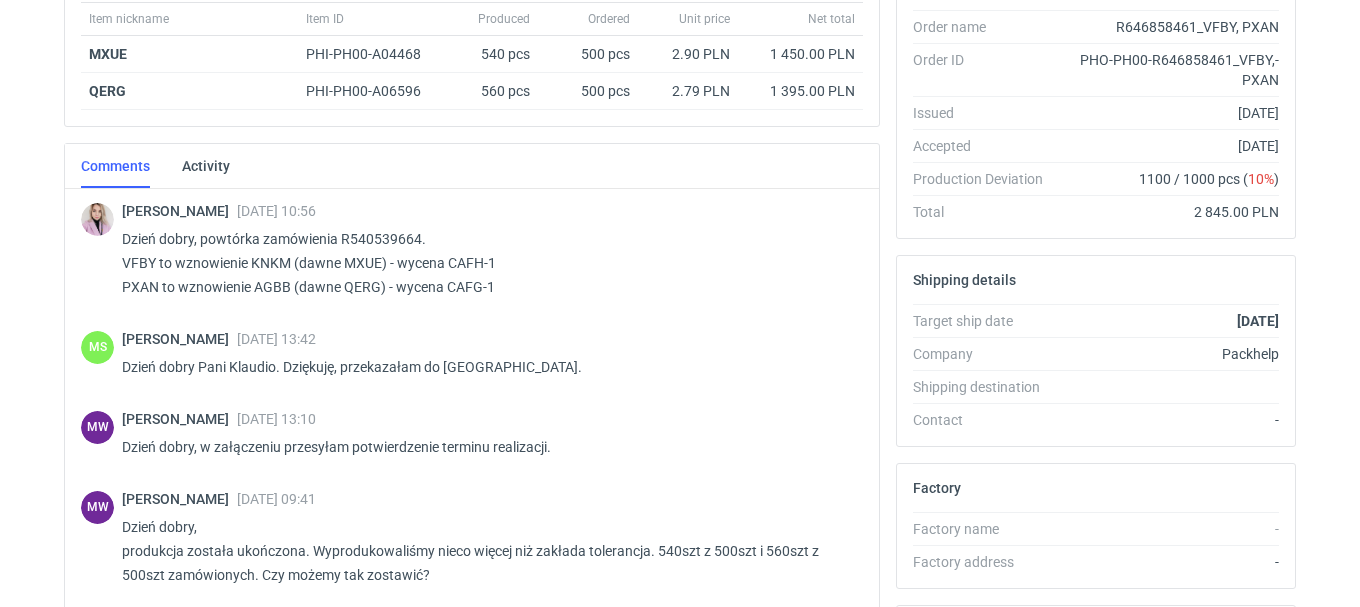 scroll, scrollTop: 698, scrollLeft: 0, axis: vertical 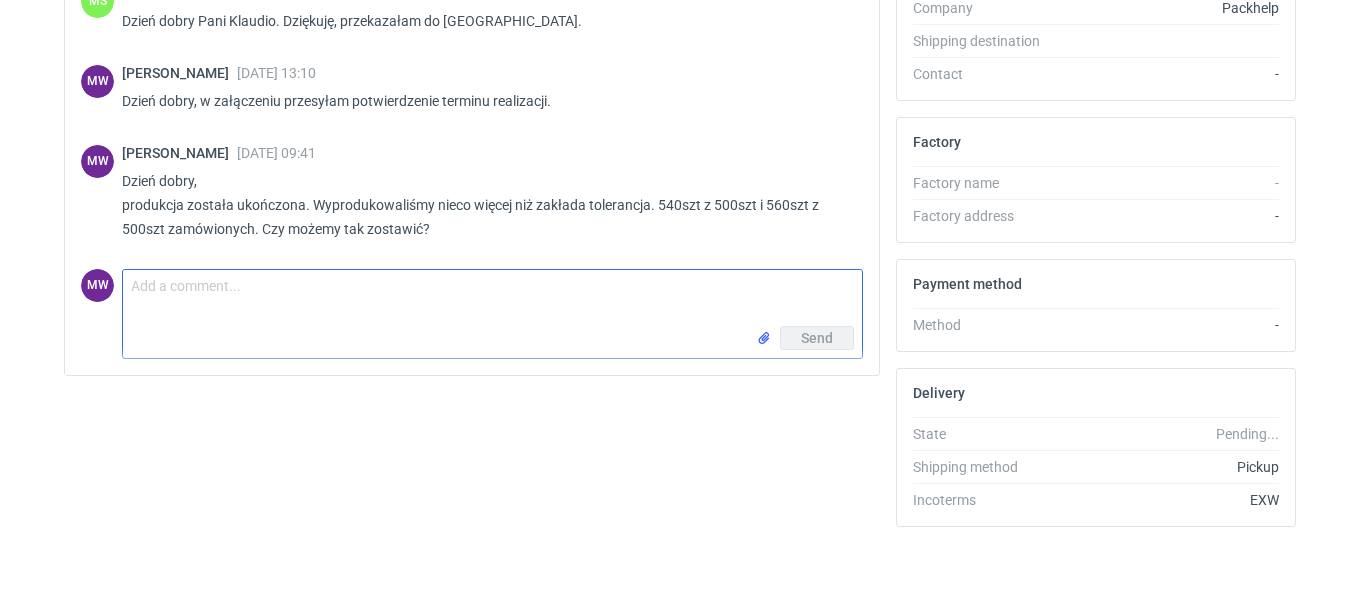click on "Comment message" at bounding box center (492, 298) 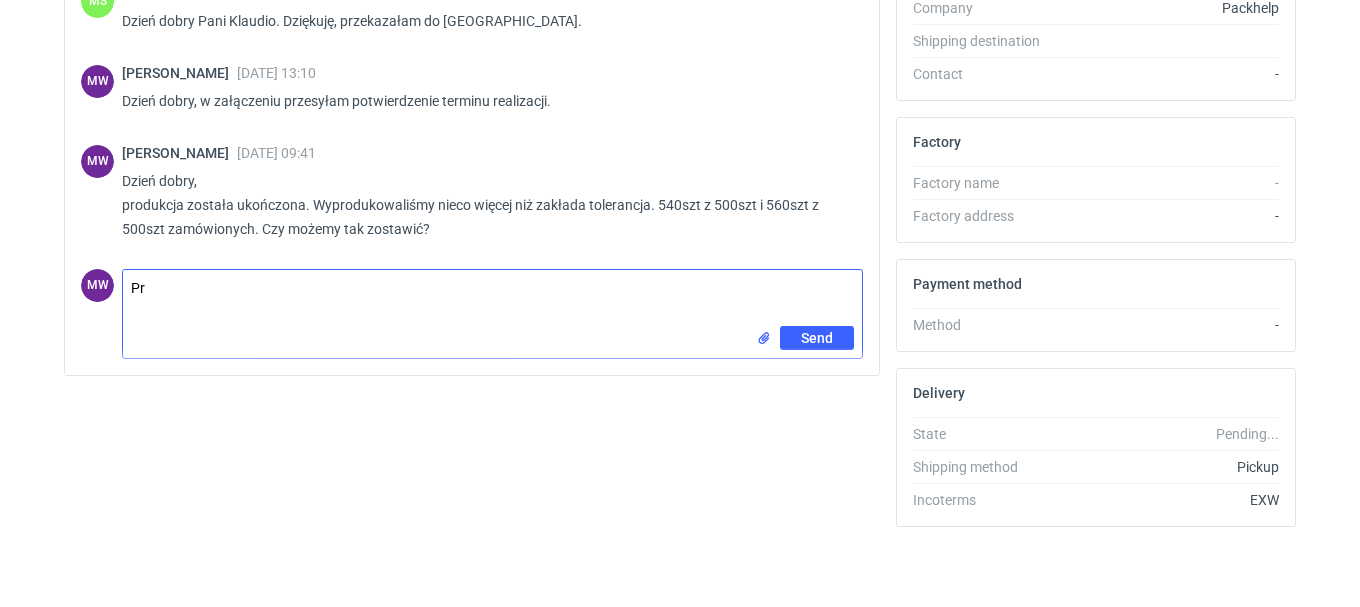 type on "P" 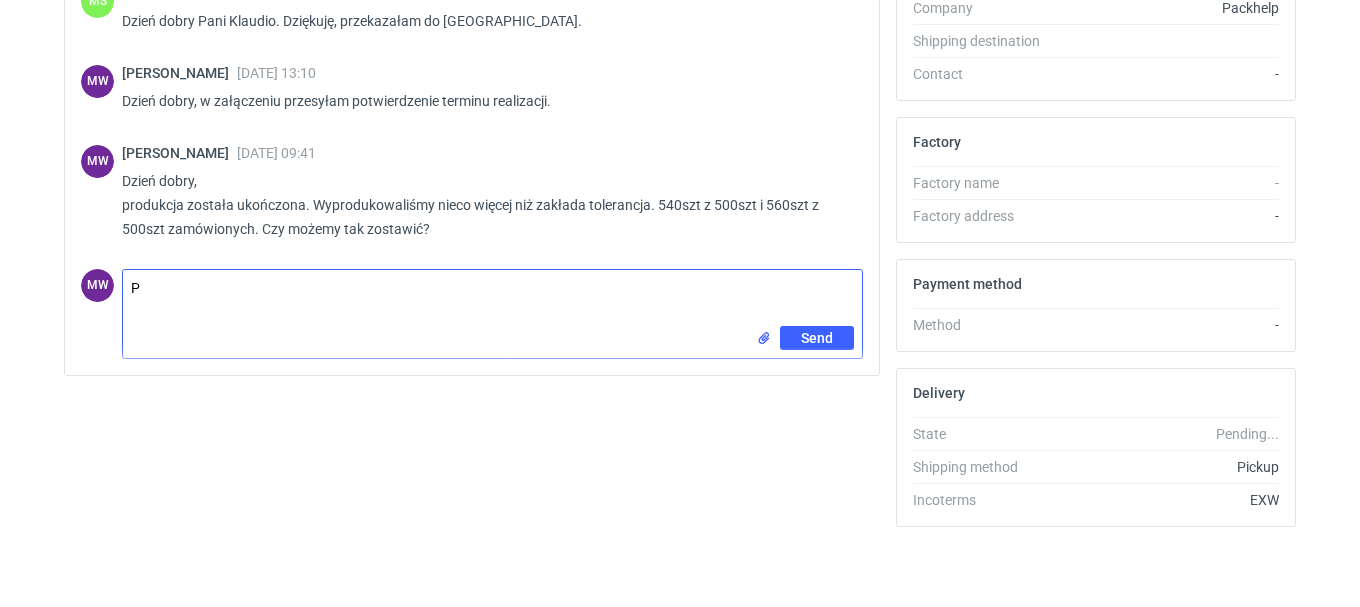 type 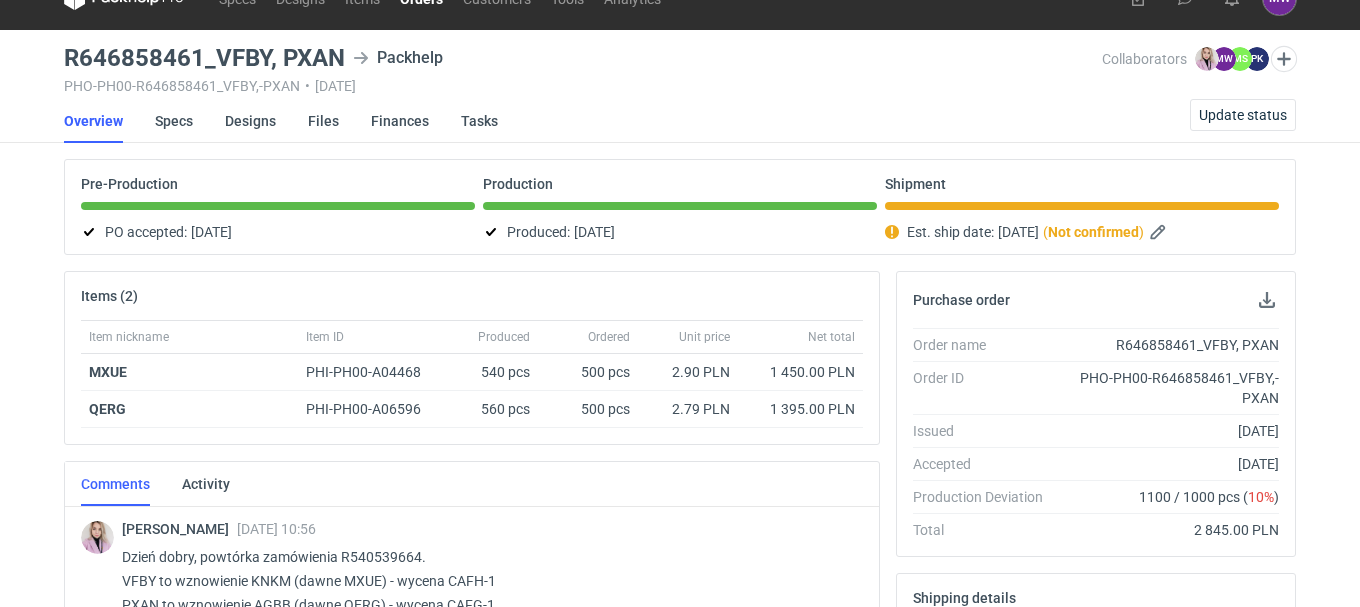 scroll, scrollTop: 0, scrollLeft: 0, axis: both 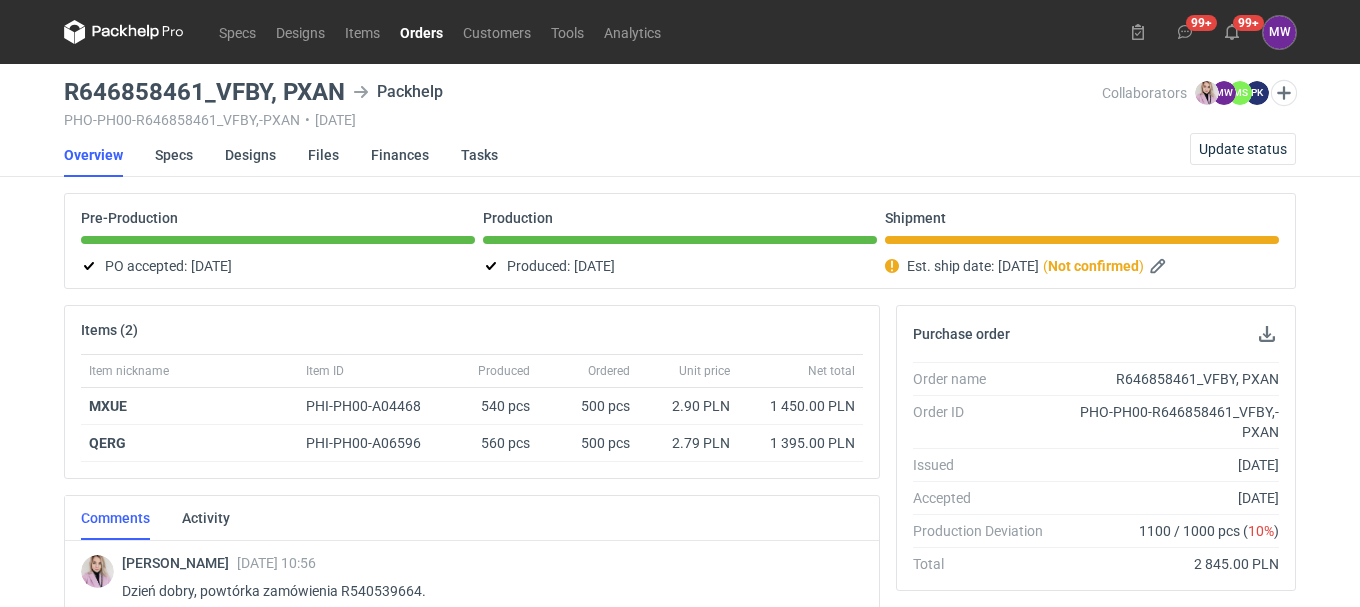click on "Orders" at bounding box center (421, 32) 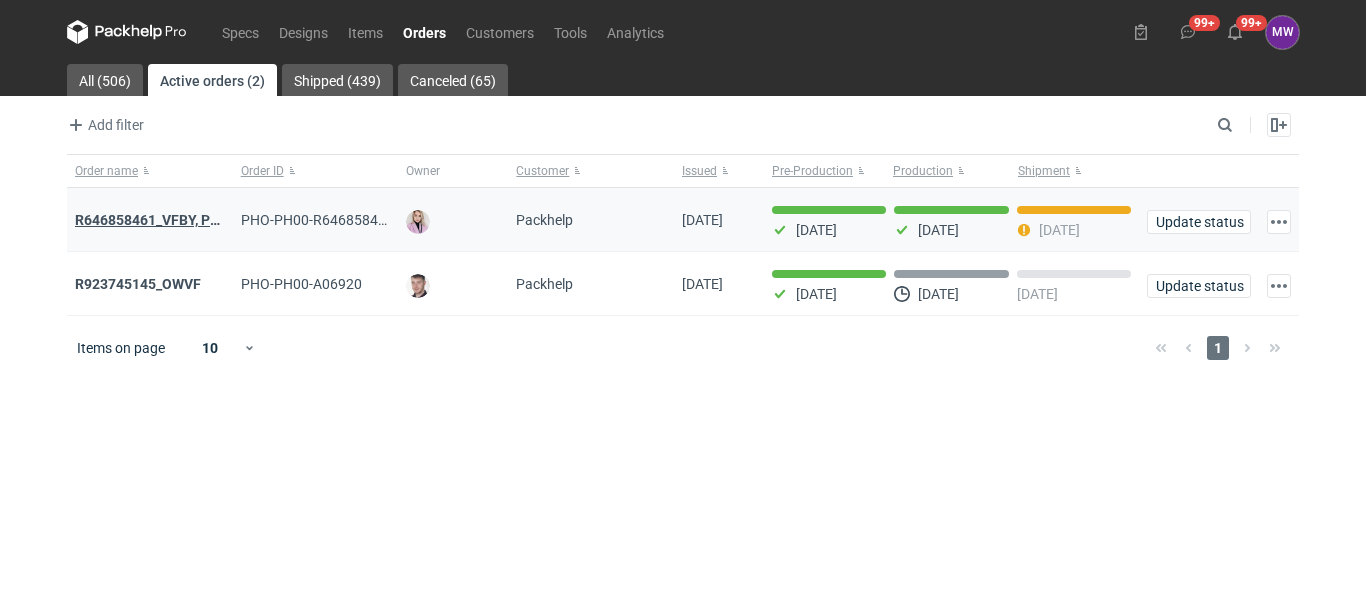 click on "R646858461_VFBY, PXAN" at bounding box center [156, 220] 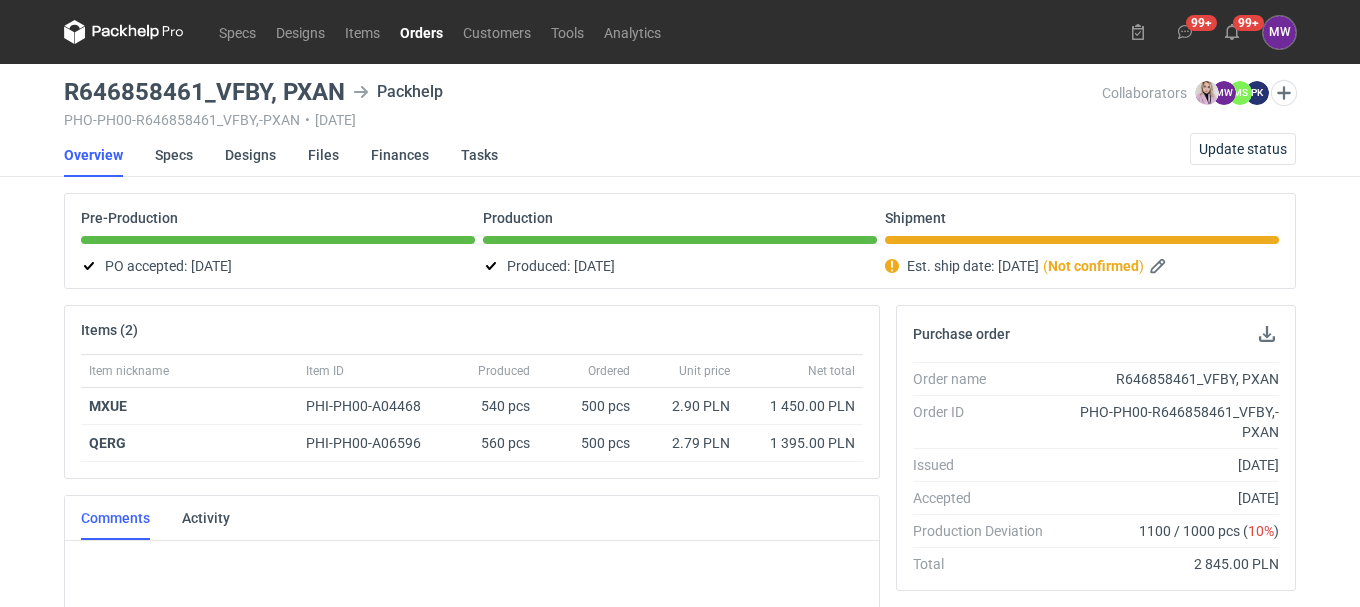 scroll, scrollTop: 268, scrollLeft: 0, axis: vertical 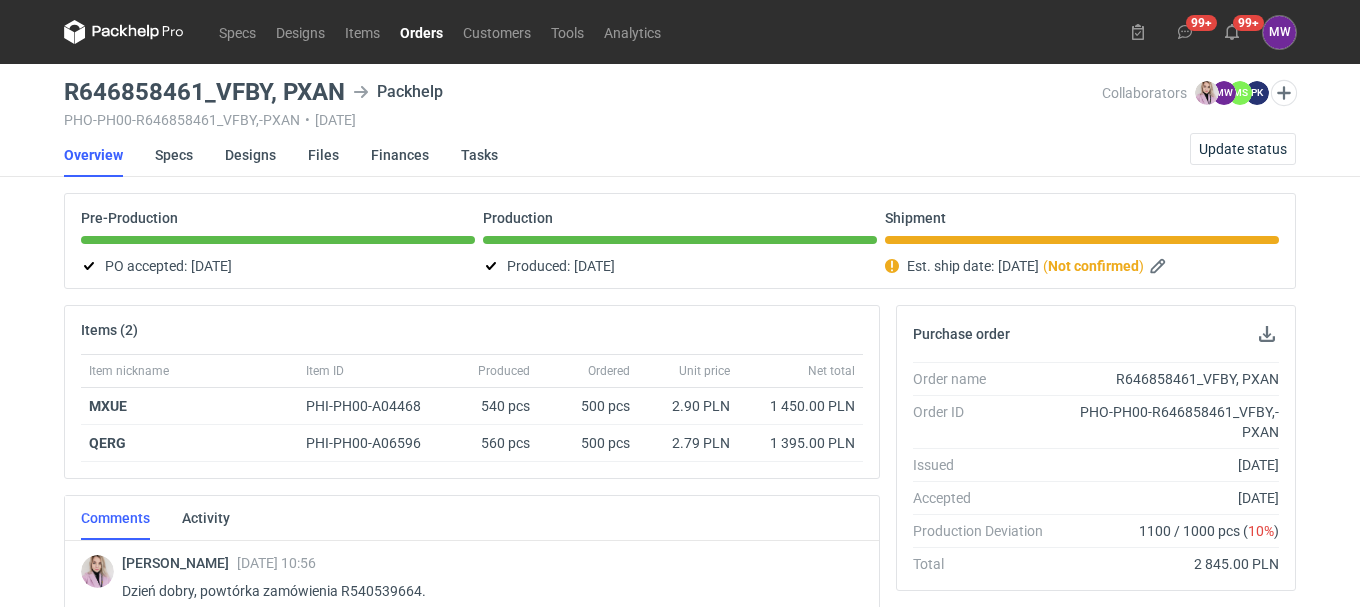 click on "Orders" at bounding box center (421, 32) 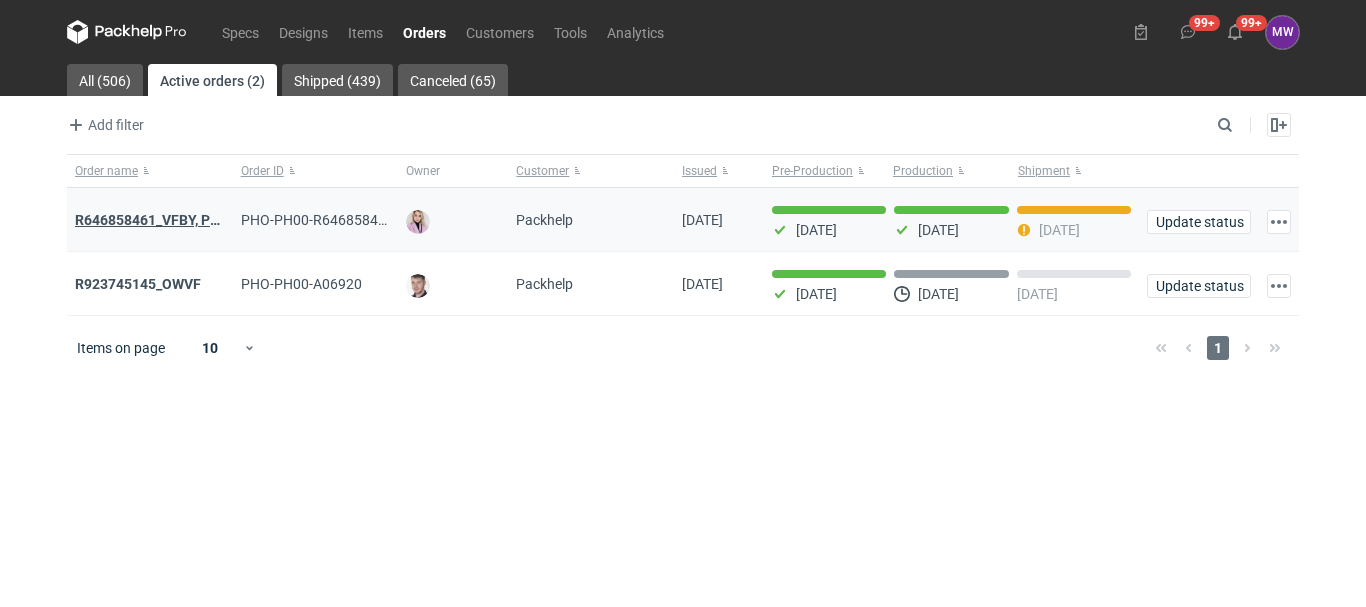 click on "R646858461_VFBY, PXAN" at bounding box center (156, 220) 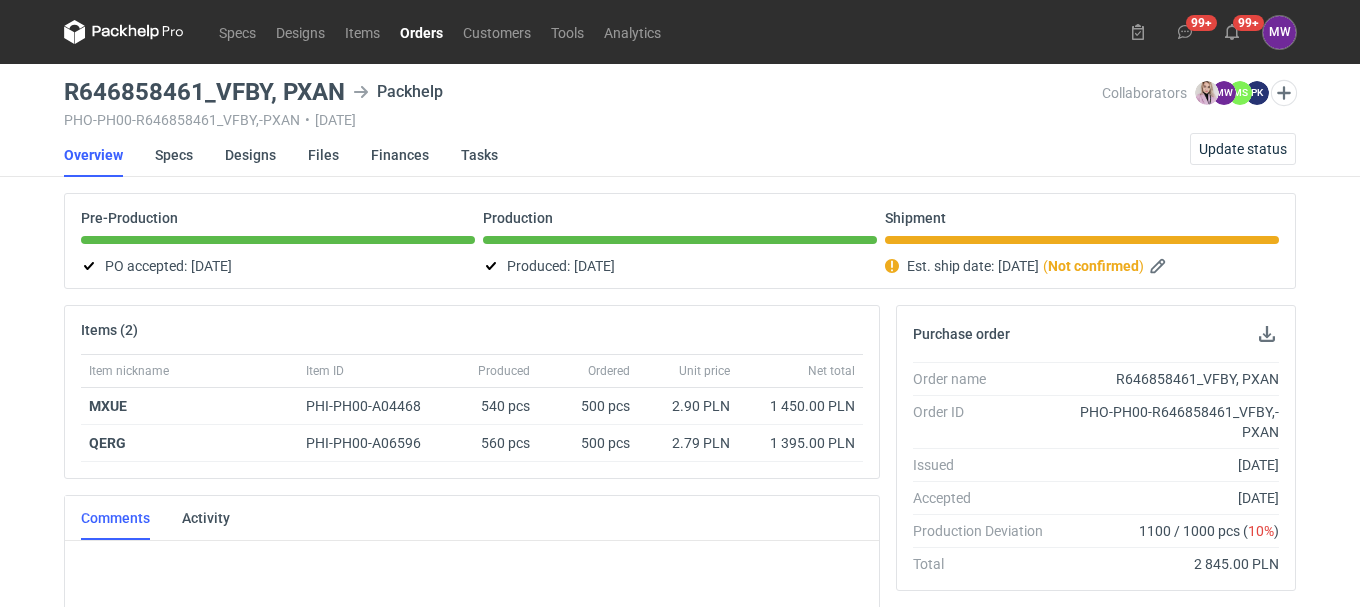 scroll, scrollTop: 102, scrollLeft: 0, axis: vertical 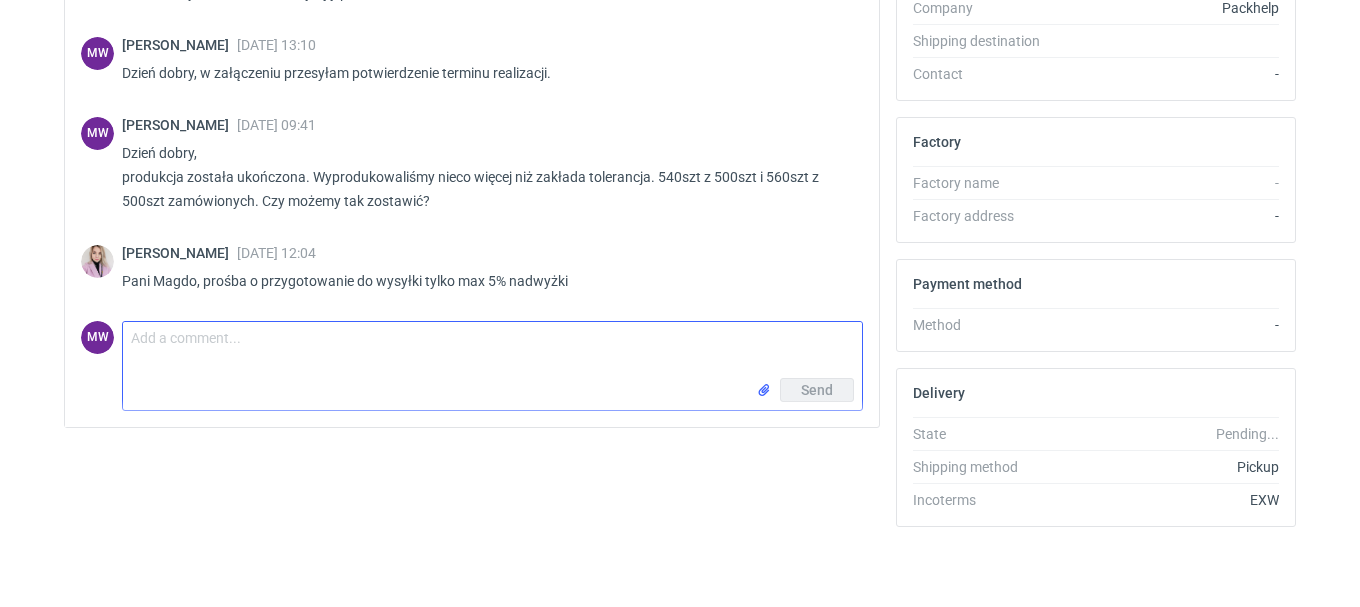 click on "Comment message" at bounding box center [492, 350] 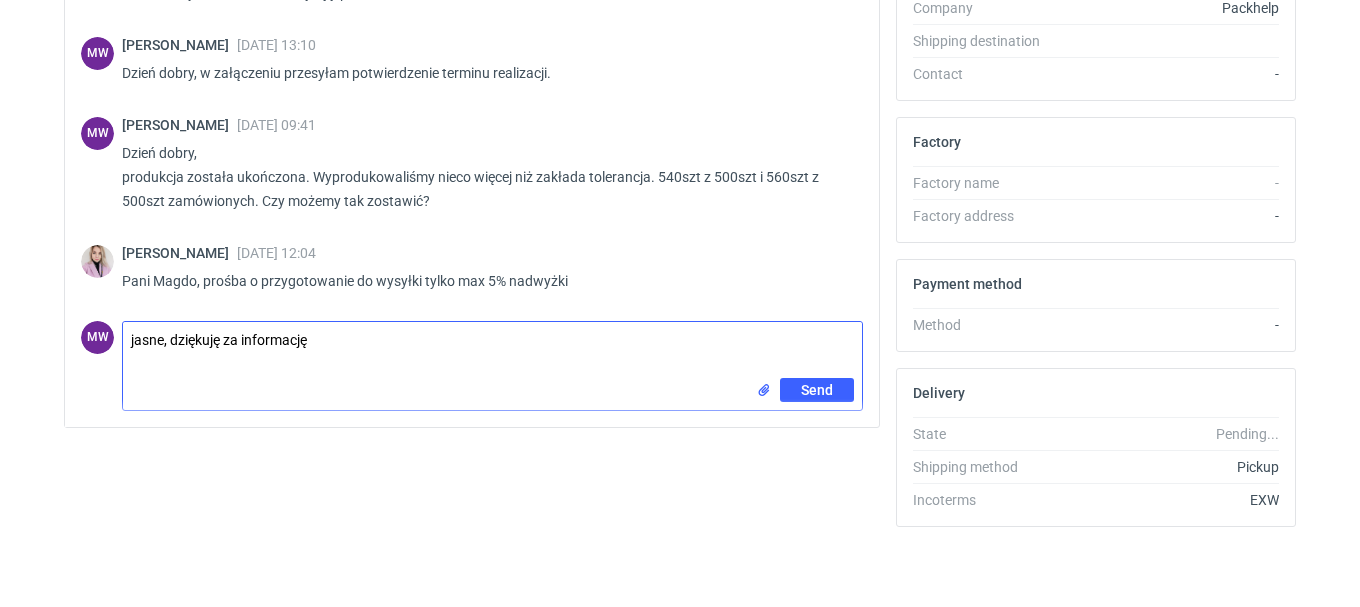type on "jasne, dziękuję za informację" 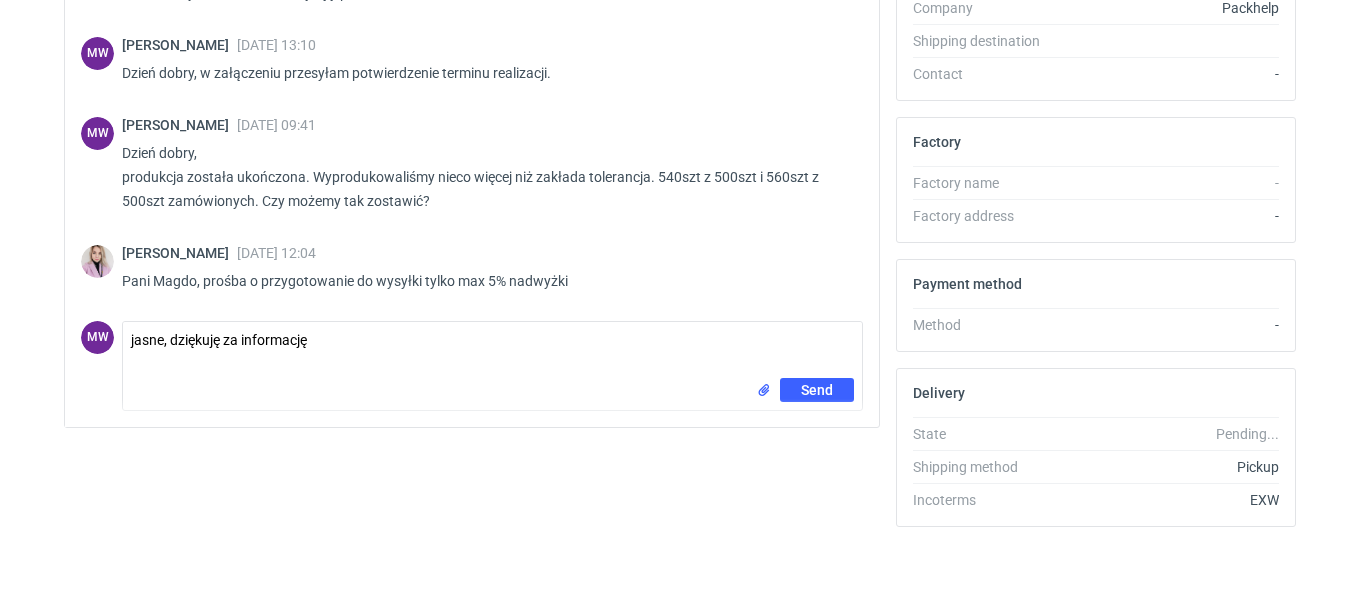 type 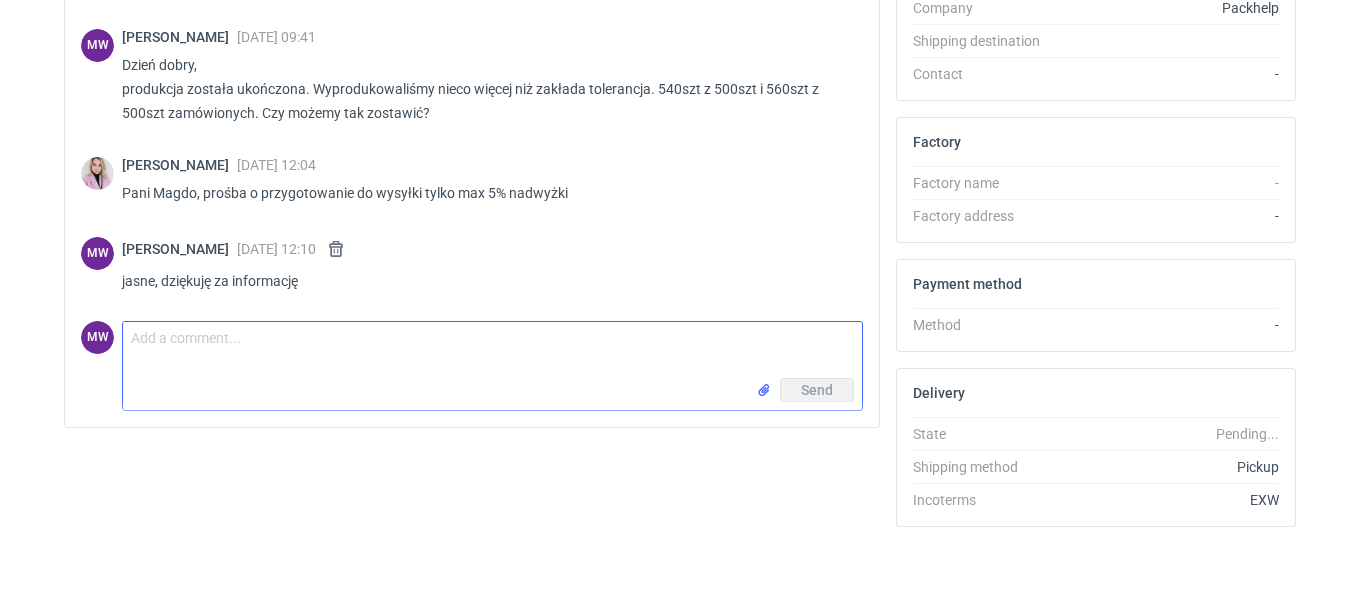 scroll, scrollTop: 0, scrollLeft: 0, axis: both 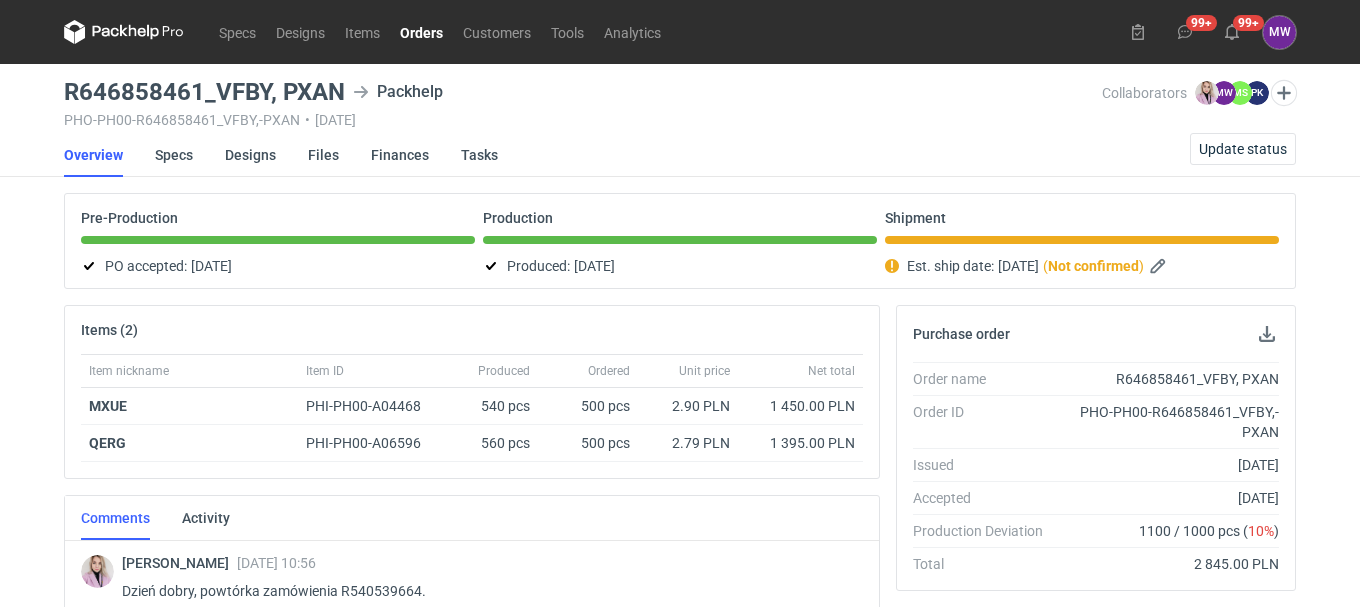 click on "Orders" at bounding box center (421, 32) 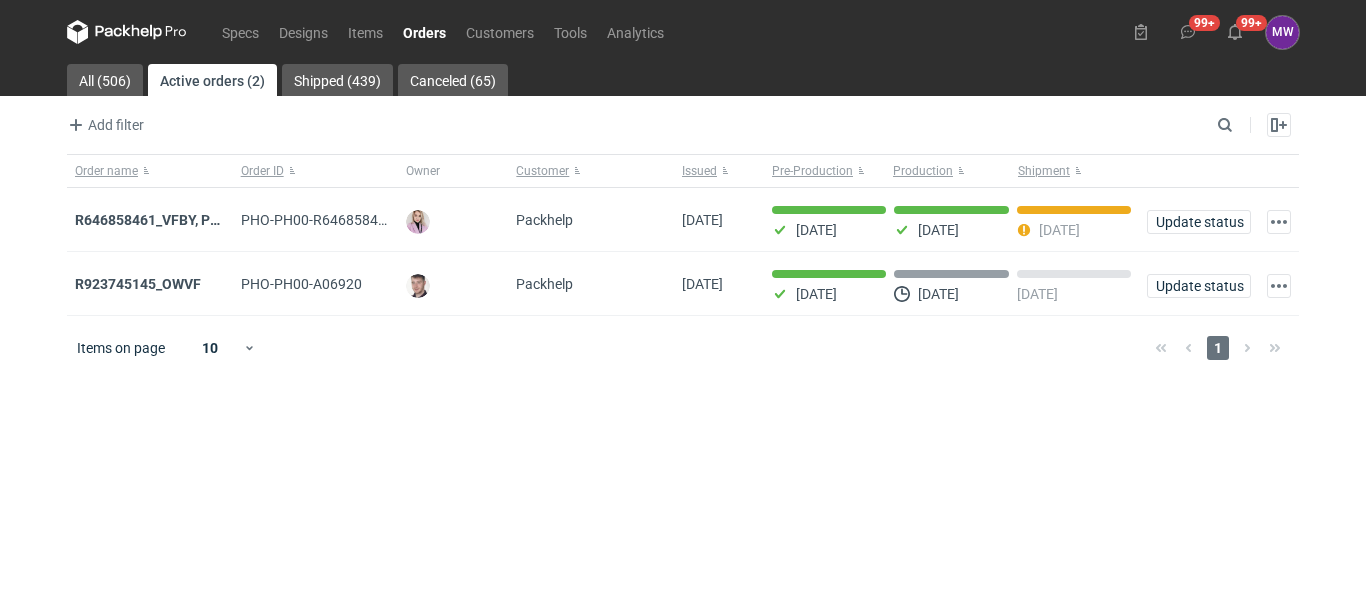 click on "R646858461_VFBY, PXAN" at bounding box center (156, 220) 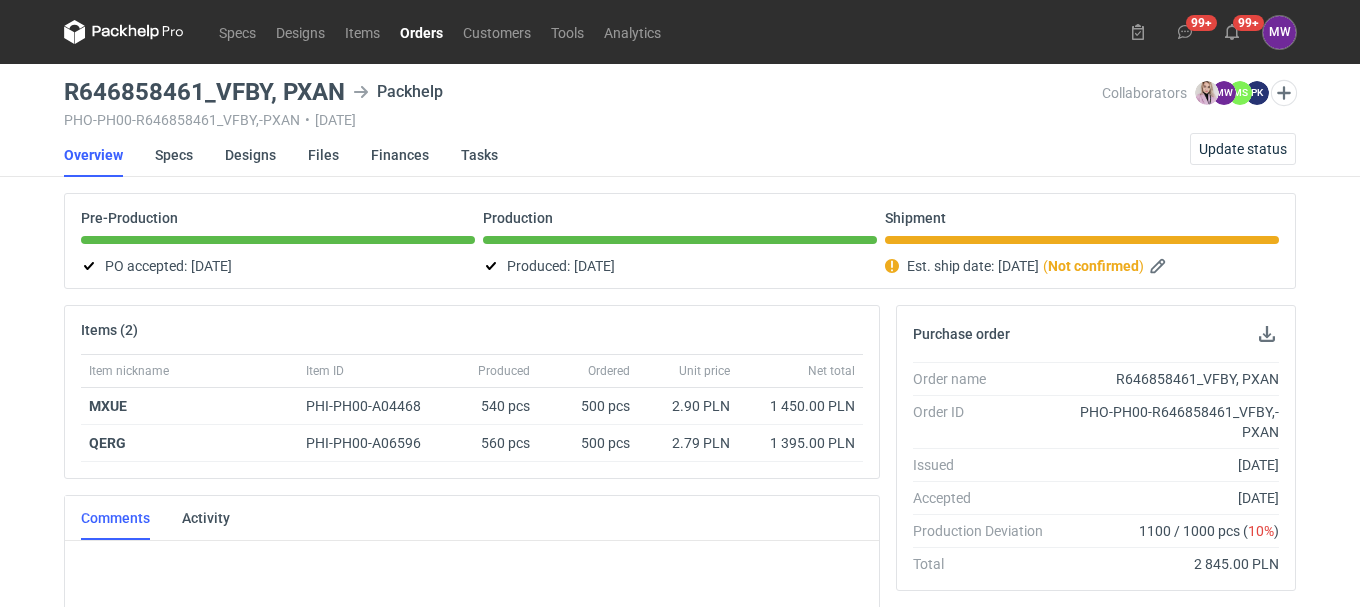 scroll, scrollTop: 102, scrollLeft: 0, axis: vertical 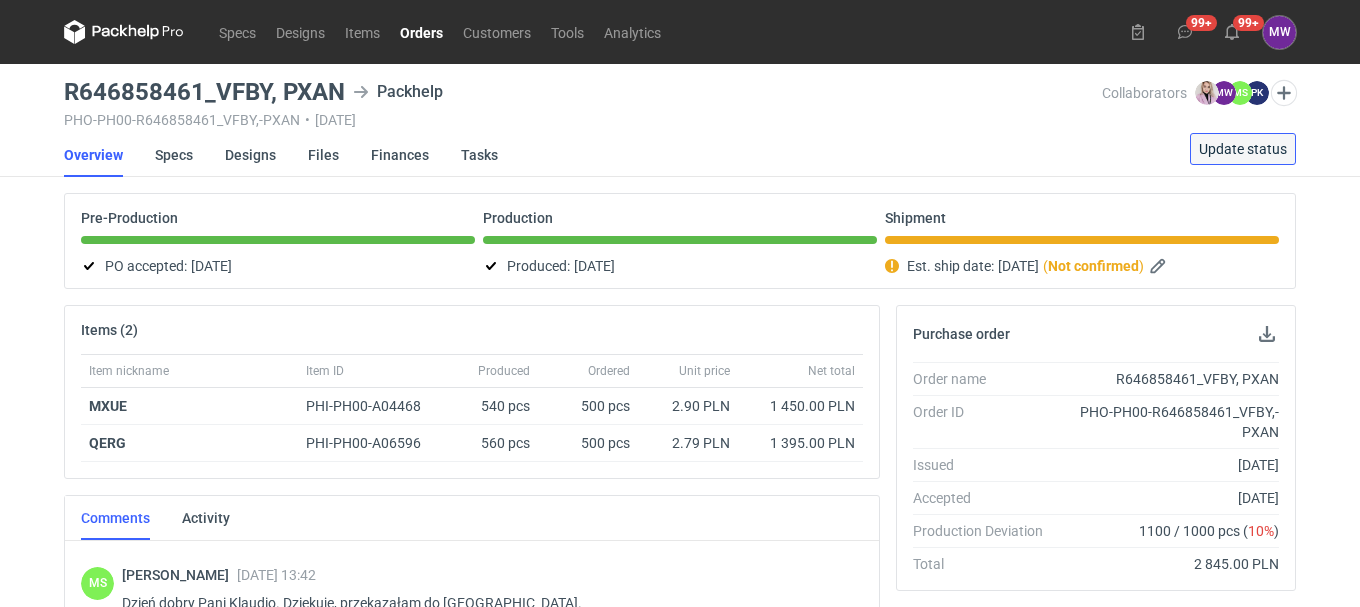 click on "Update status" at bounding box center (1243, 149) 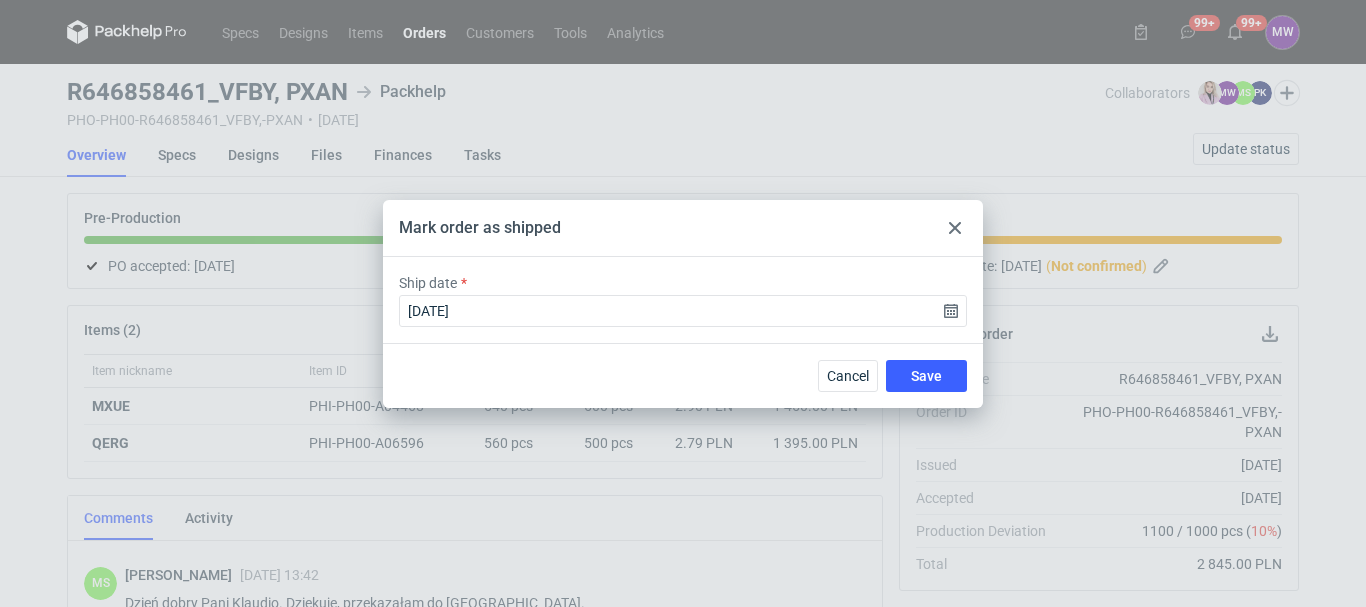 click at bounding box center [955, 228] 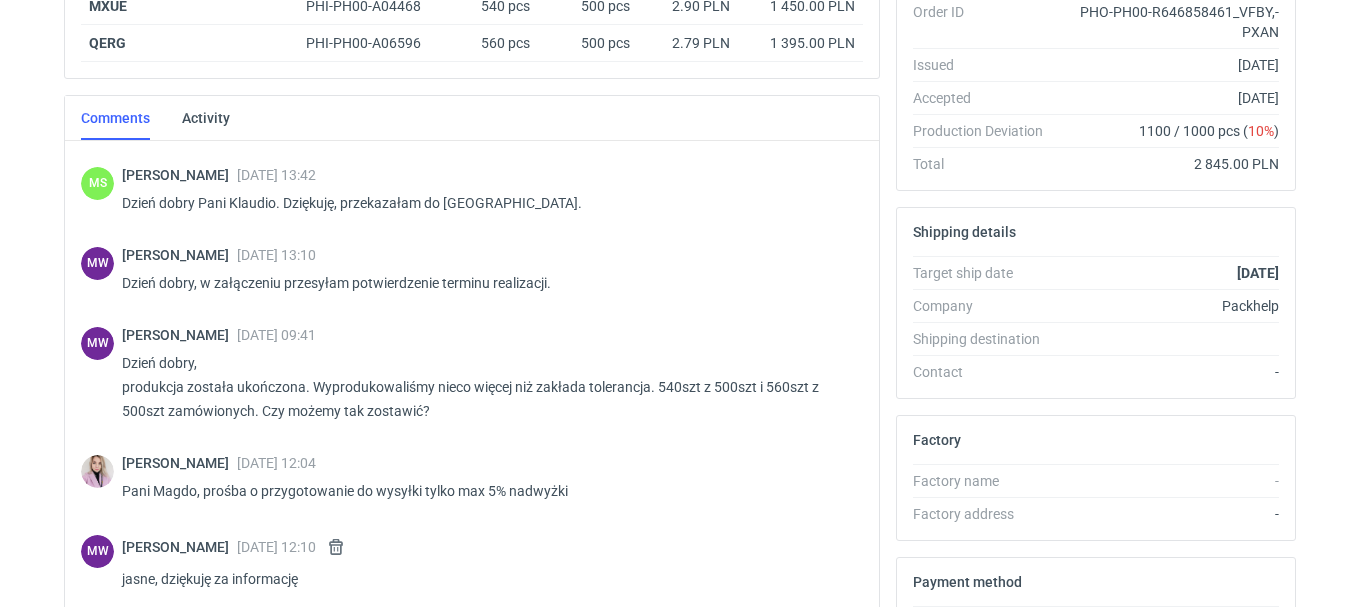 scroll, scrollTop: 698, scrollLeft: 0, axis: vertical 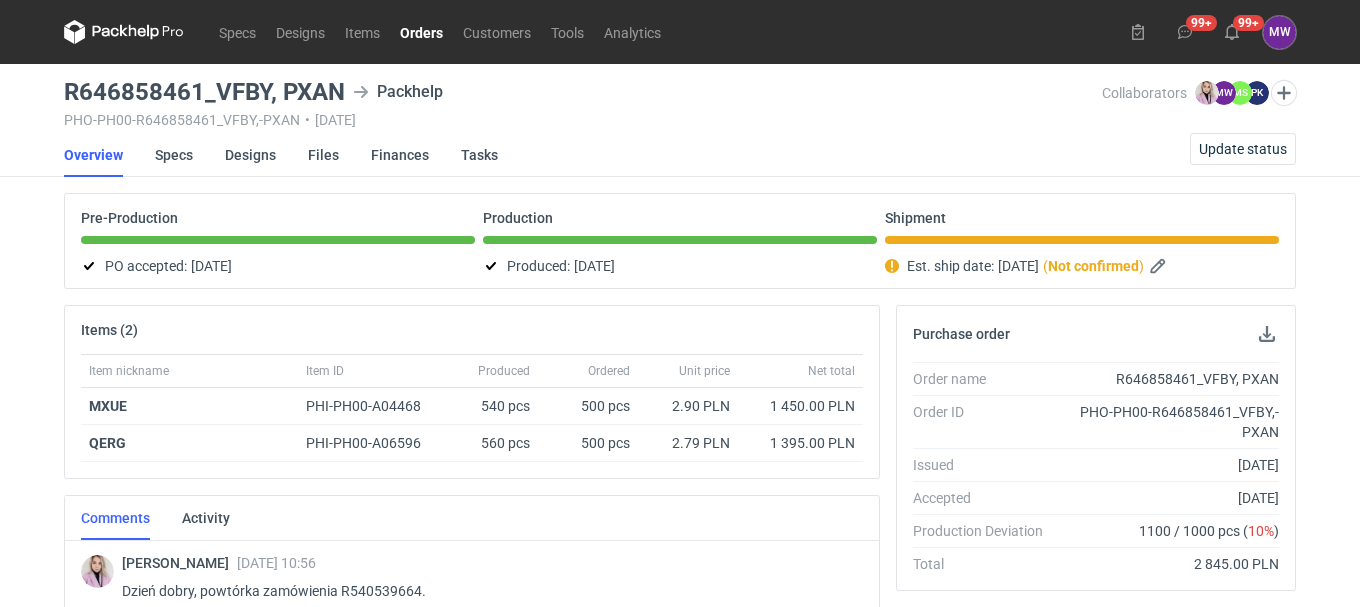 click on "Production" at bounding box center (680, 227) 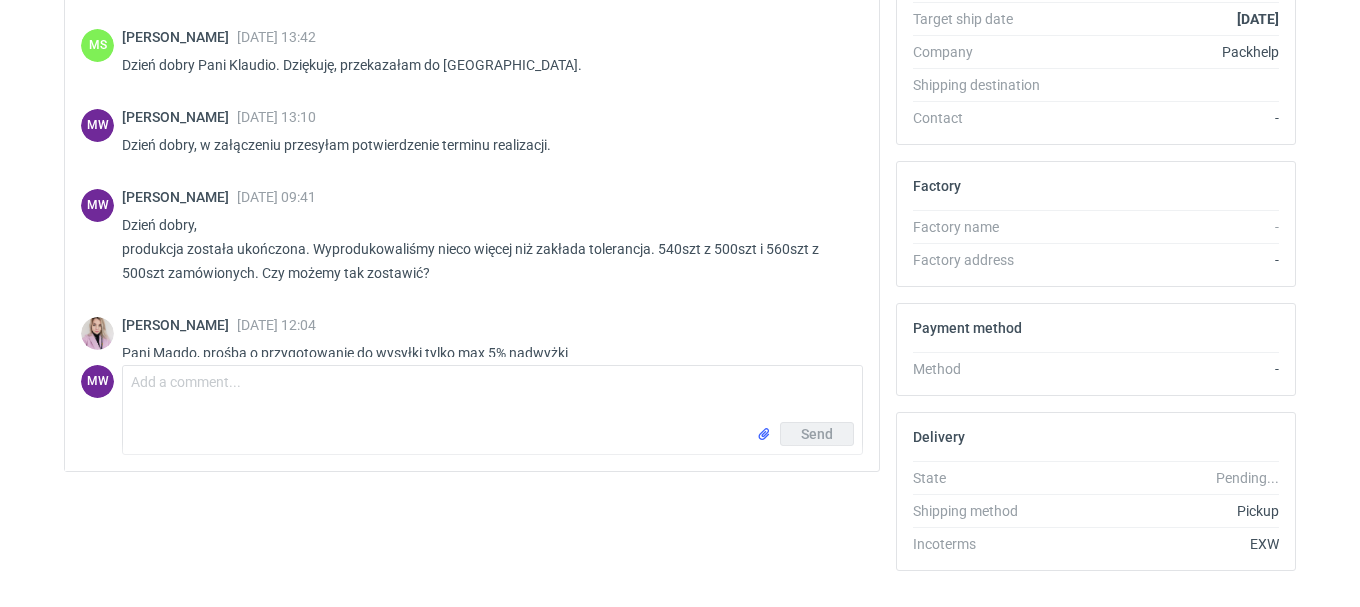 scroll, scrollTop: 698, scrollLeft: 0, axis: vertical 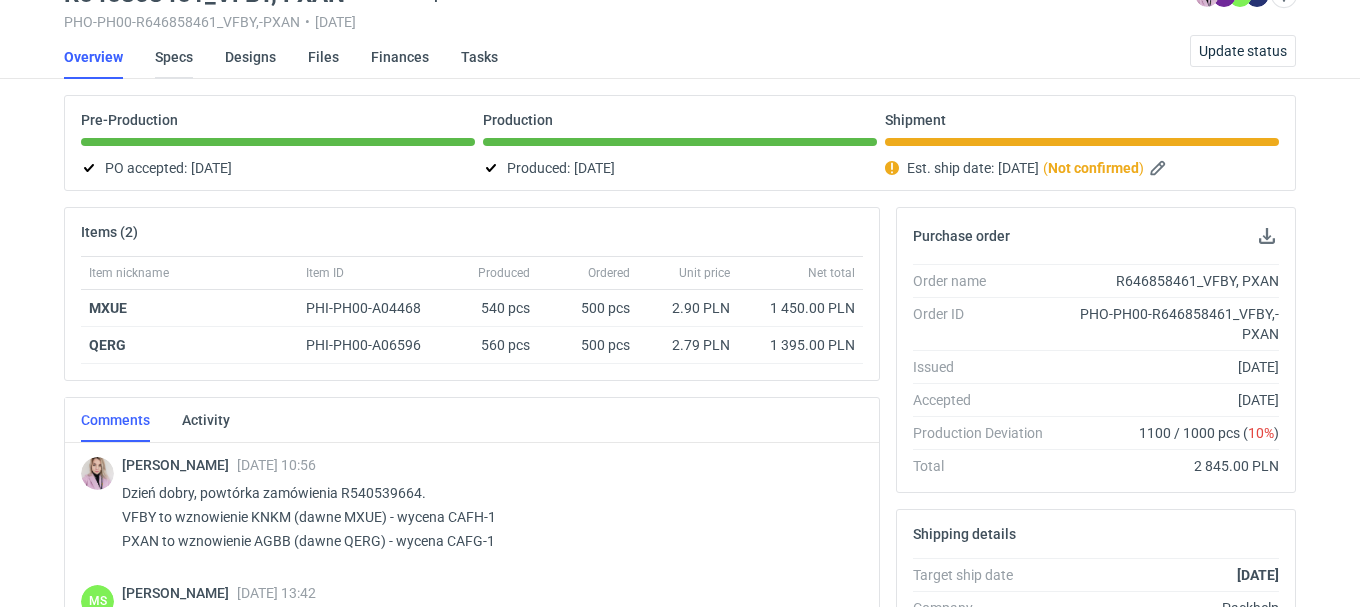click on "Specs" at bounding box center [174, 57] 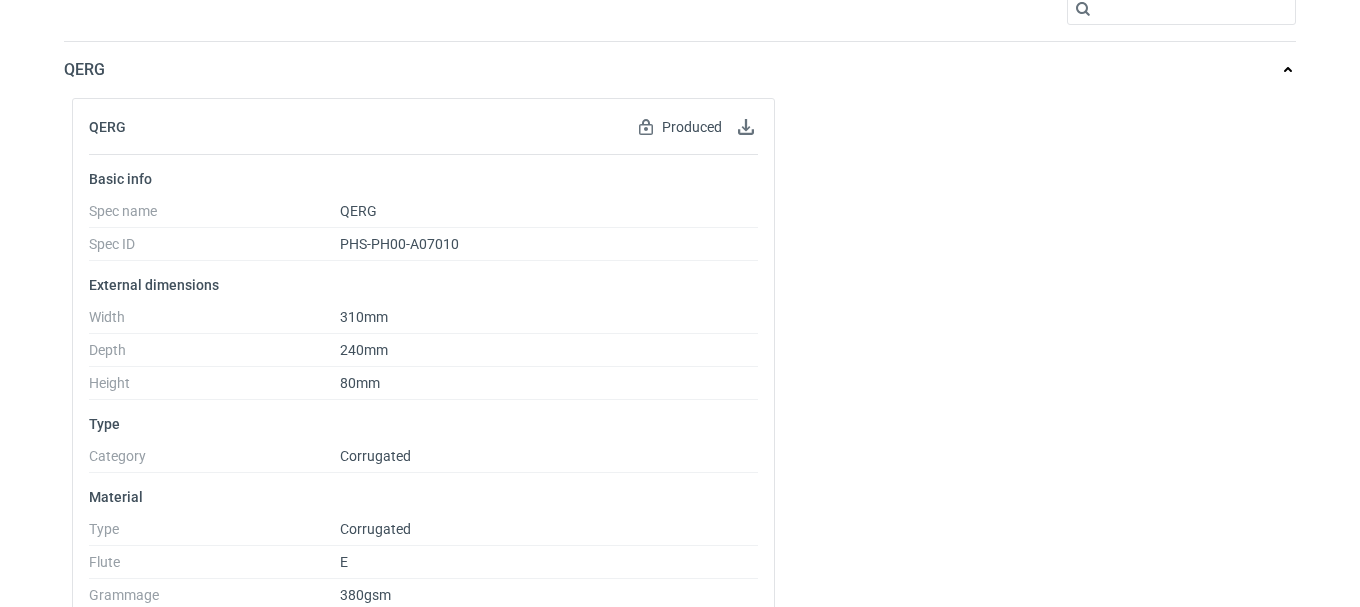 scroll, scrollTop: 0, scrollLeft: 0, axis: both 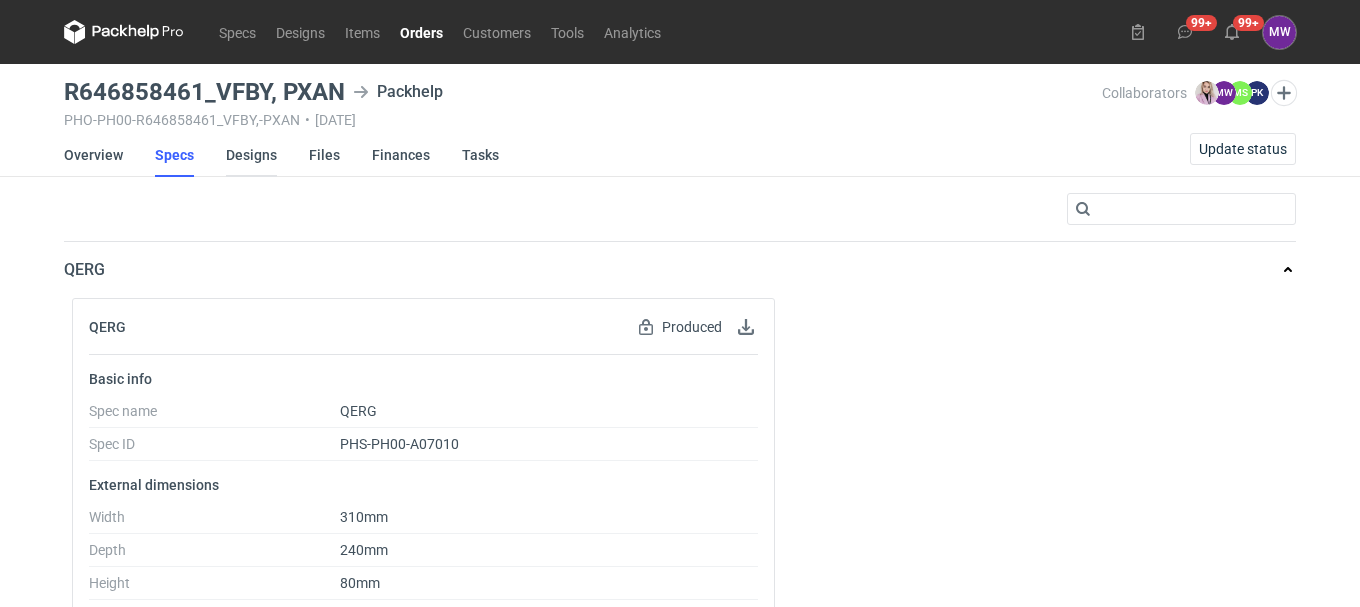 click on "Designs" at bounding box center (251, 155) 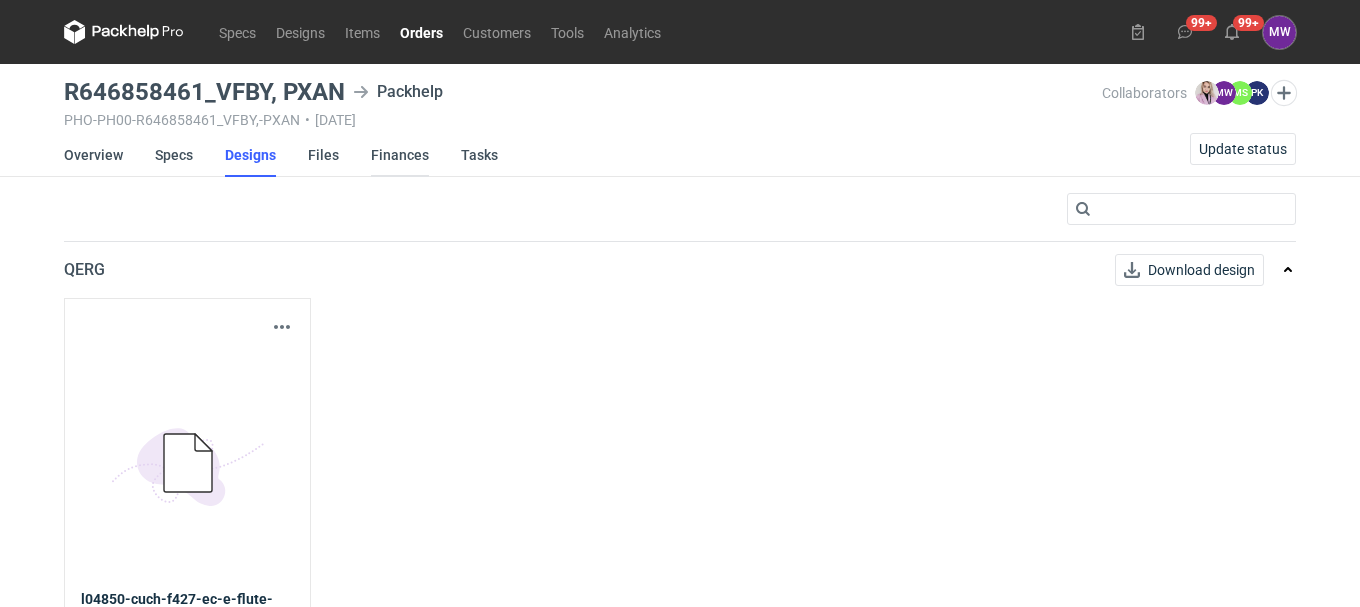 click on "Finances" at bounding box center (400, 155) 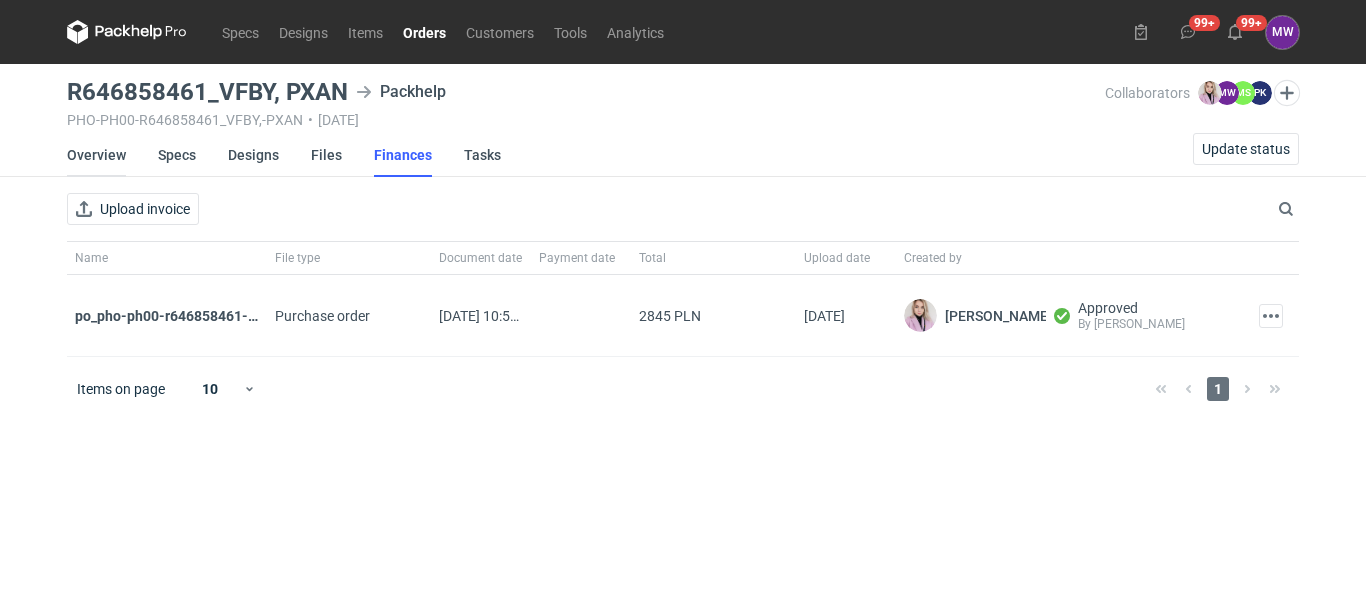 click on "Overview" at bounding box center (96, 155) 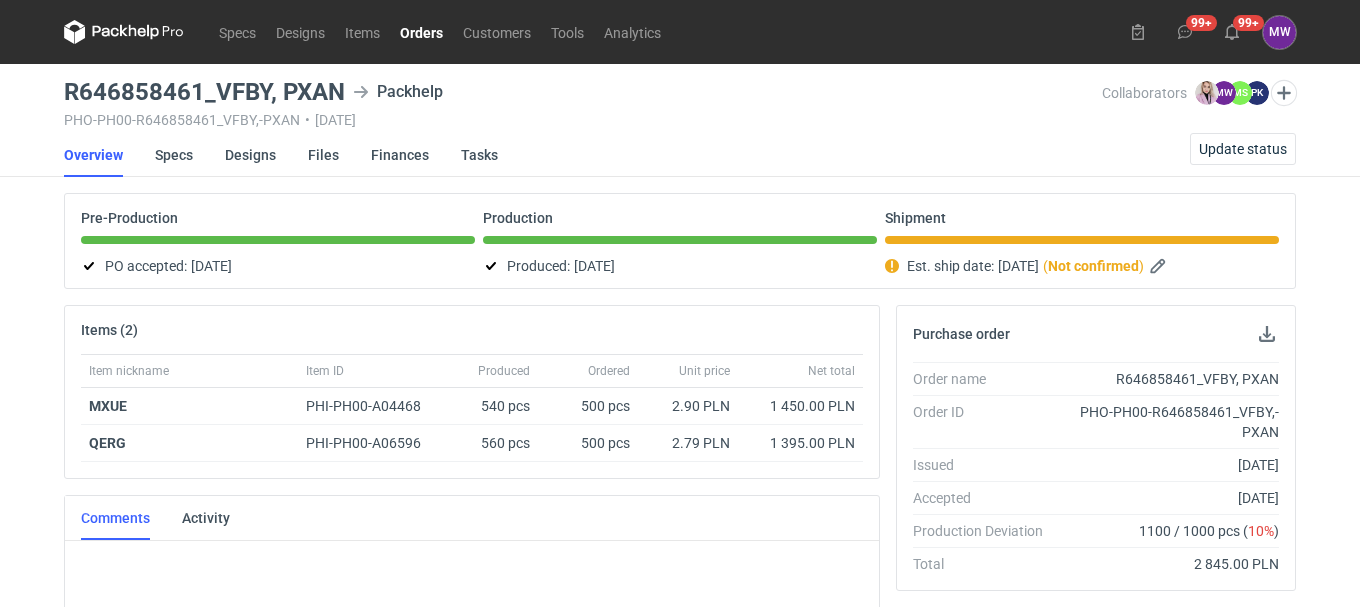 scroll, scrollTop: 326, scrollLeft: 0, axis: vertical 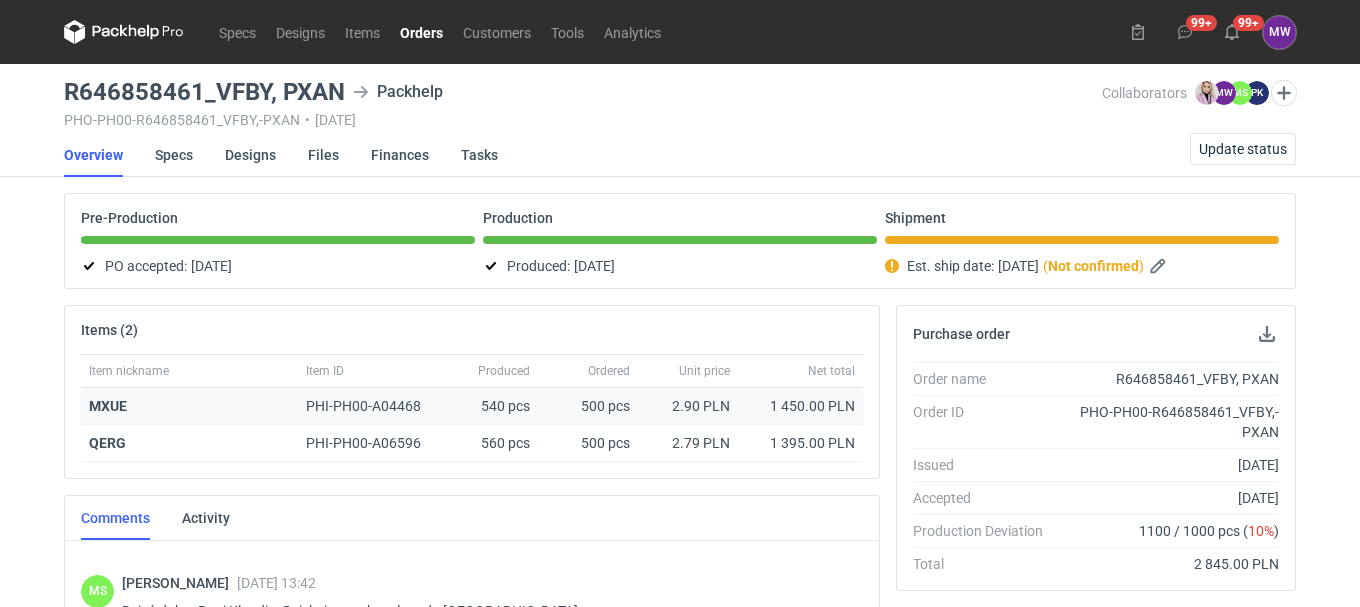 click on "PHI-PH00-A04468" at bounding box center (373, 406) 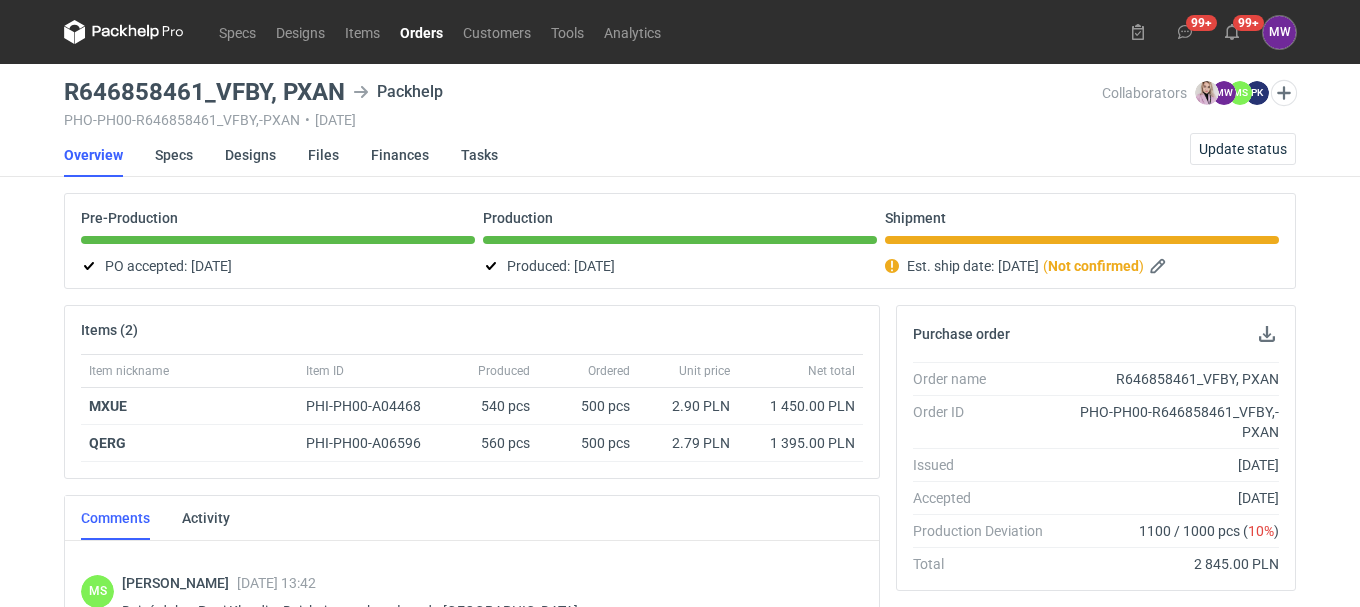 click on "Items (2)" at bounding box center (109, 330) 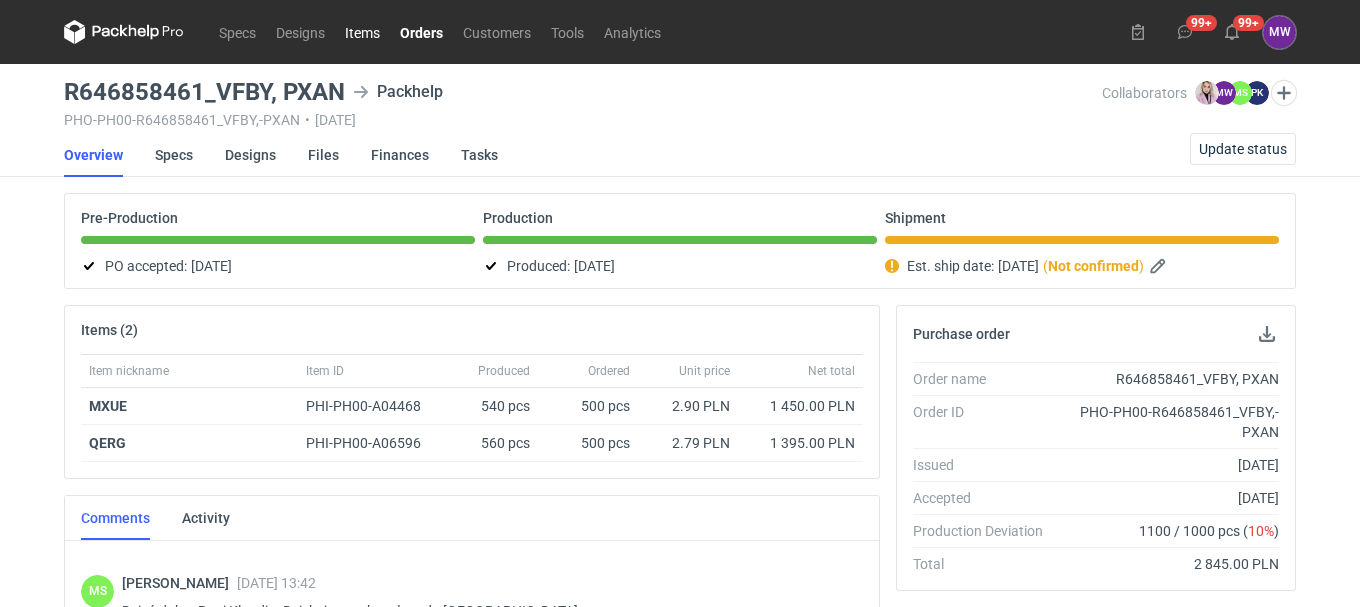 click on "Items" at bounding box center [362, 32] 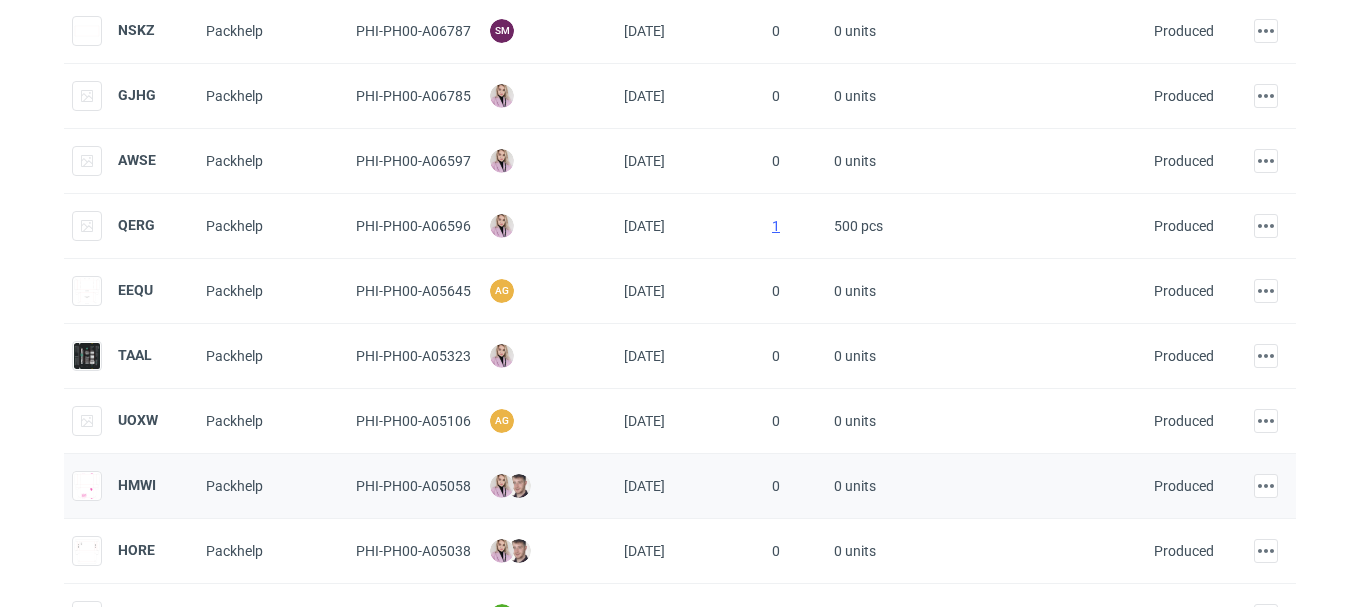 scroll, scrollTop: 0, scrollLeft: 0, axis: both 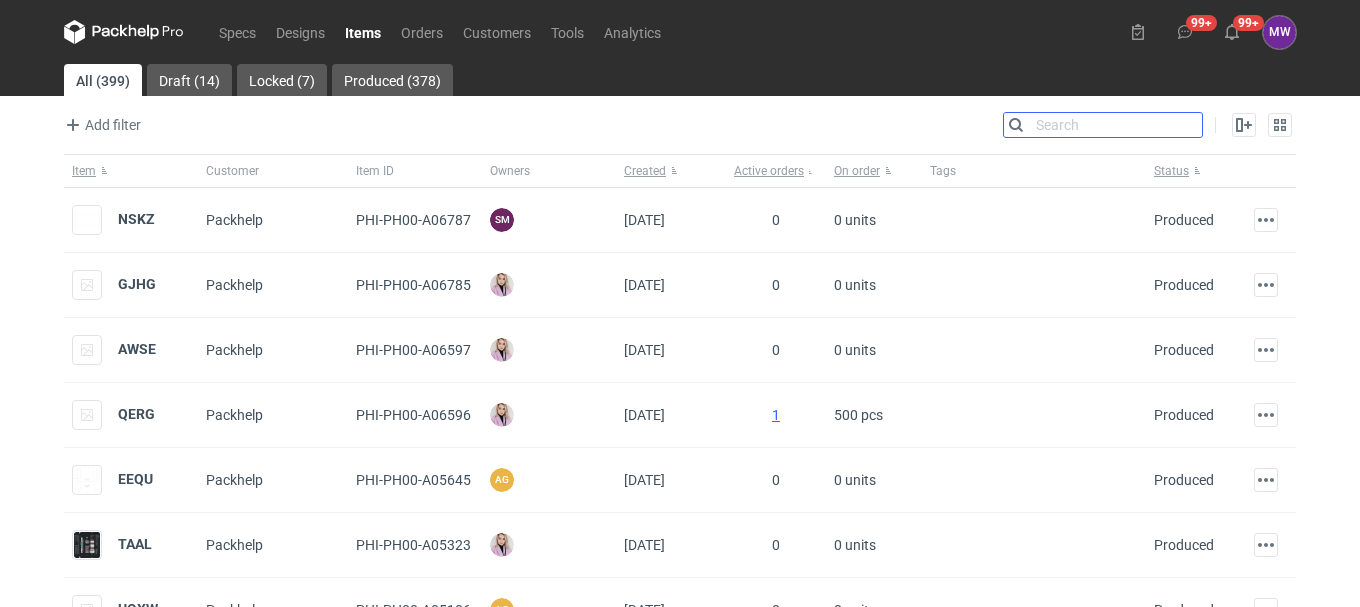 click on "Search" at bounding box center [1103, 125] 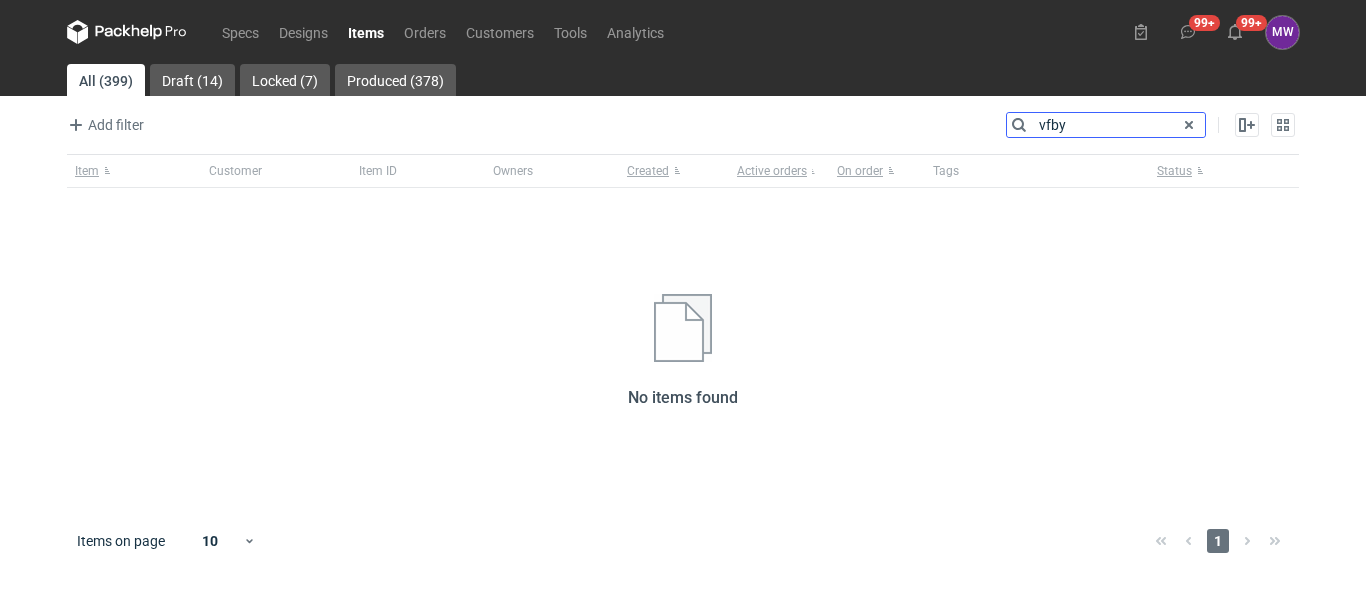 click on "vfby" at bounding box center (1106, 125) 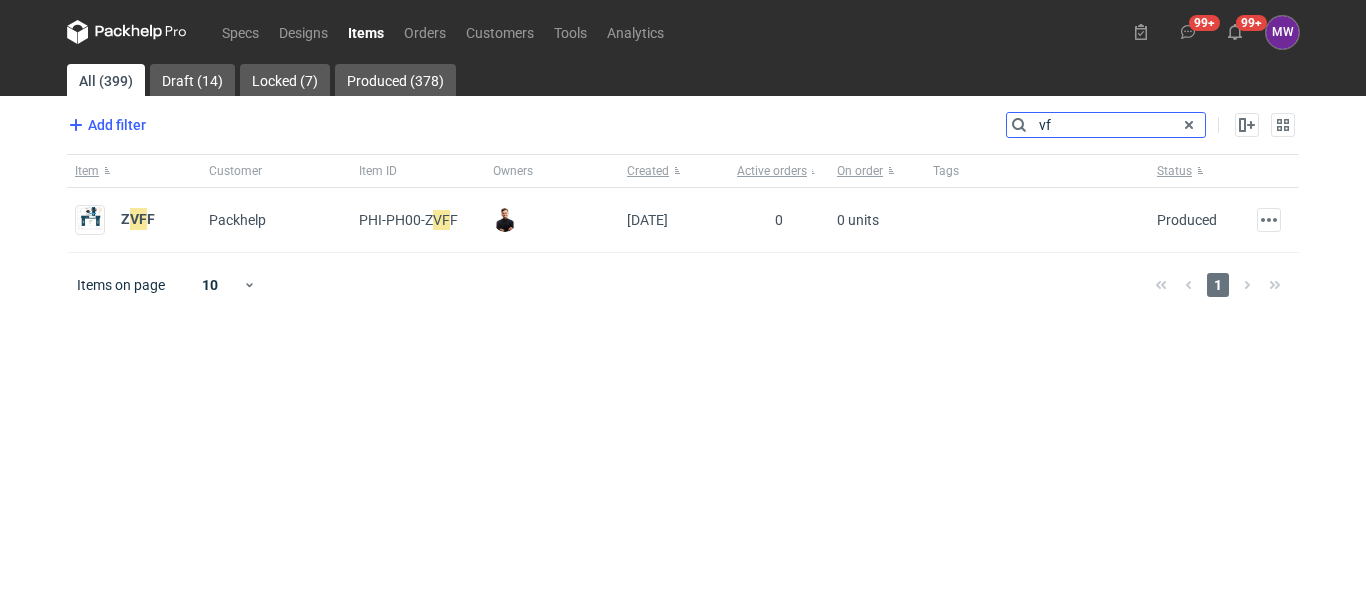 type on "v" 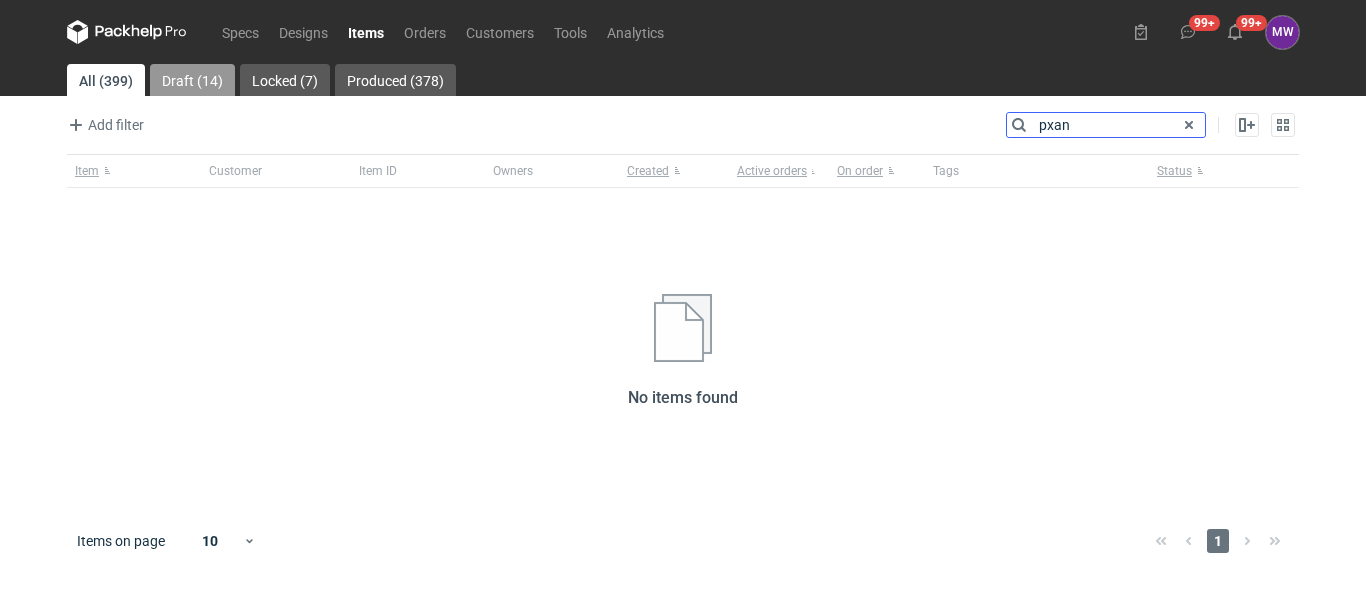 type on "pxan" 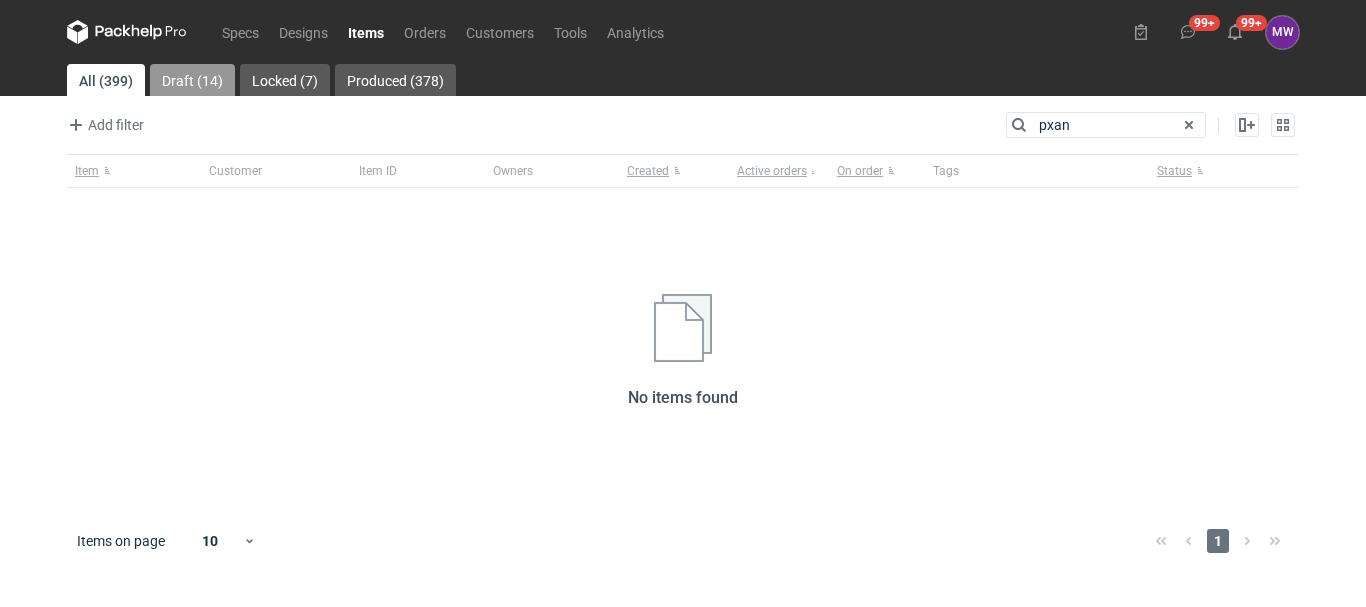 click on "Draft (14)" at bounding box center [192, 80] 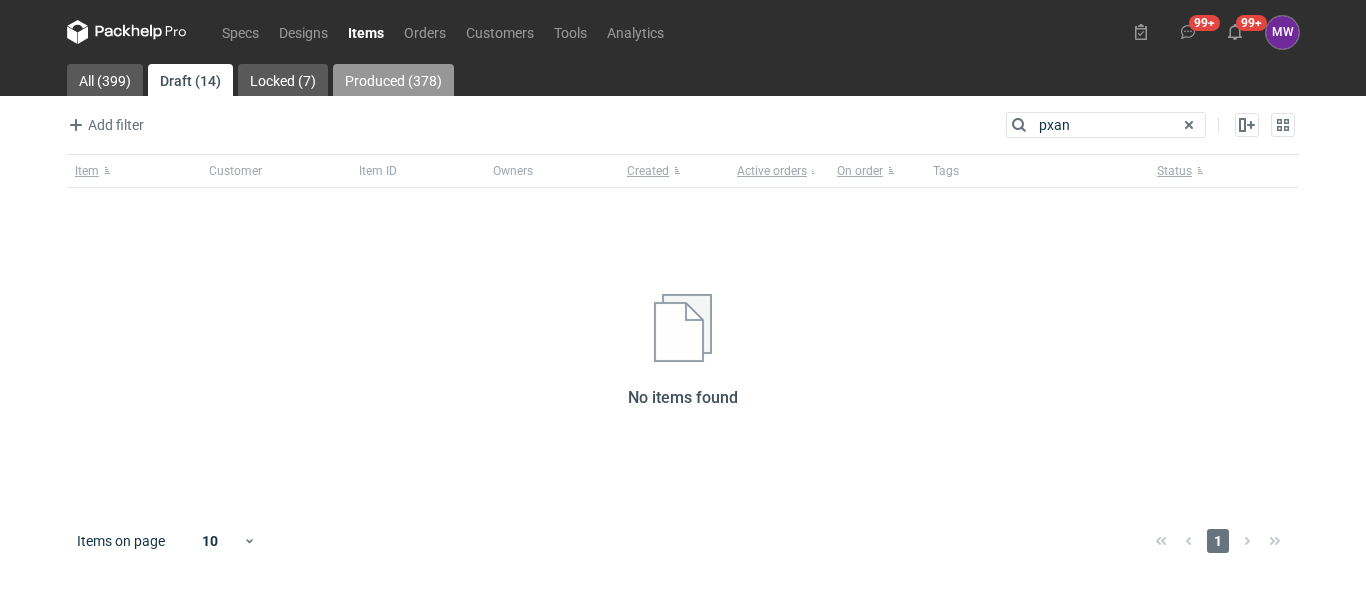 click on "Produced (378)" at bounding box center [393, 80] 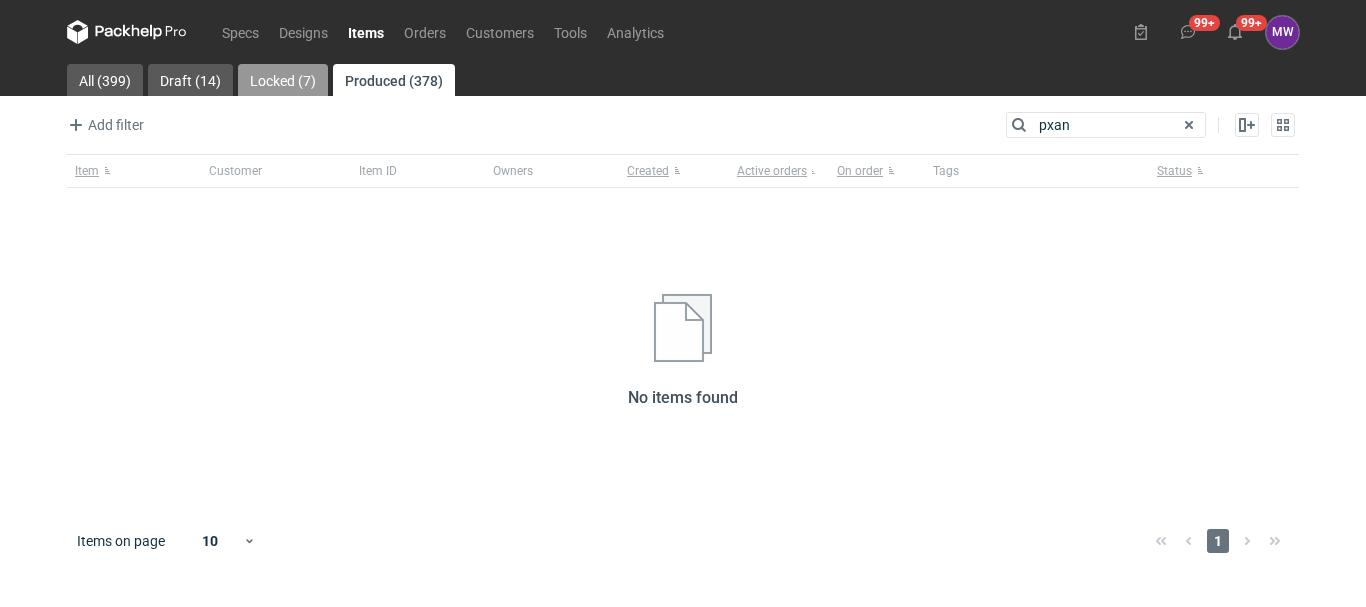 click on "Locked (7)" at bounding box center (283, 80) 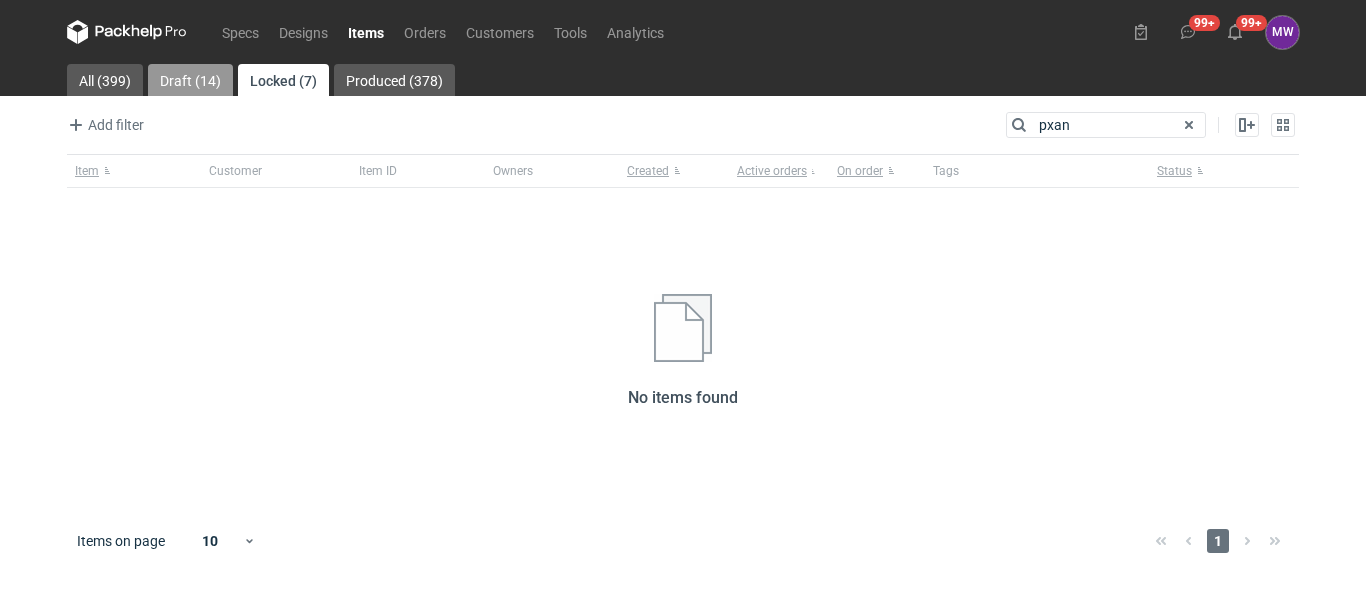 click on "Draft (14)" at bounding box center [190, 80] 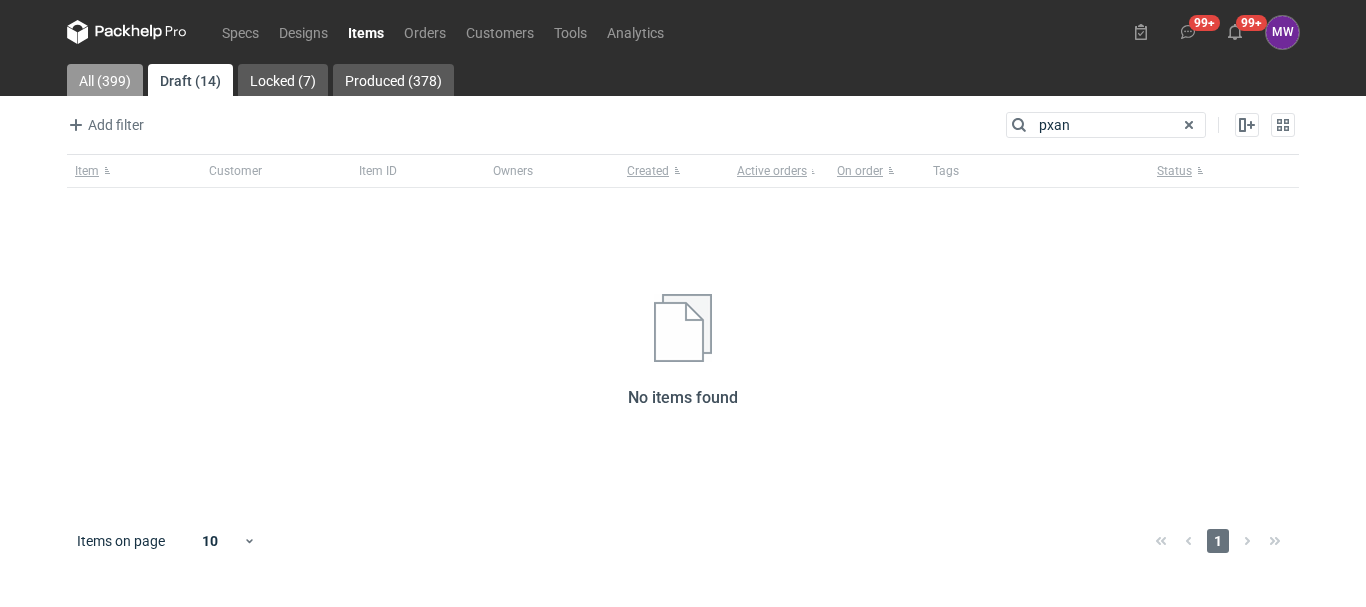 drag, startPoint x: 101, startPoint y: 81, endPoint x: 114, endPoint y: 88, distance: 14.764823 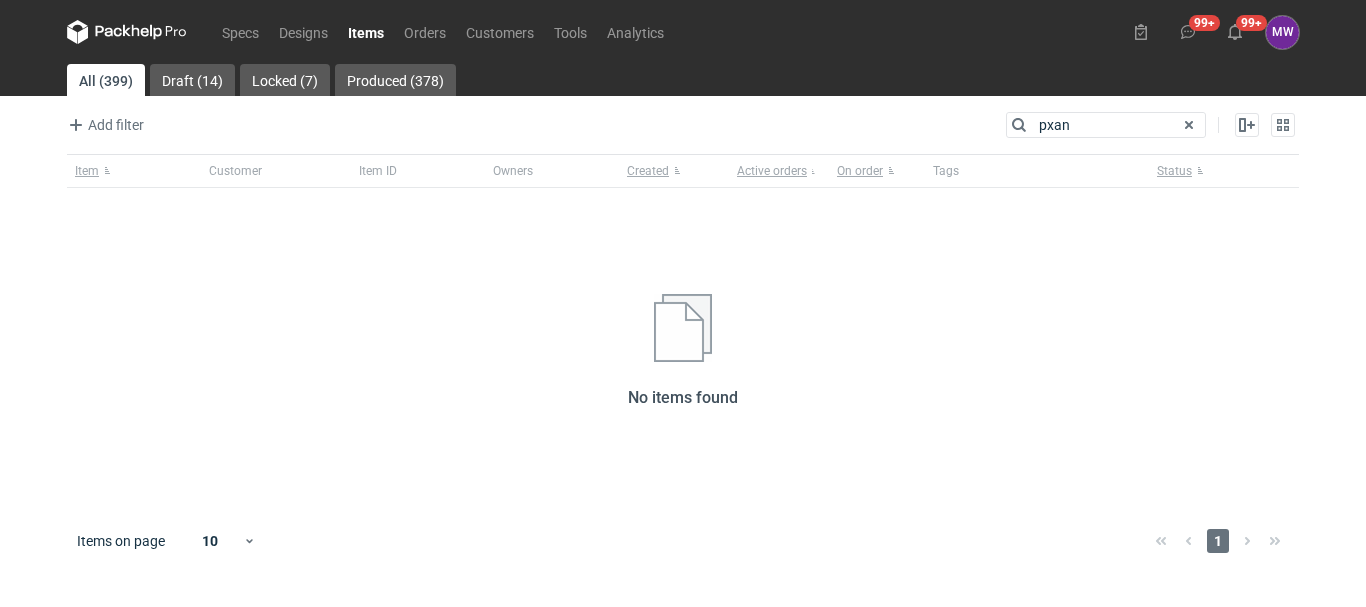 click on "Items" at bounding box center (366, 32) 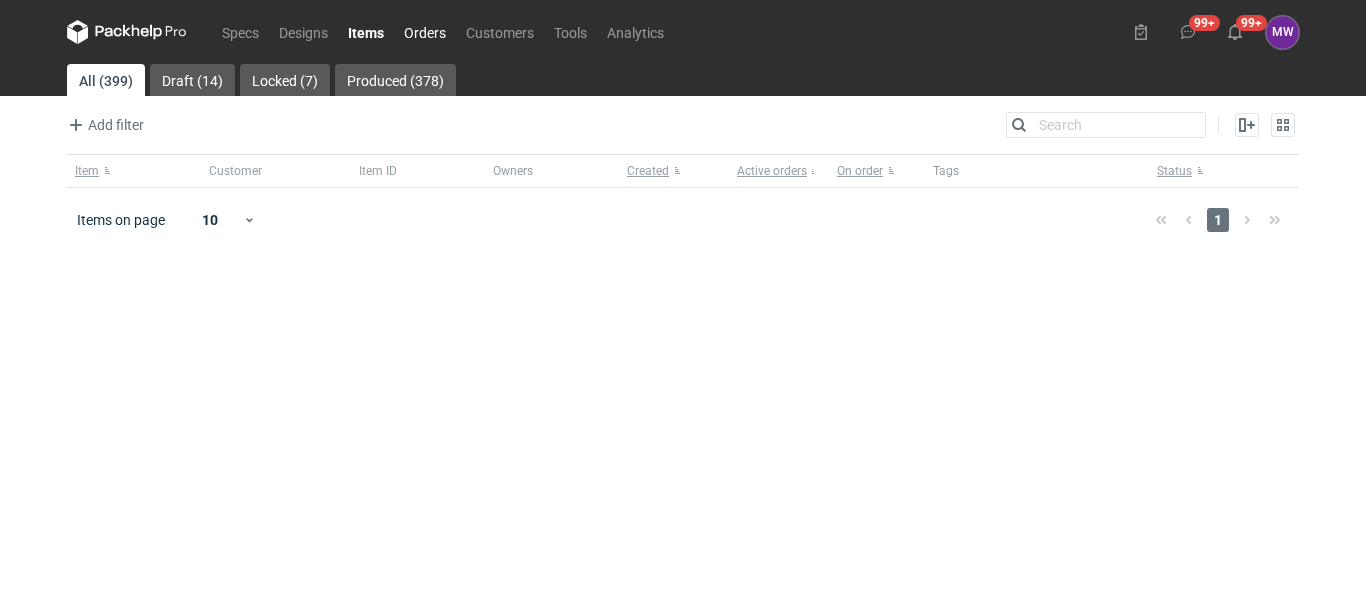 click on "Orders" at bounding box center (425, 32) 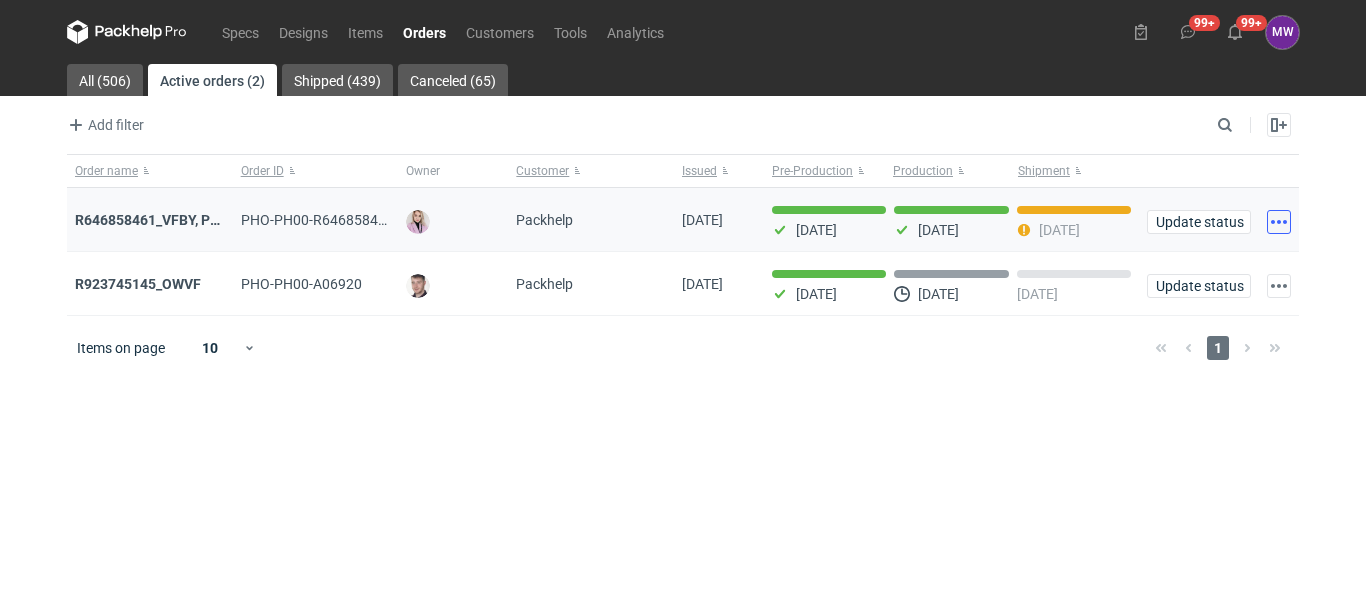 click at bounding box center [1279, 222] 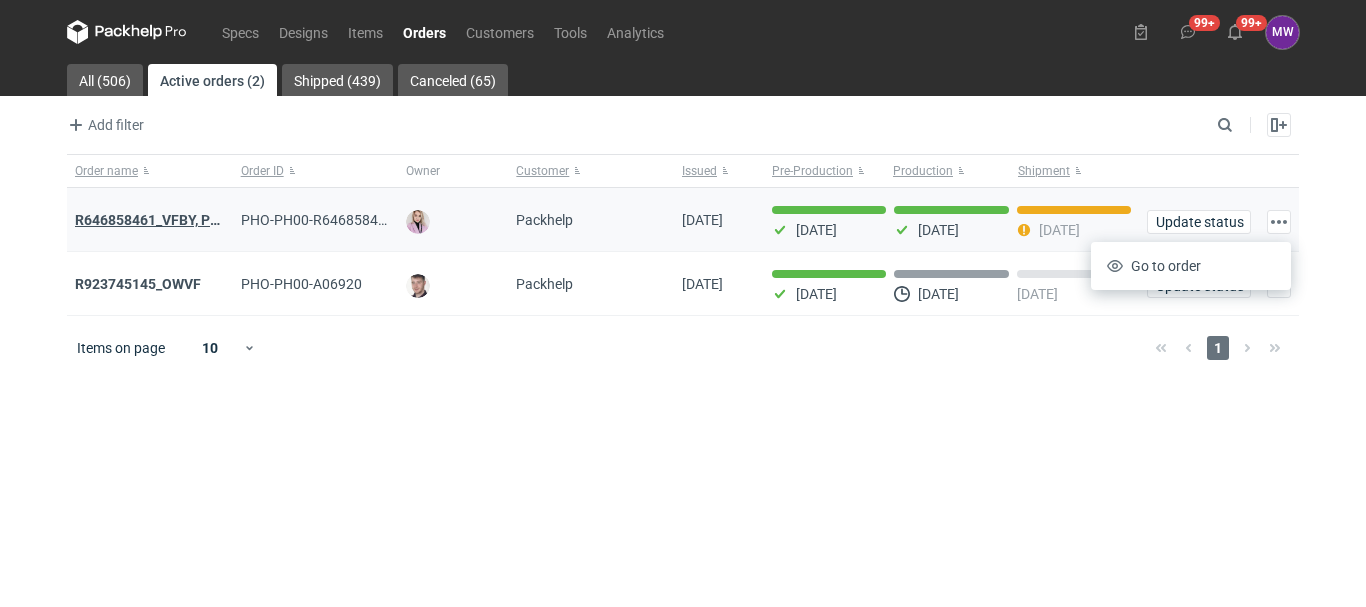 click on "R646858461_VFBY, PXAN" at bounding box center [156, 220] 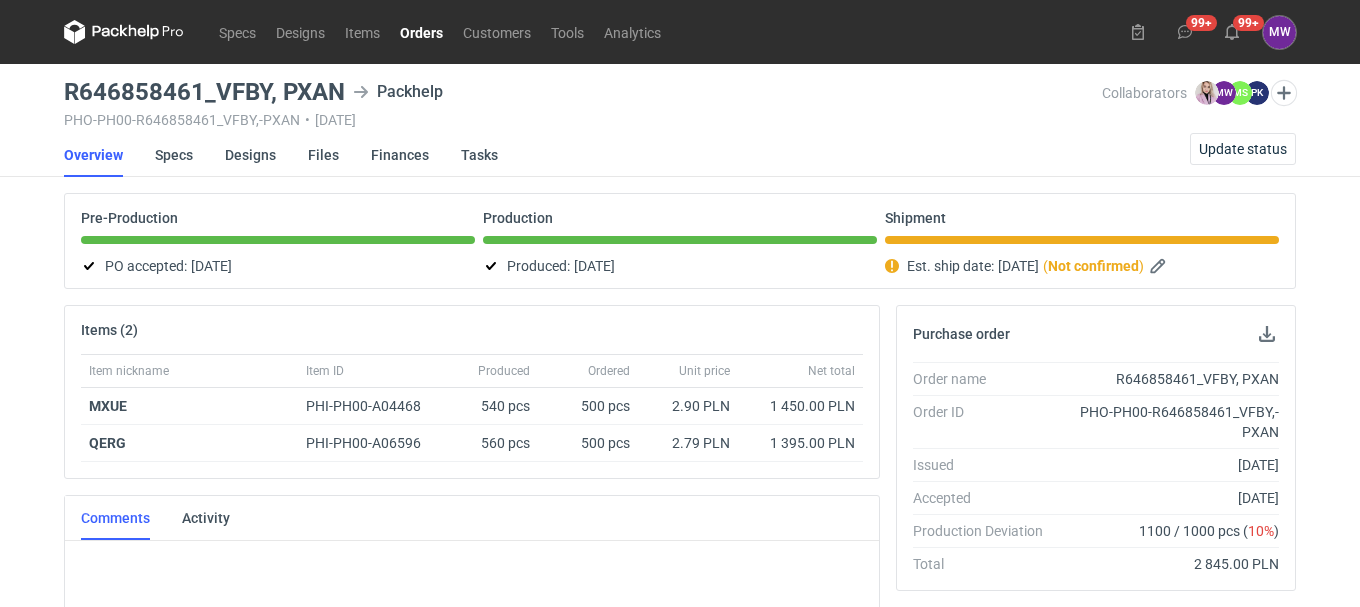 scroll, scrollTop: 102, scrollLeft: 0, axis: vertical 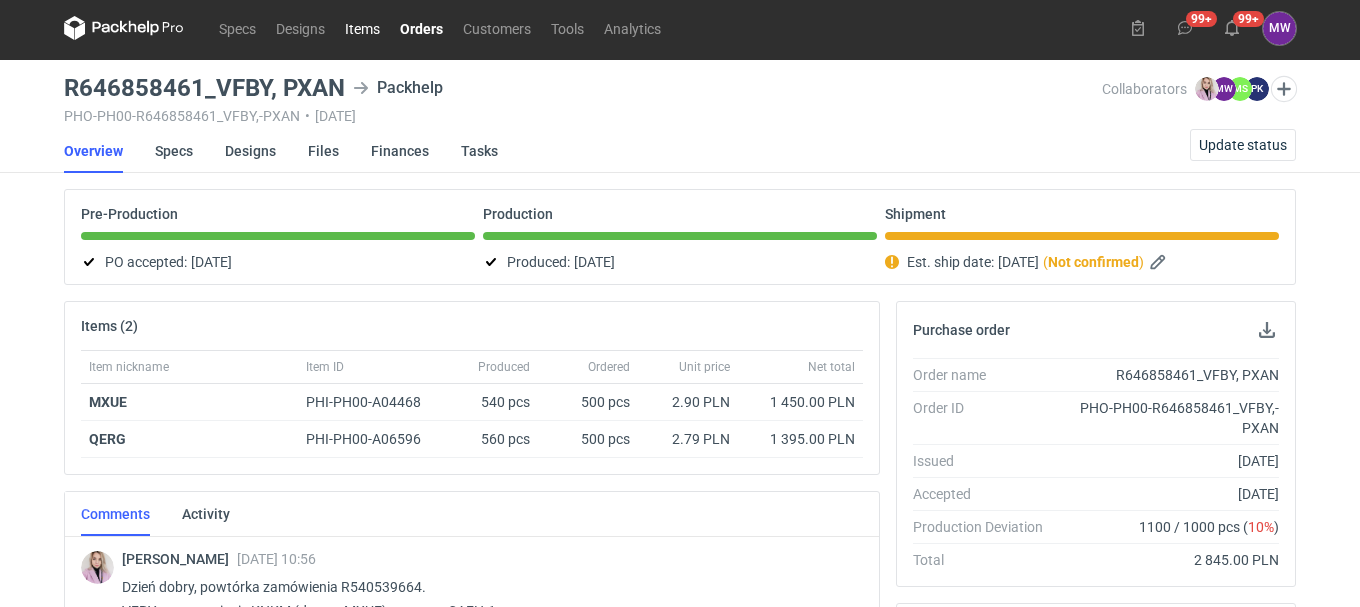 click on "Items" at bounding box center [362, 28] 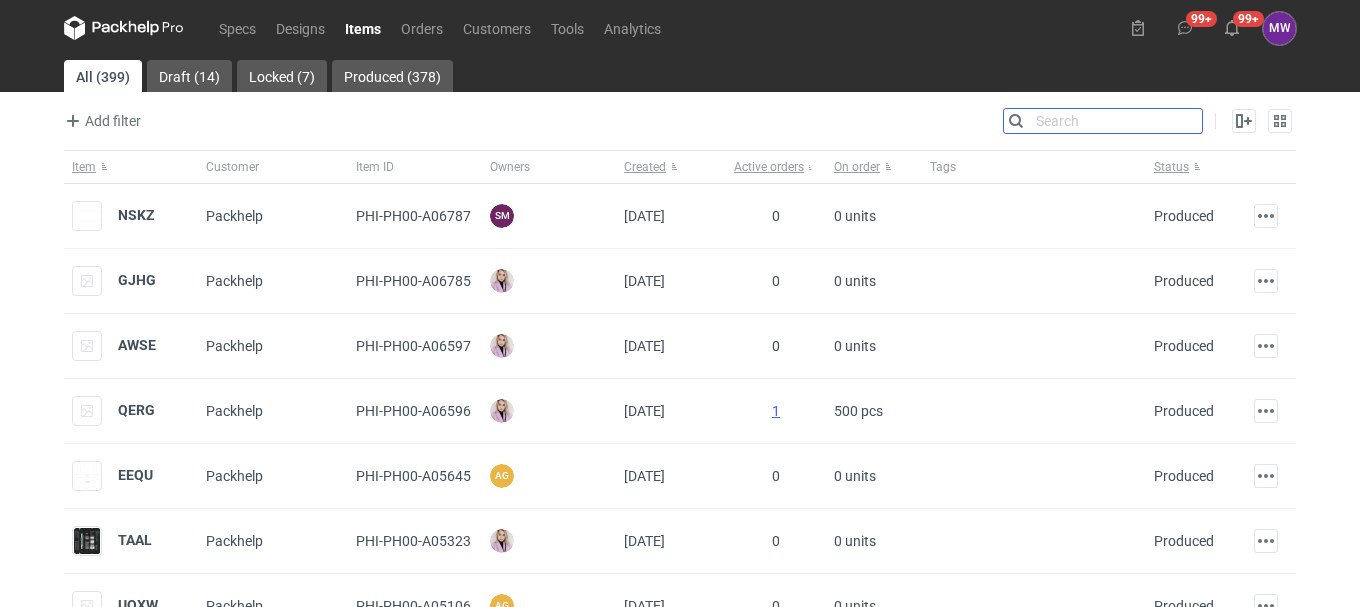 click on "Search" at bounding box center [1103, 121] 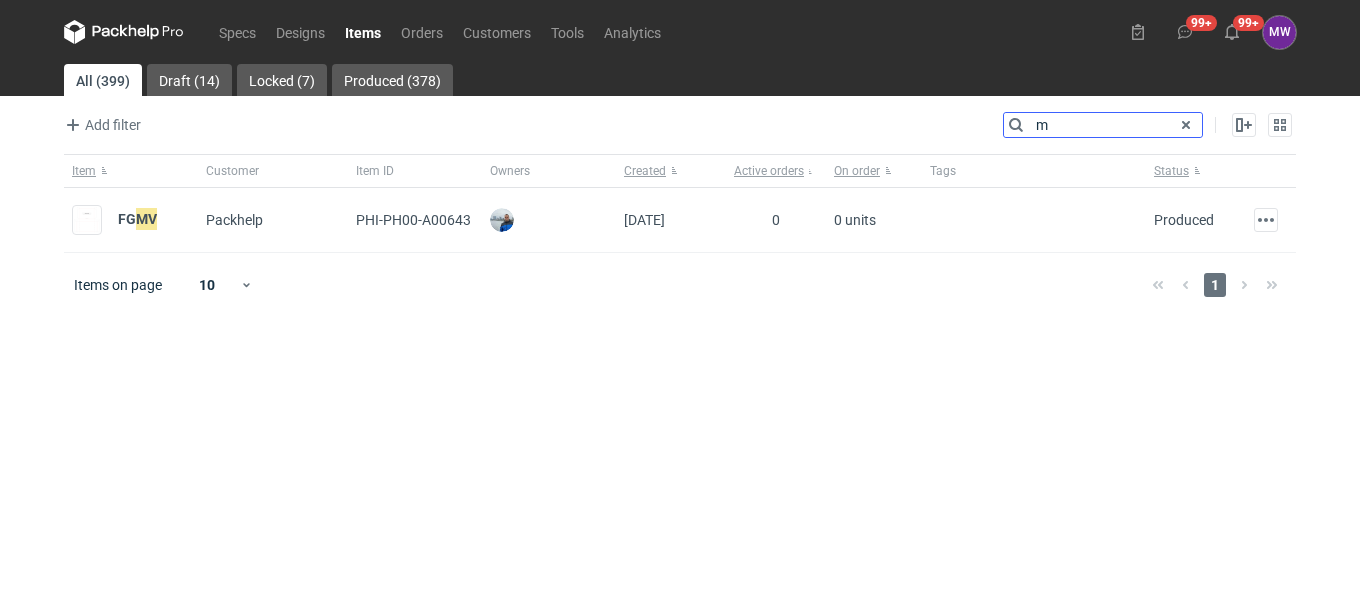 scroll, scrollTop: 0, scrollLeft: 0, axis: both 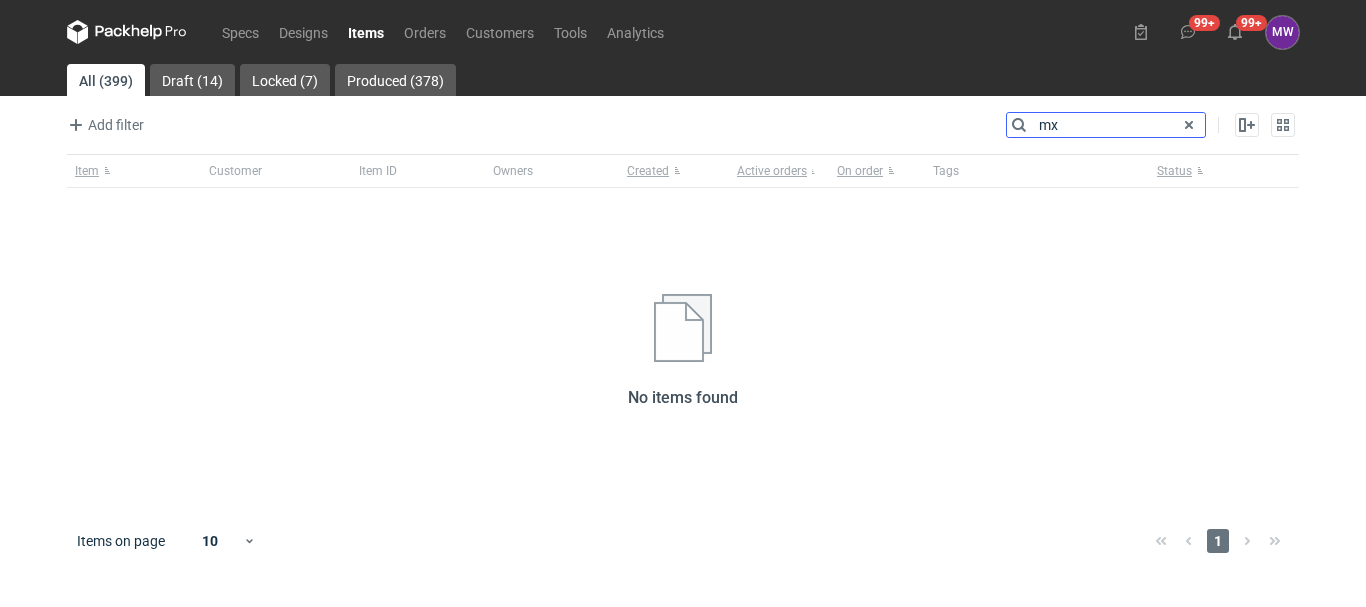 type on "m" 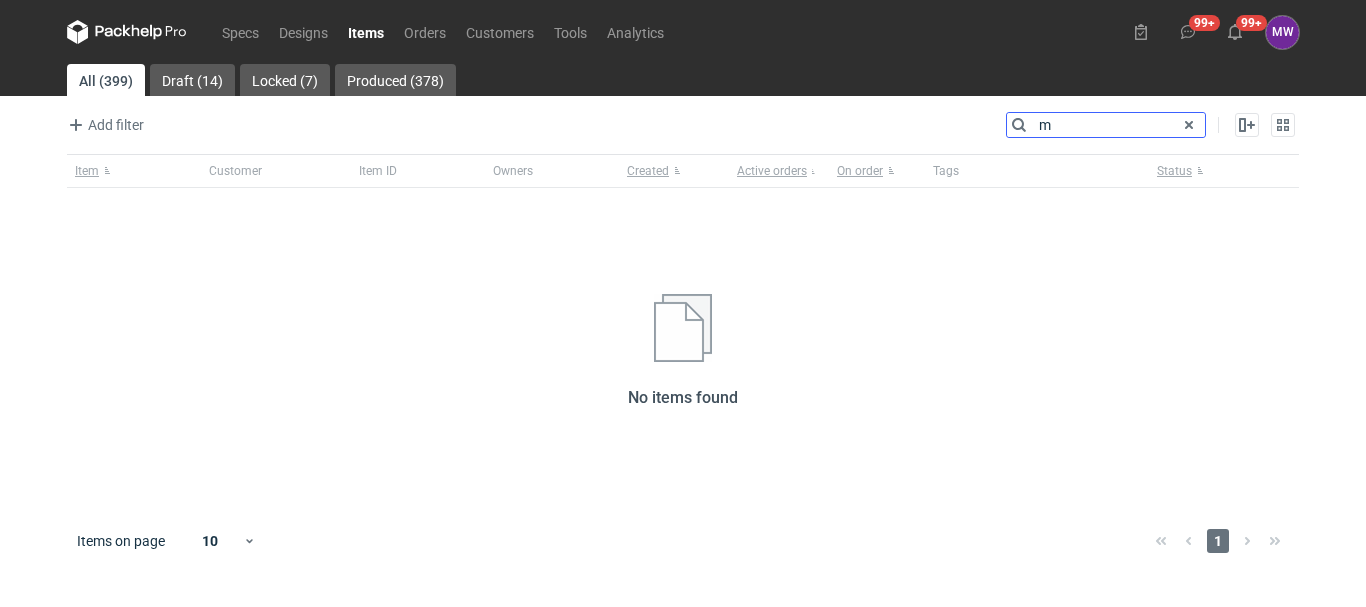 type 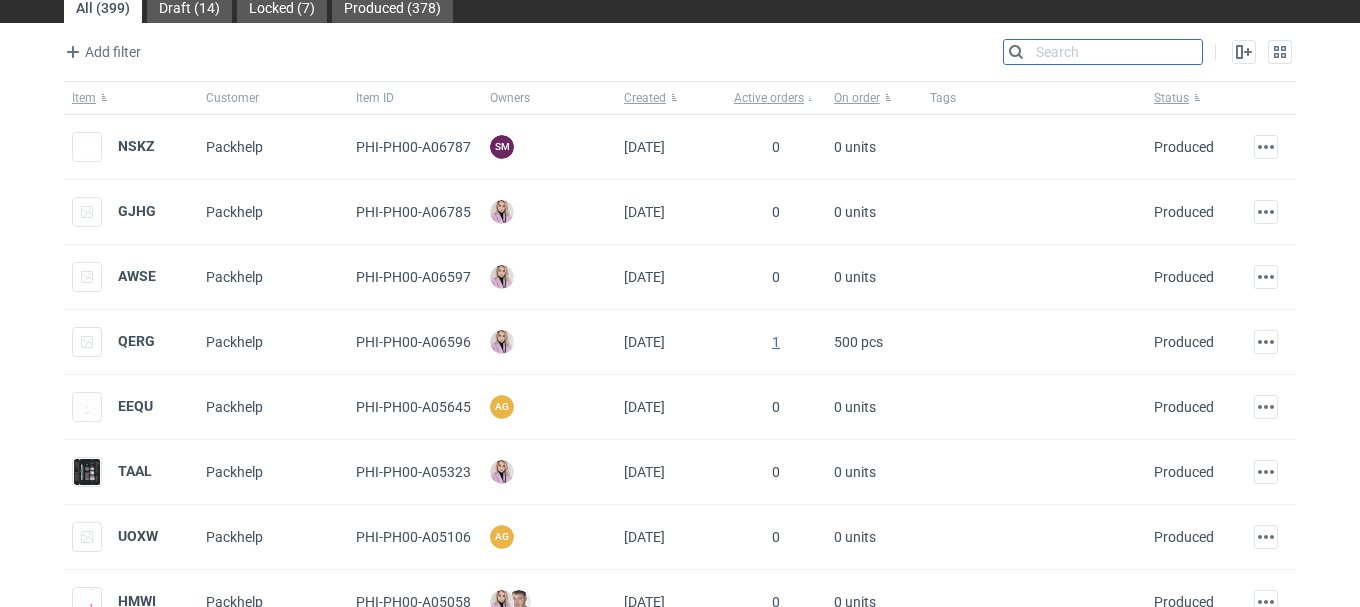 scroll, scrollTop: 0, scrollLeft: 0, axis: both 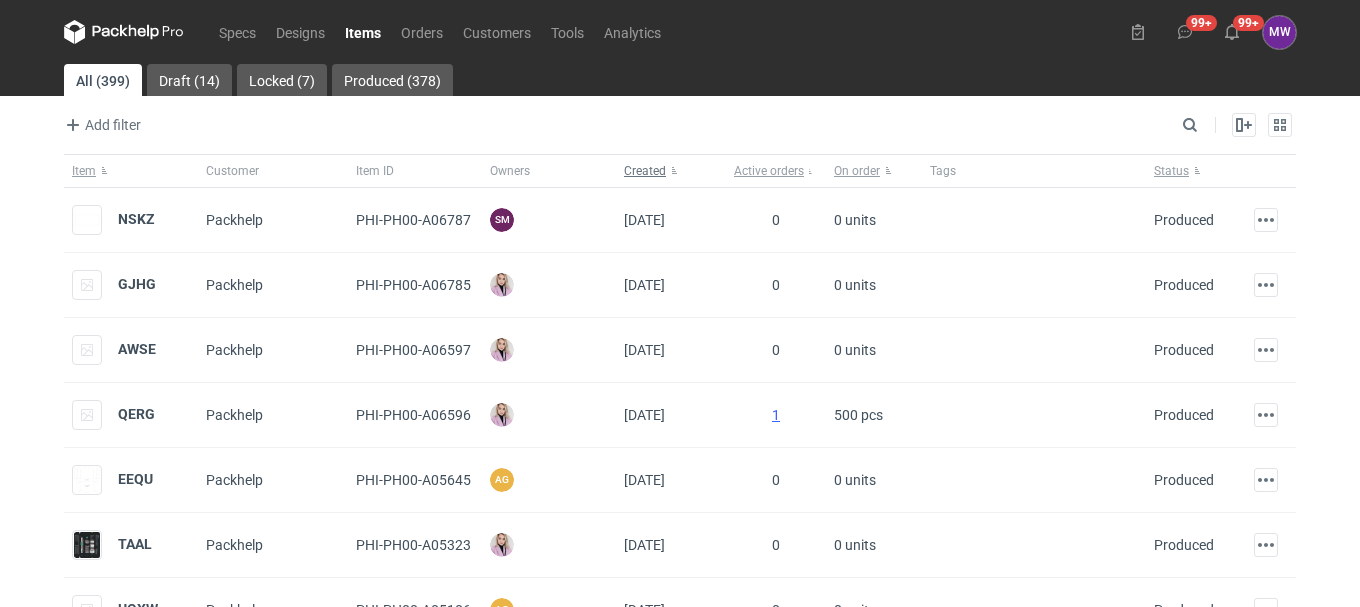 click on "Created" at bounding box center [645, 171] 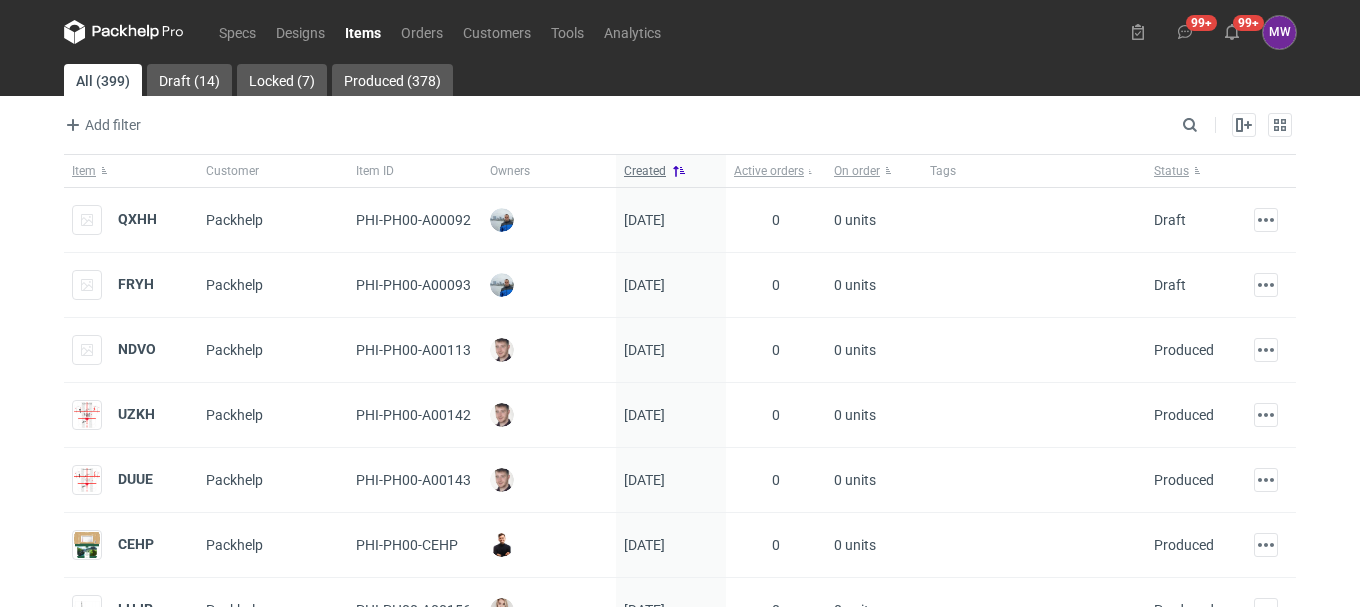 click on "Created" at bounding box center [671, 171] 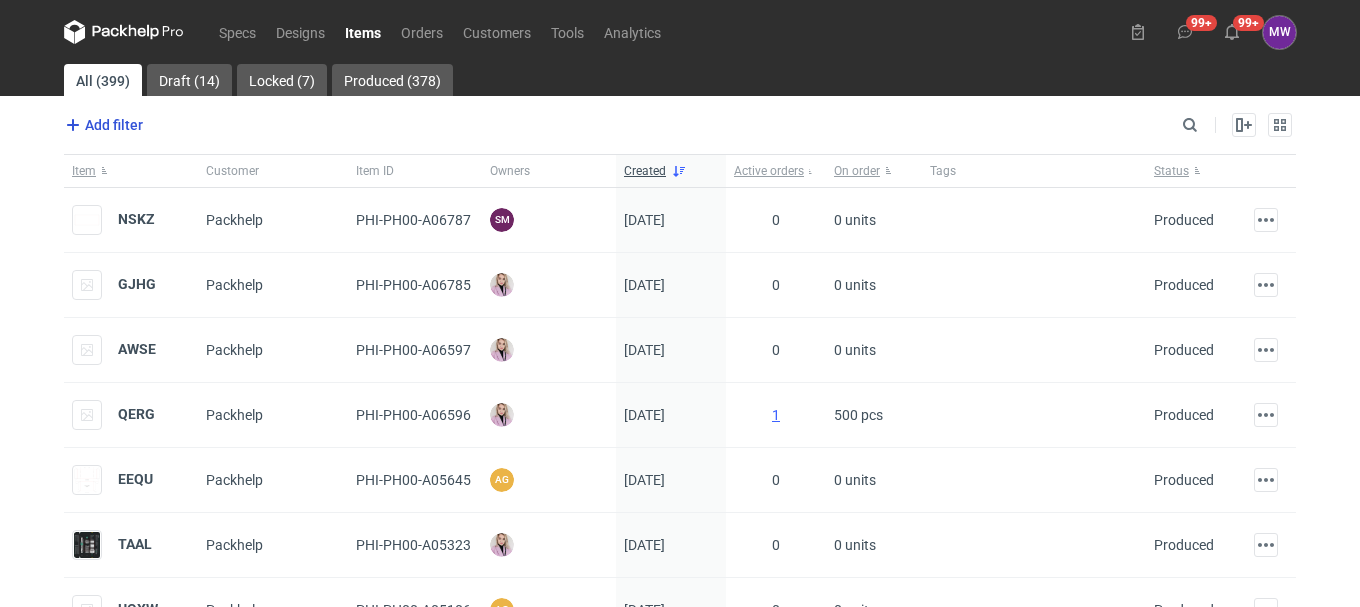 click on "Add filter" at bounding box center [102, 125] 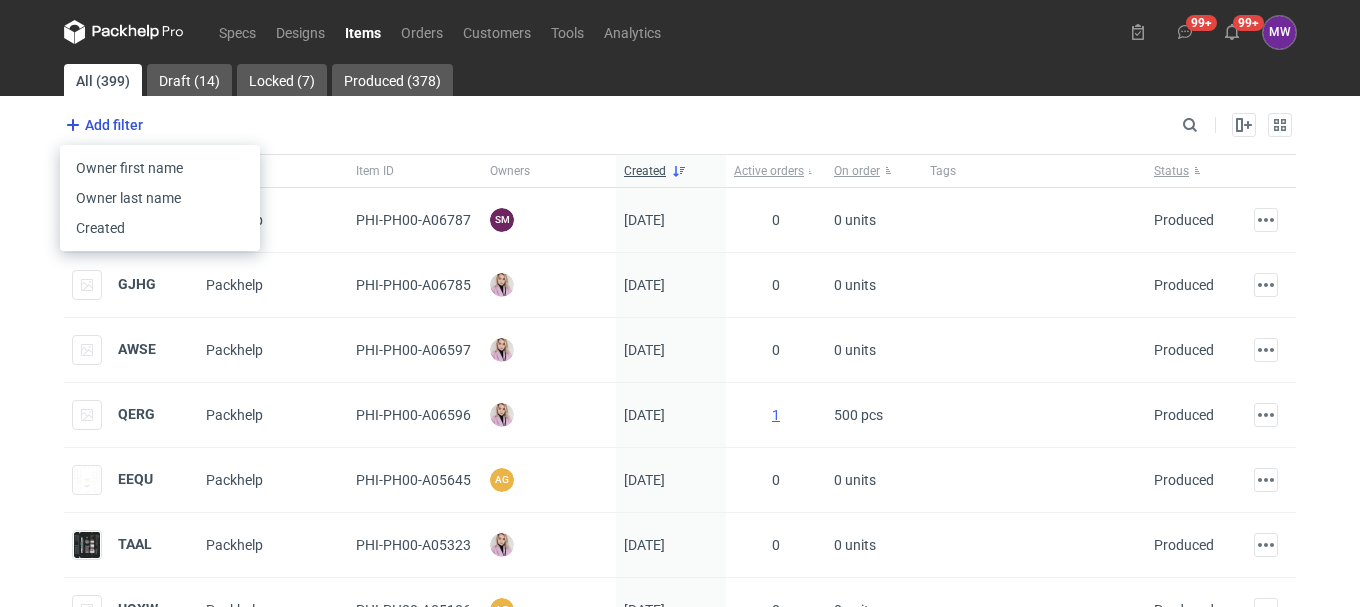click on "Add filter" at bounding box center [102, 125] 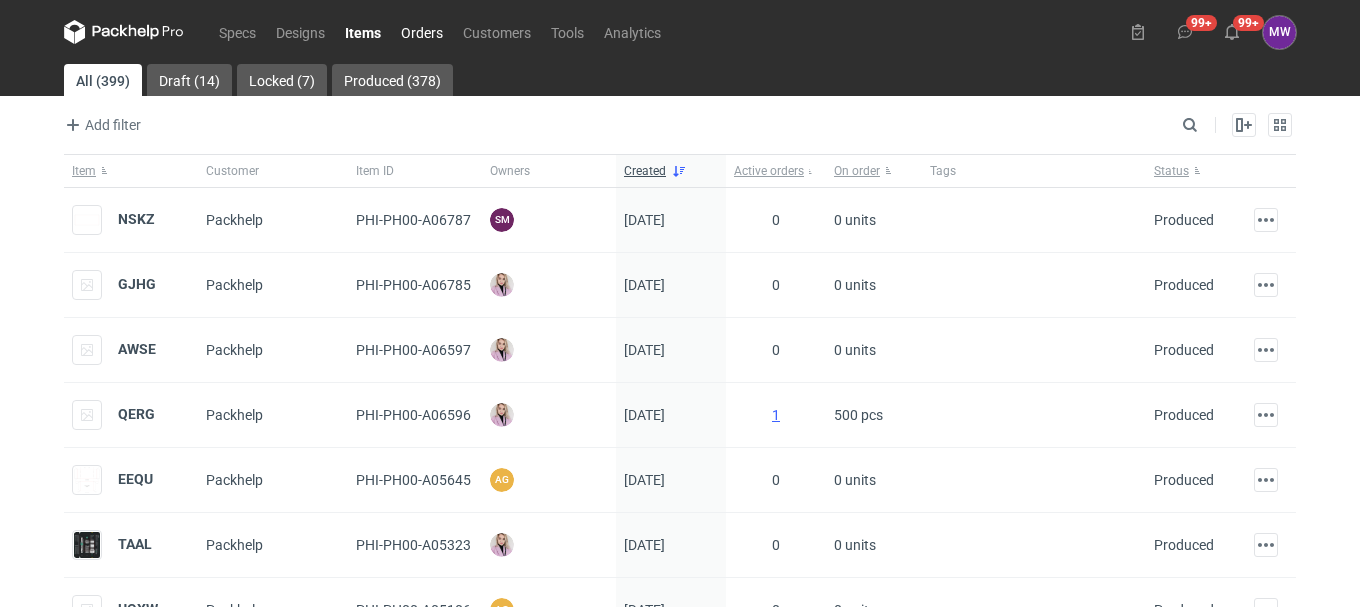 click on "Orders" at bounding box center (422, 32) 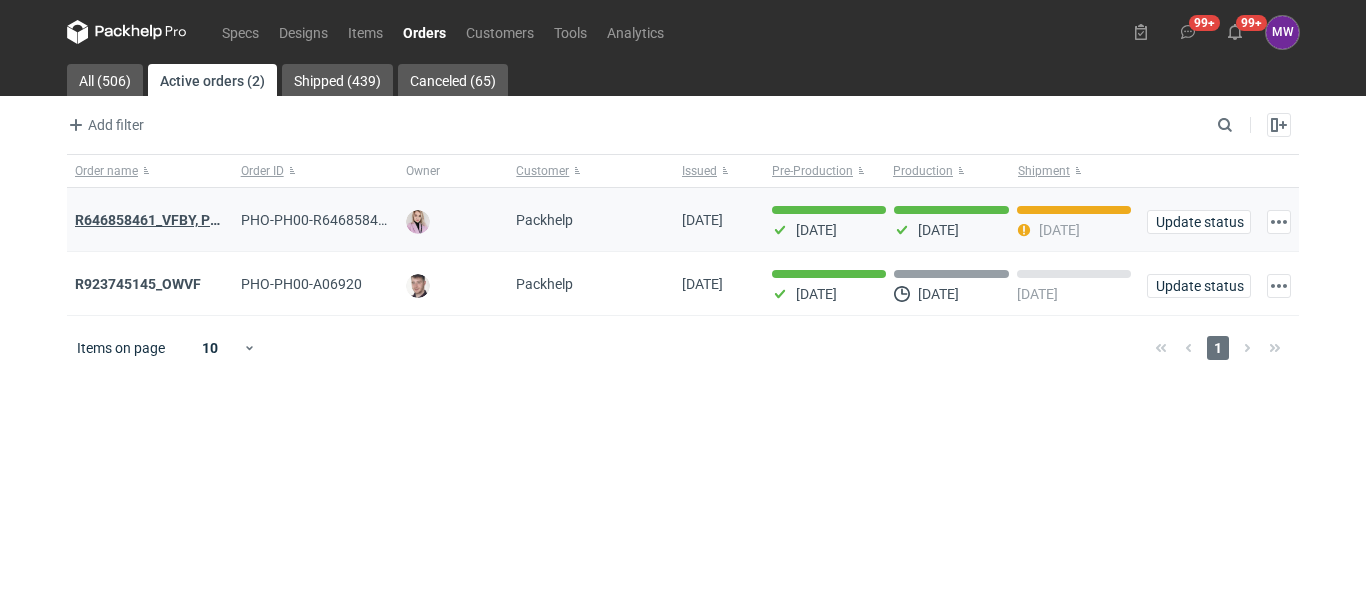 click on "R646858461_VFBY, PXAN" at bounding box center [156, 220] 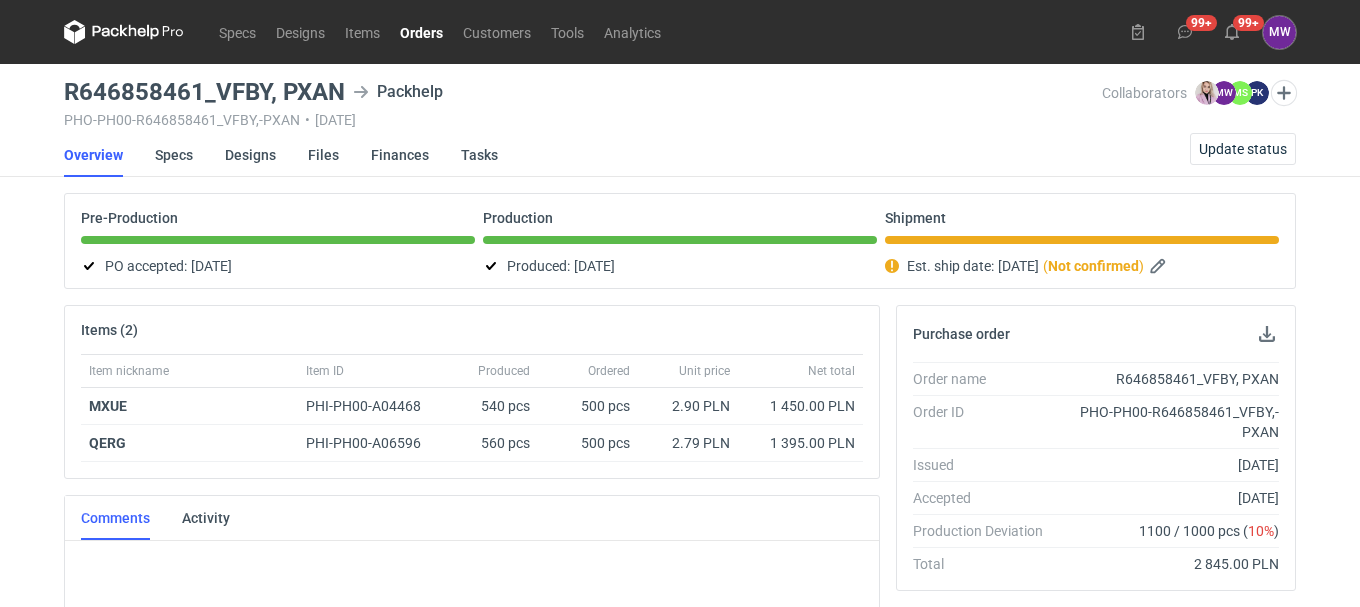 scroll, scrollTop: 102, scrollLeft: 0, axis: vertical 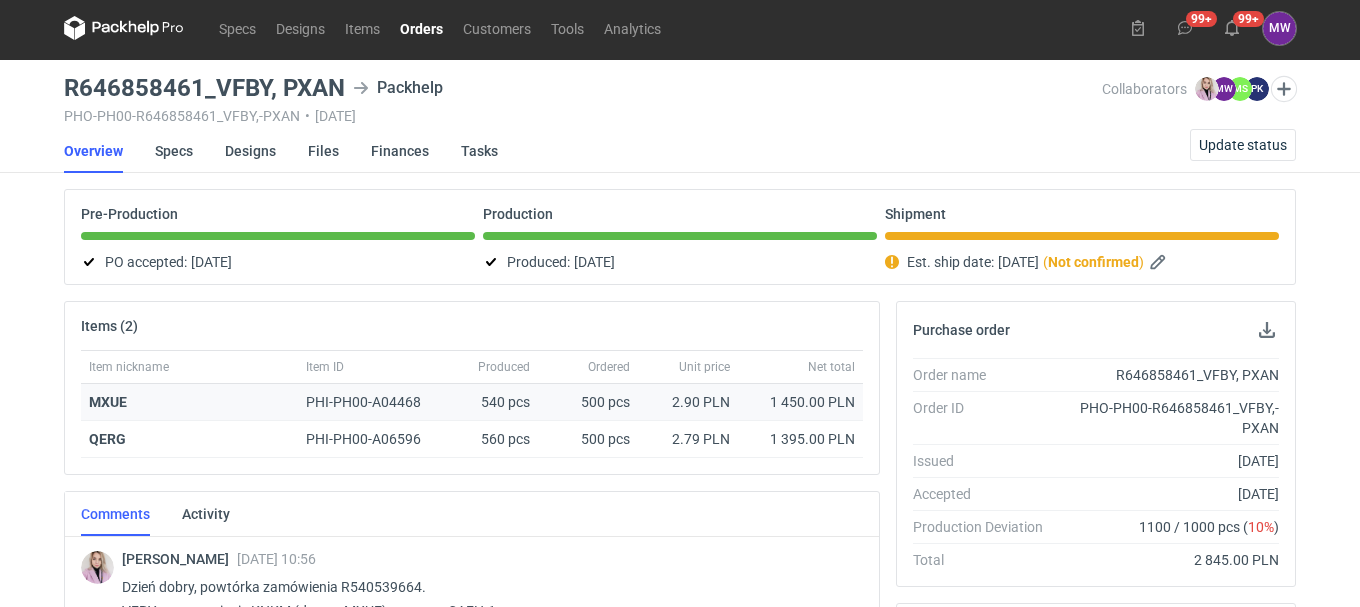 click on "500   pcs" at bounding box center (588, 402) 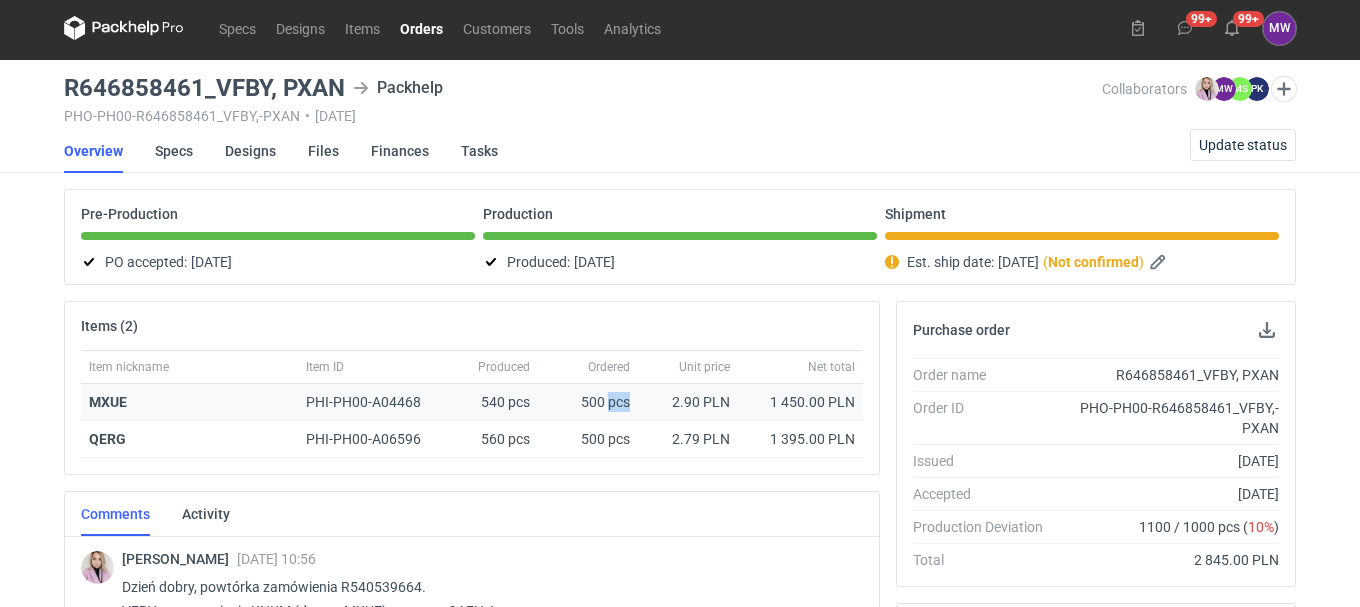 click on "500   pcs" at bounding box center [588, 402] 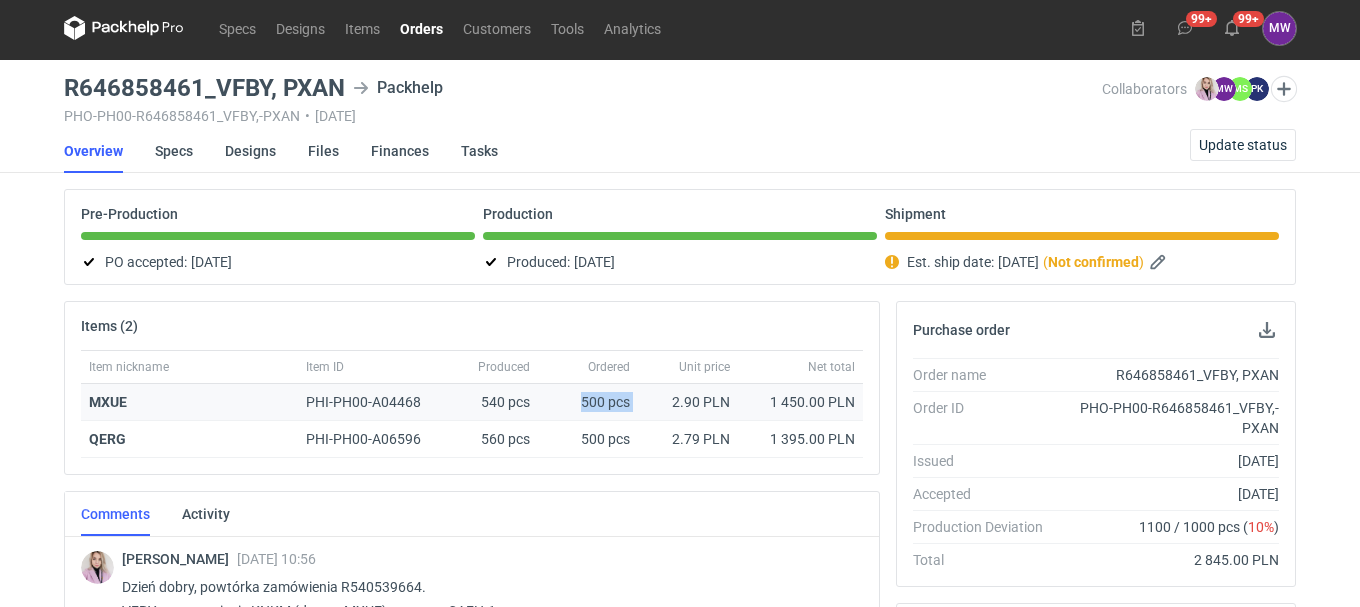 click on "500   pcs" at bounding box center [588, 402] 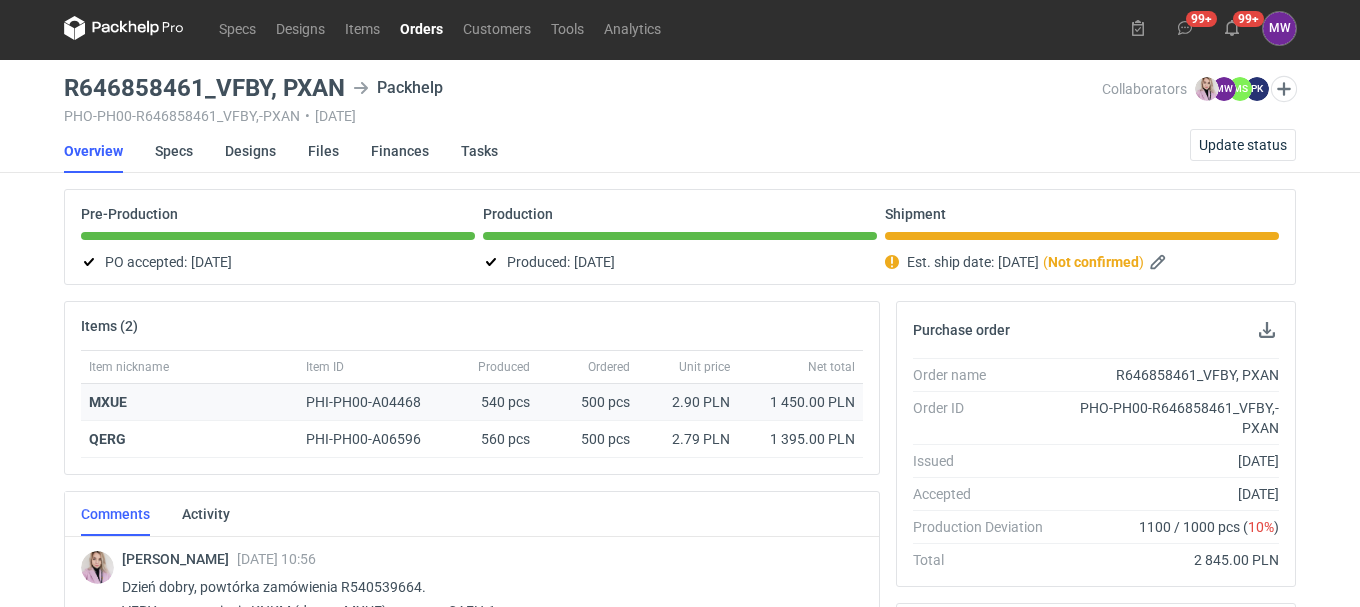 click on "MXUE" at bounding box center (189, 402) 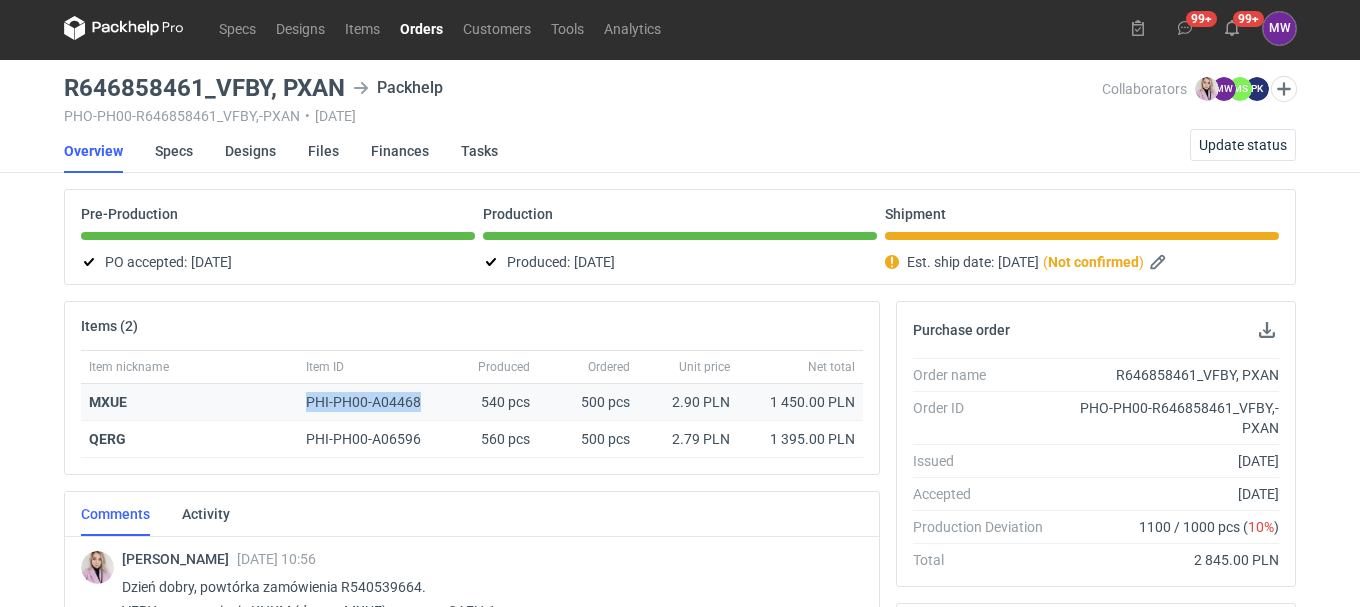 drag, startPoint x: 420, startPoint y: 392, endPoint x: 290, endPoint y: 395, distance: 130.0346 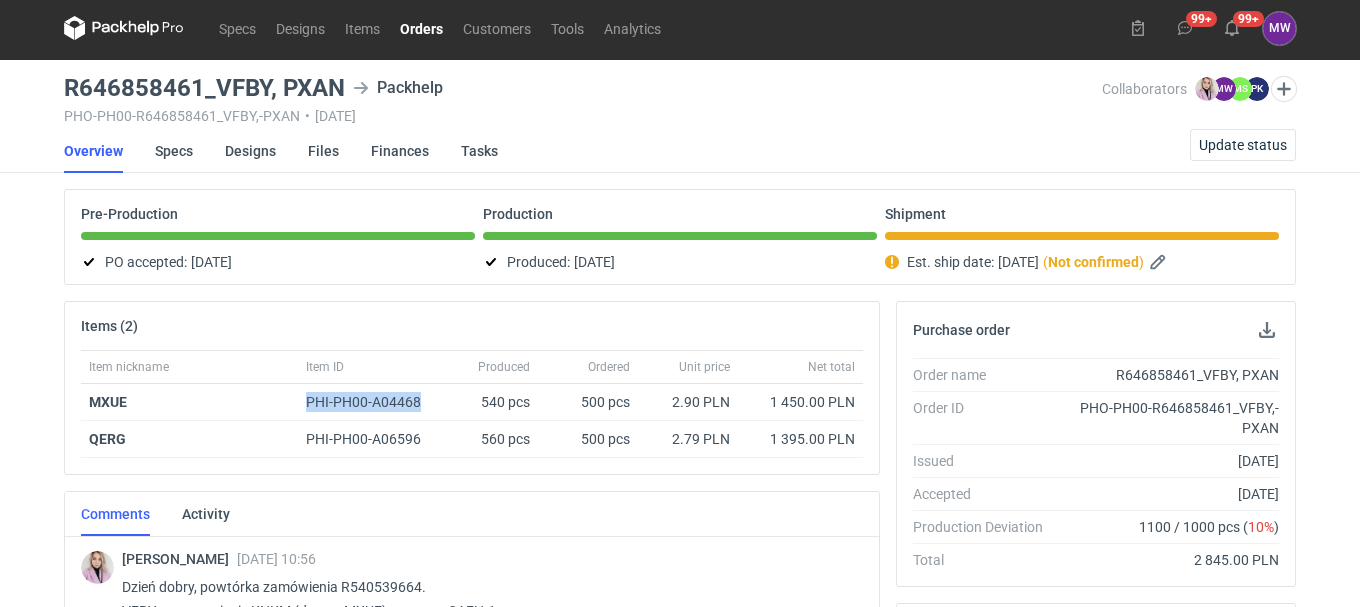 copy on "PHI-PH00-A04468" 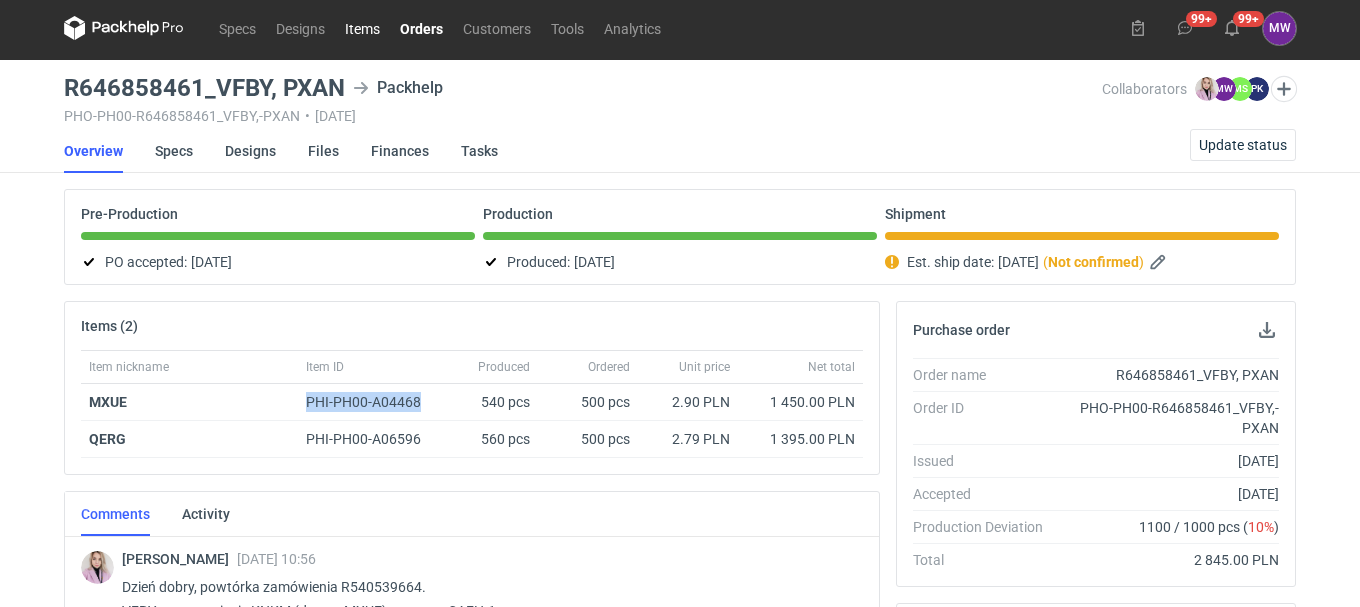 click on "Items" at bounding box center (362, 28) 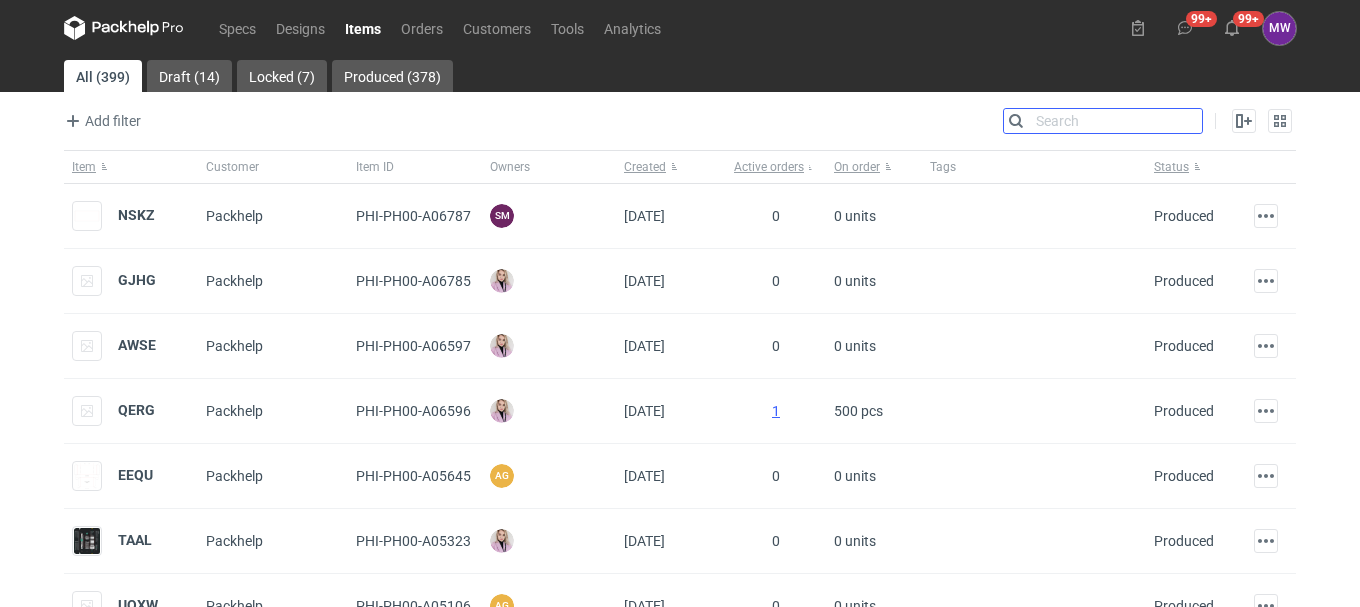 click on "Search" at bounding box center [1103, 121] 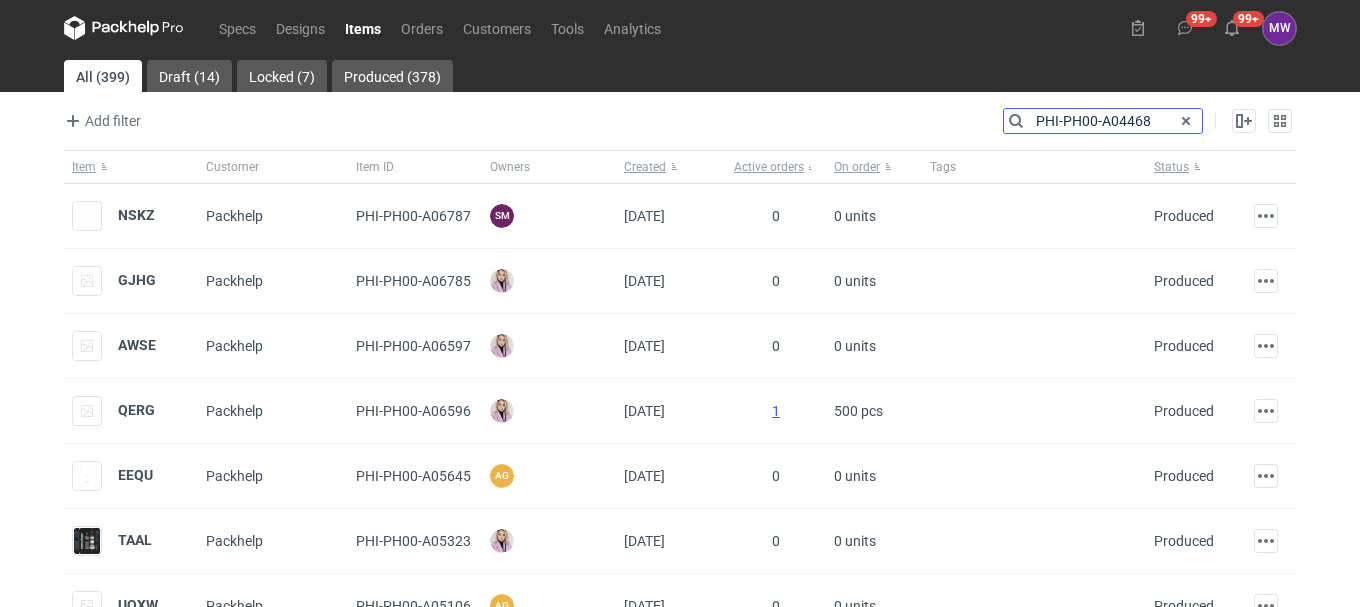 type on "PHI-PH00-A04468" 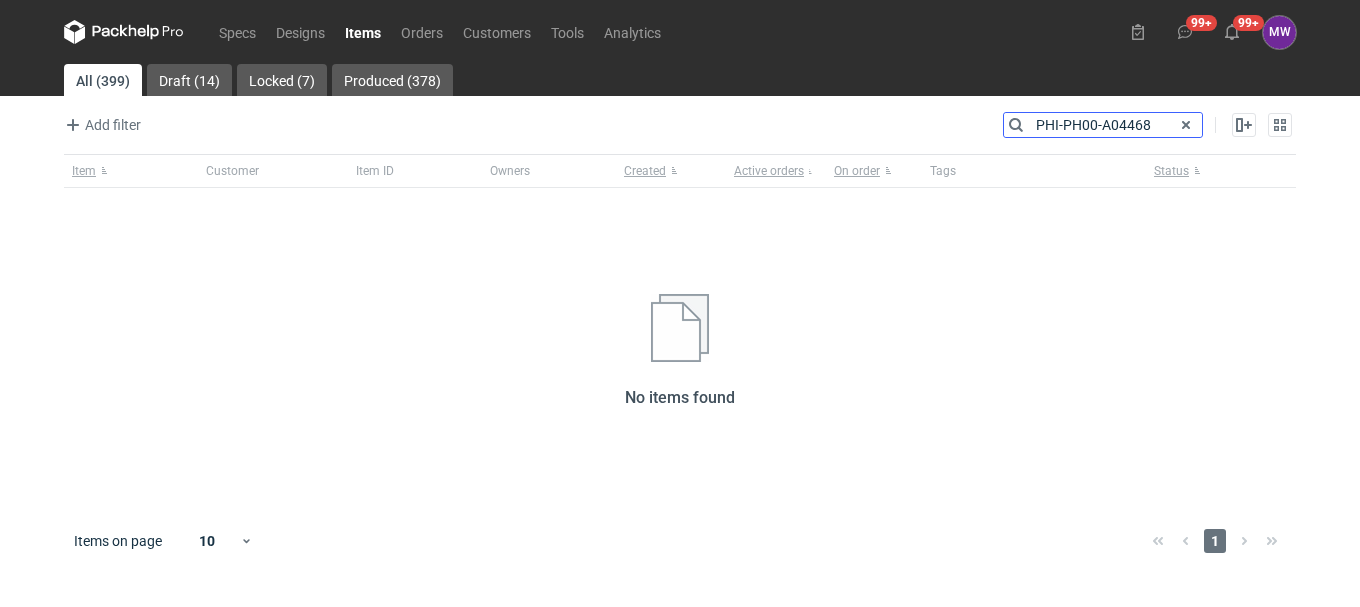 scroll, scrollTop: 0, scrollLeft: 0, axis: both 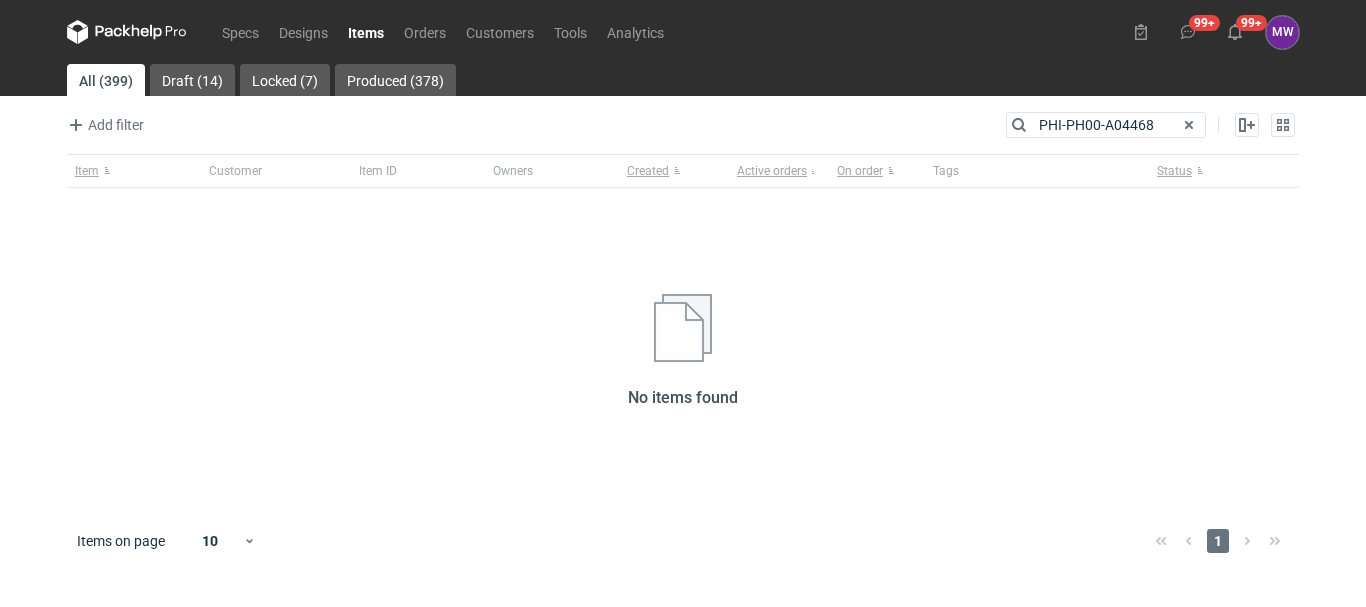 click on "Item Customer Item ID Owners Created Active orders  On order Tags Status No items found" at bounding box center (683, 331) 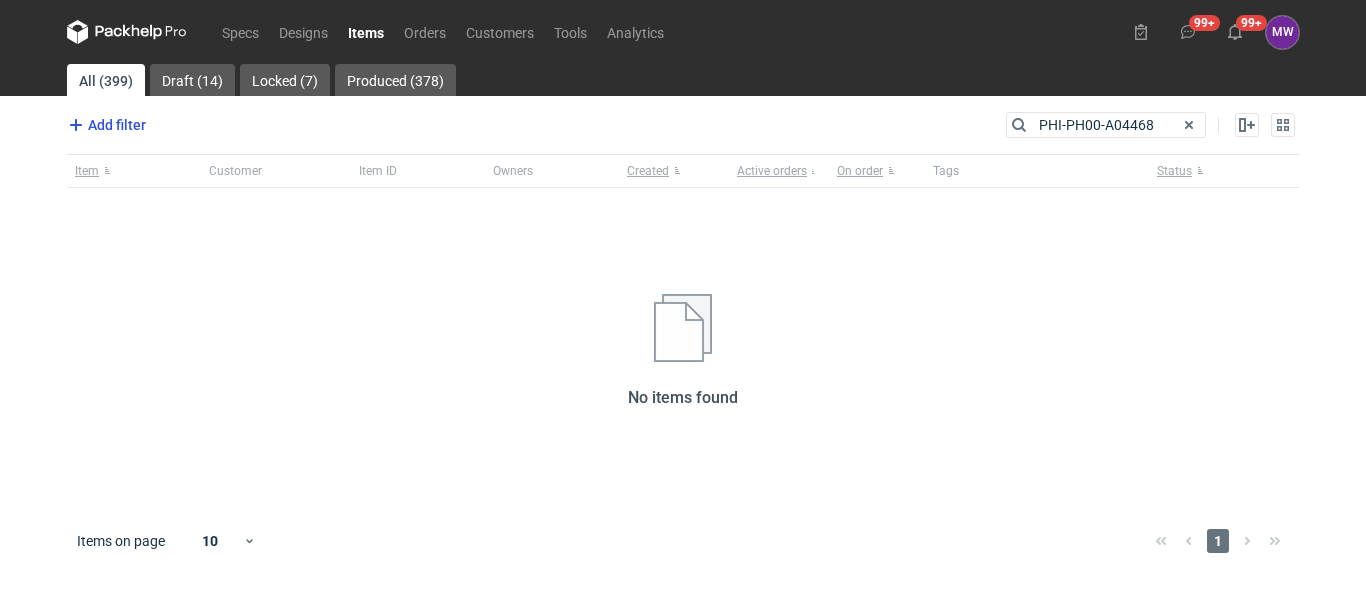 click on "Add filter" at bounding box center (105, 125) 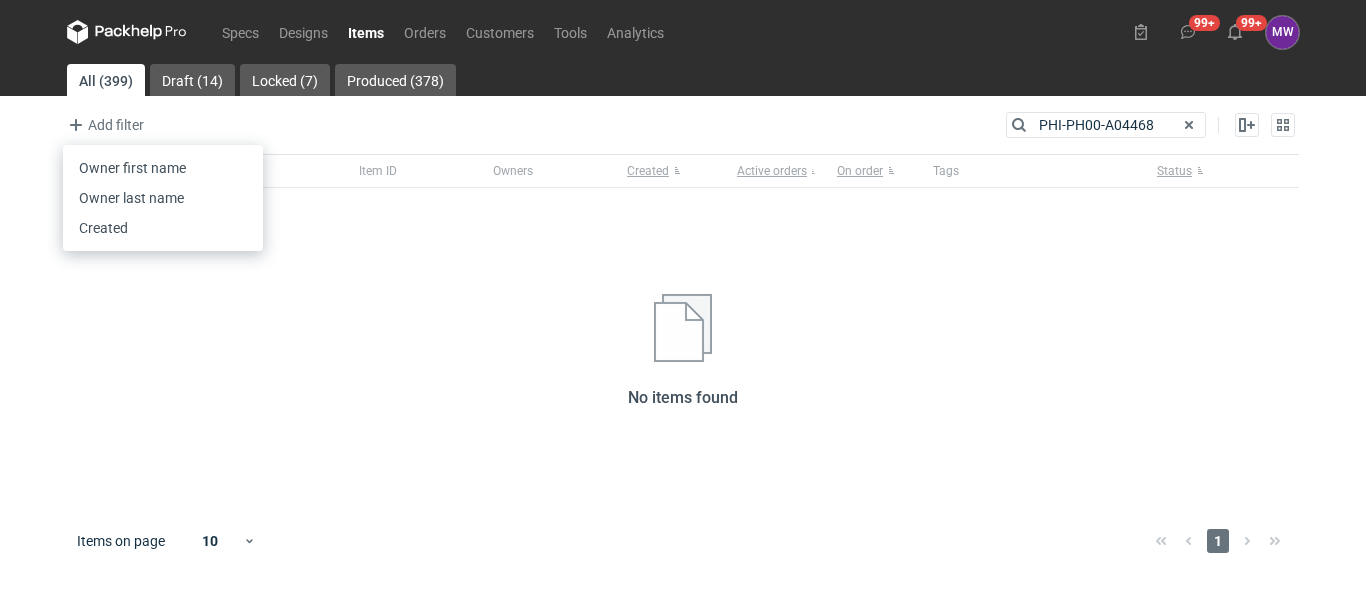 click on "No items found" at bounding box center [683, 364] 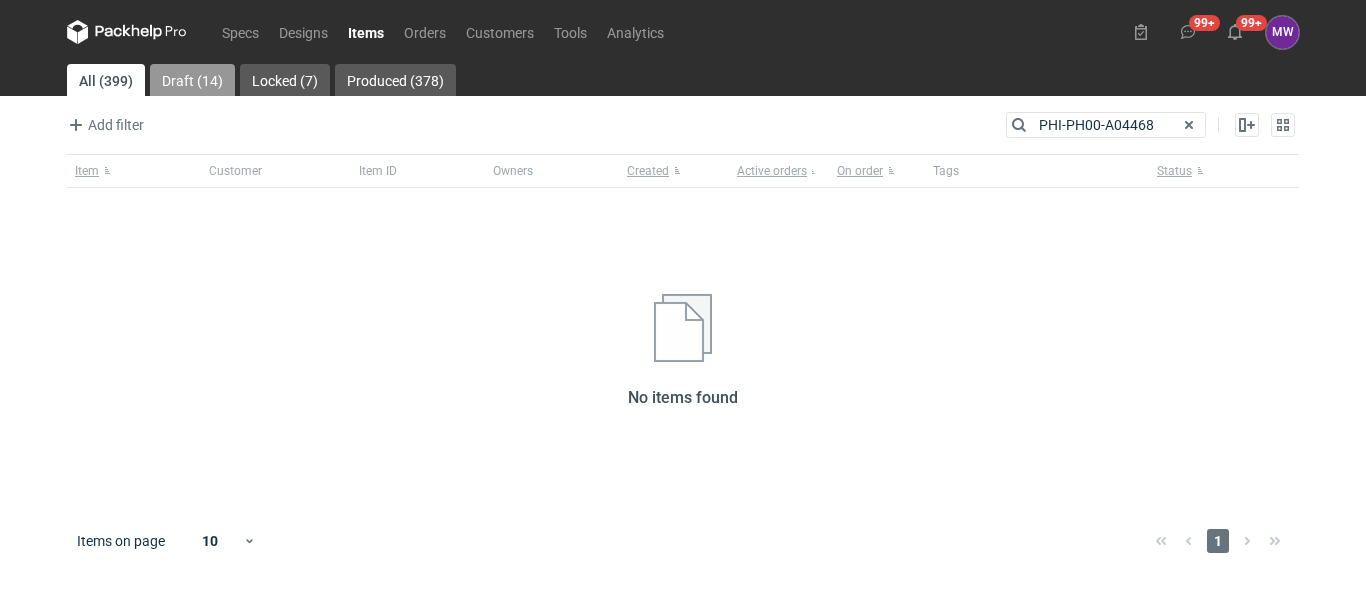 click on "Draft (14)" at bounding box center (192, 80) 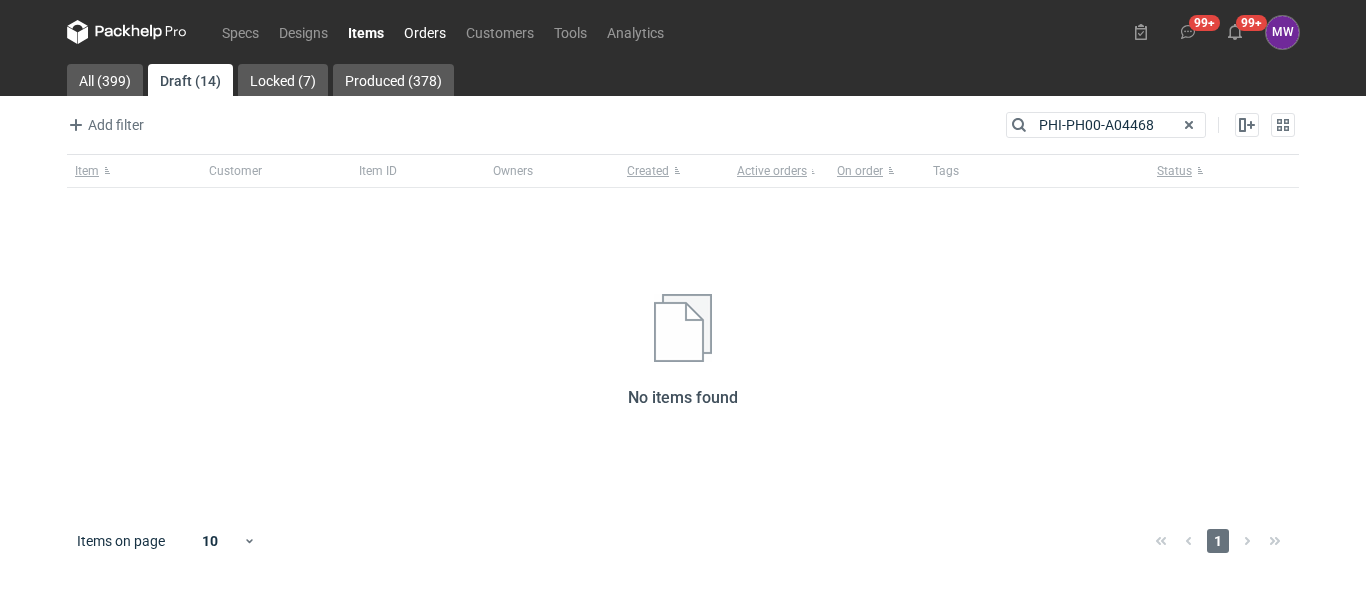 click on "Orders" at bounding box center (425, 32) 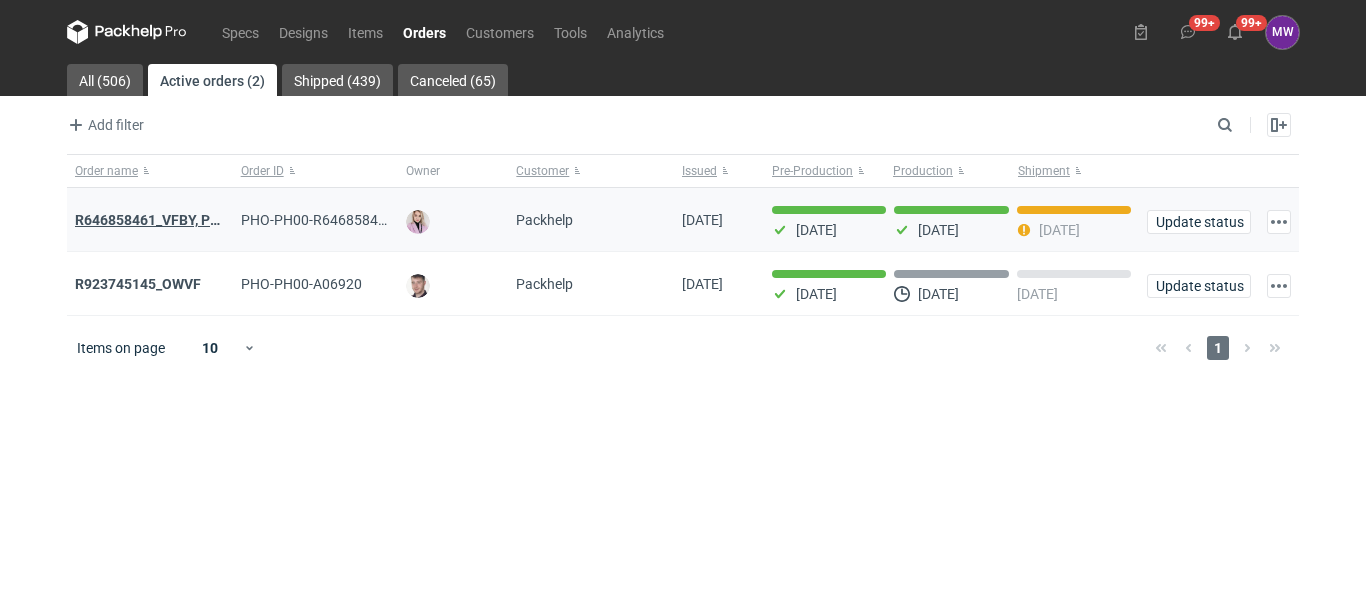 click on "R646858461_VFBY, PXAN" at bounding box center (156, 220) 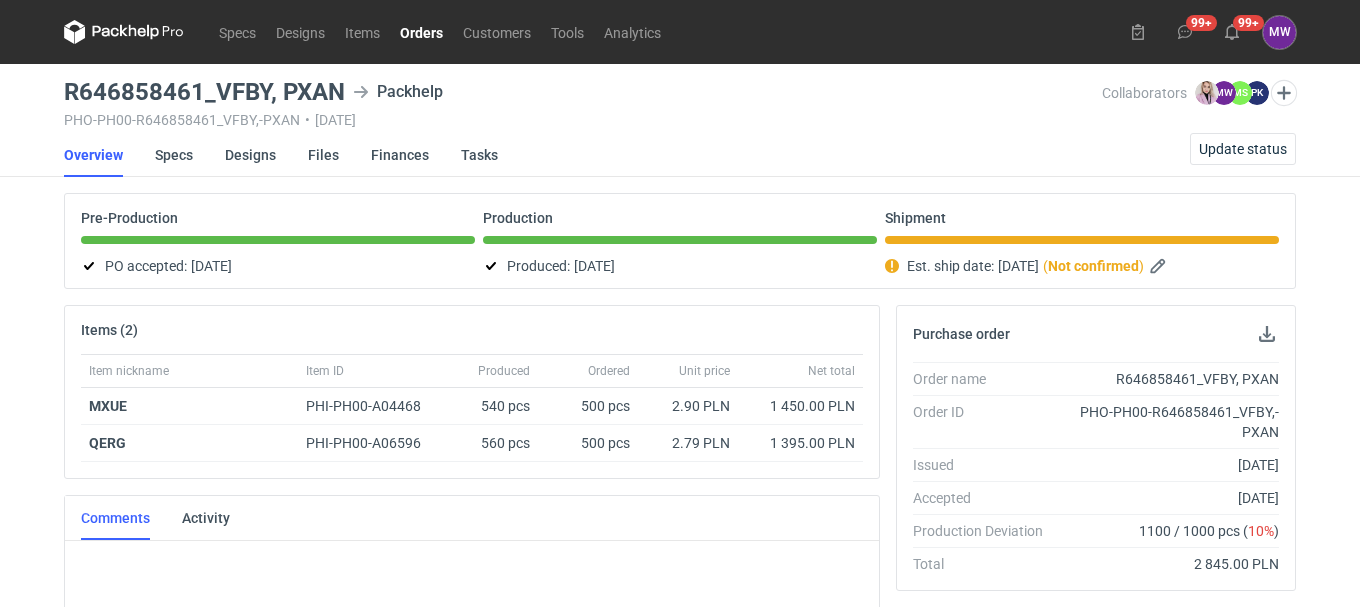 scroll, scrollTop: 102, scrollLeft: 0, axis: vertical 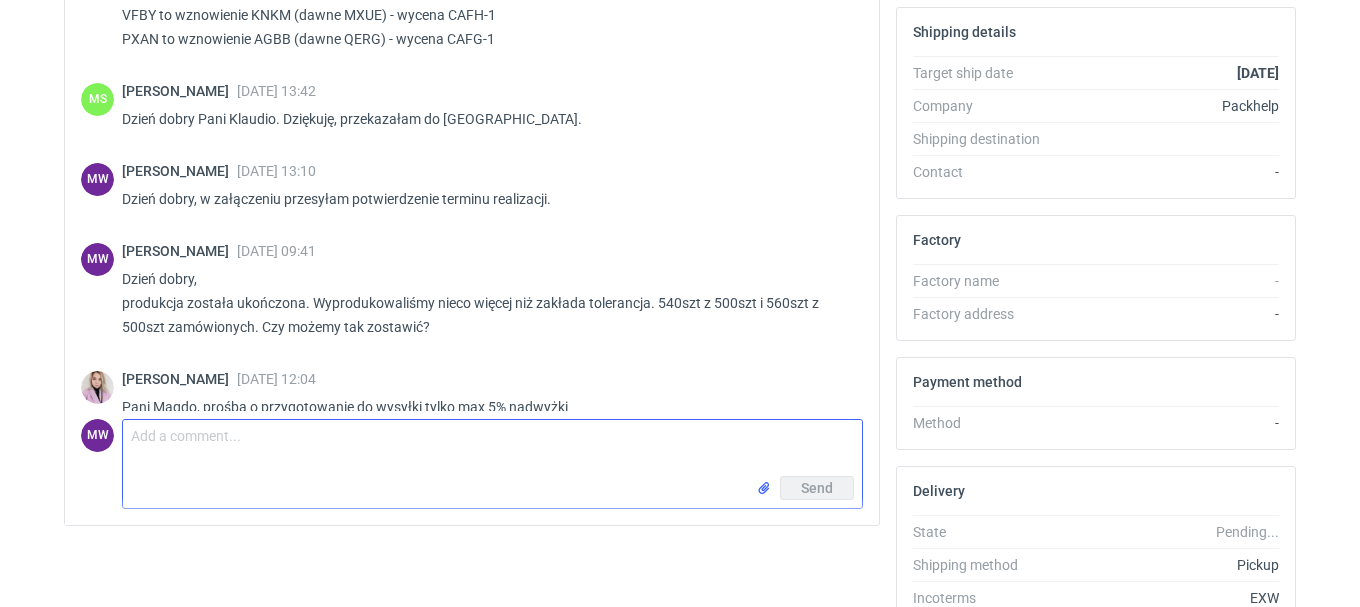click on "Comment message" at bounding box center (492, 448) 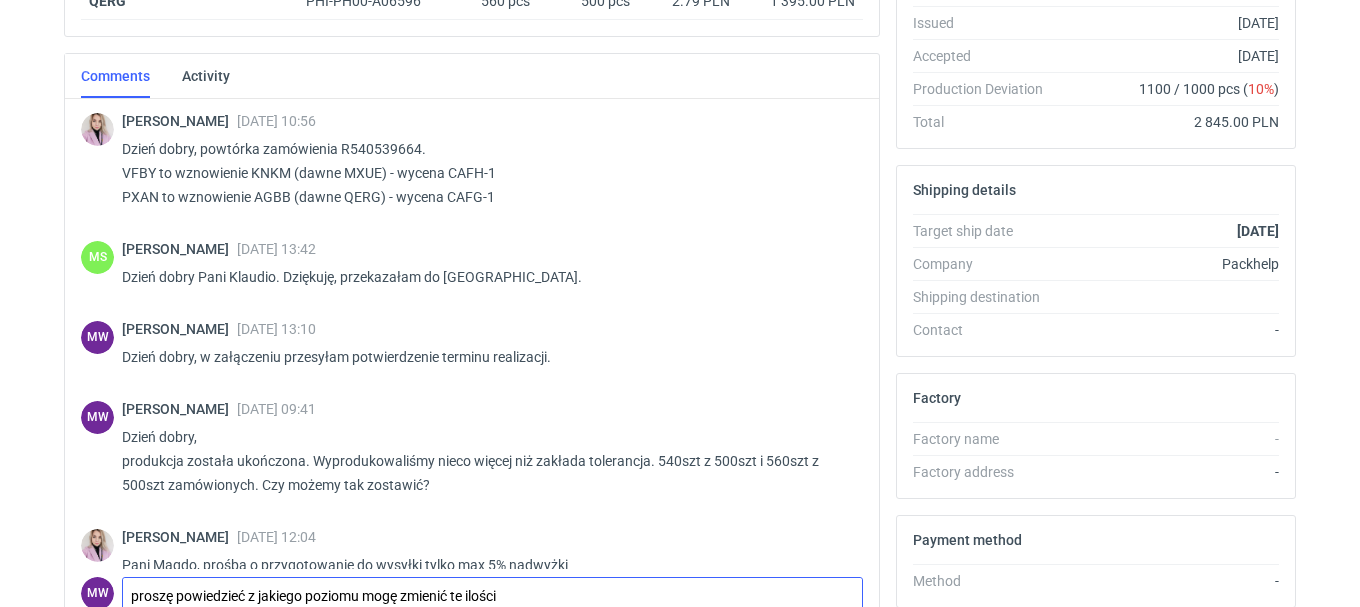 scroll, scrollTop: 500, scrollLeft: 0, axis: vertical 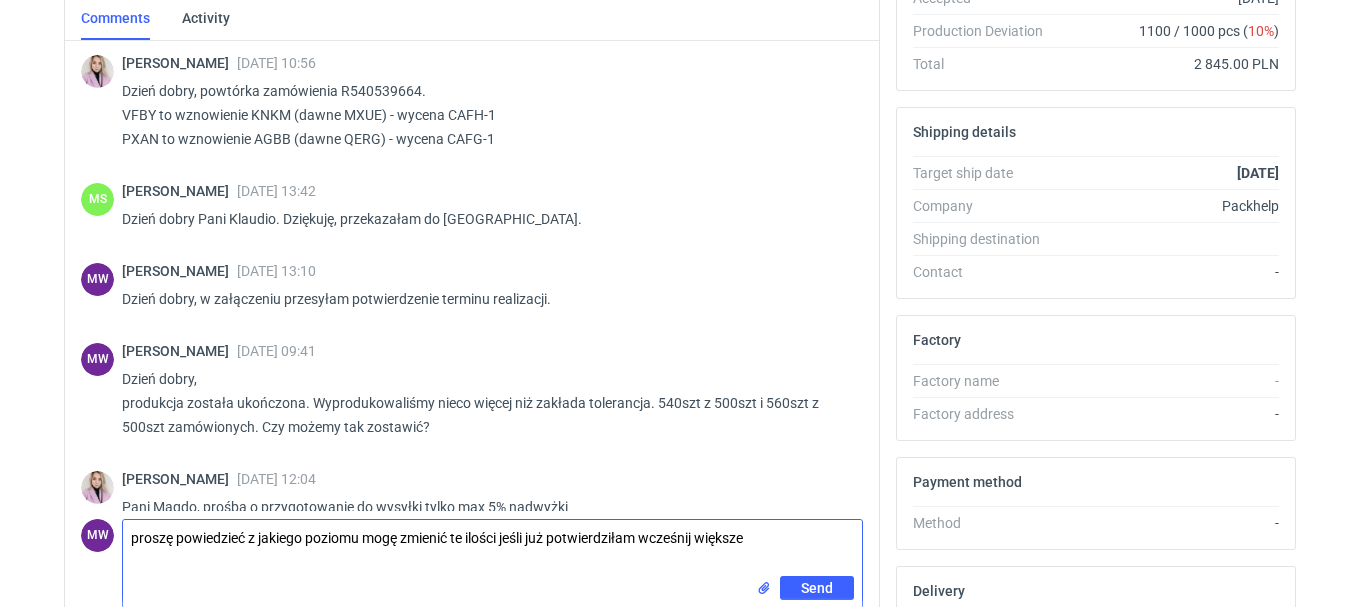 click on "proszę powiedzieć z jakiego poziomu mogę zmienić te ilości jeśli już potwierdziłam wcześnij większe" at bounding box center (492, 548) 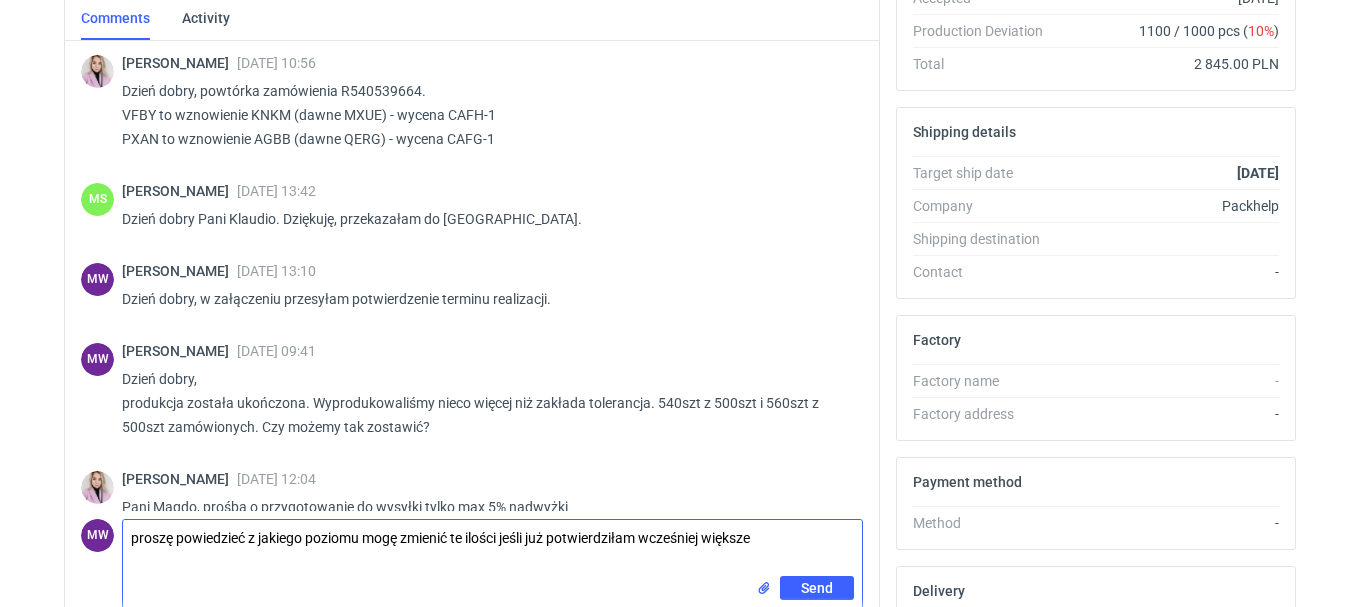 click on "proszę powiedzieć z jakiego poziomu mogę zmienić te ilości jeśli już potwierdziłam wcześniej większe" at bounding box center (492, 548) 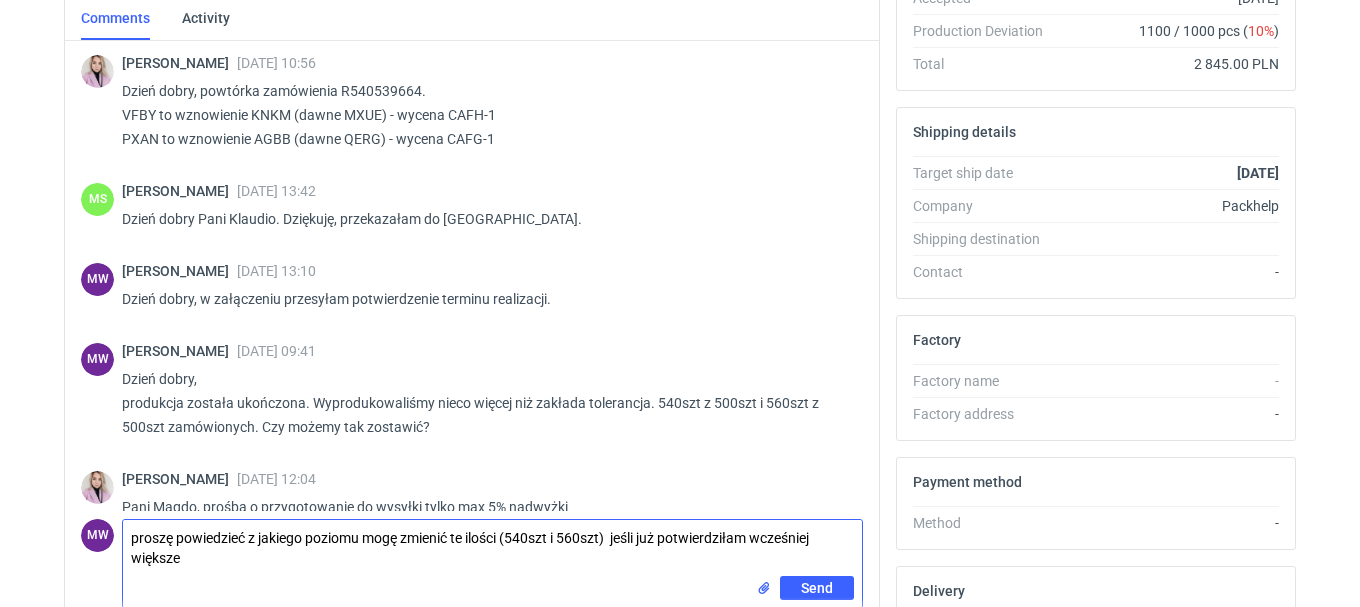 click on "proszę powiedzieć z jakiego poziomu mogę zmienić te ilości (540szt i 560szt)  jeśli już potwierdziłam wcześniej większe" at bounding box center (492, 548) 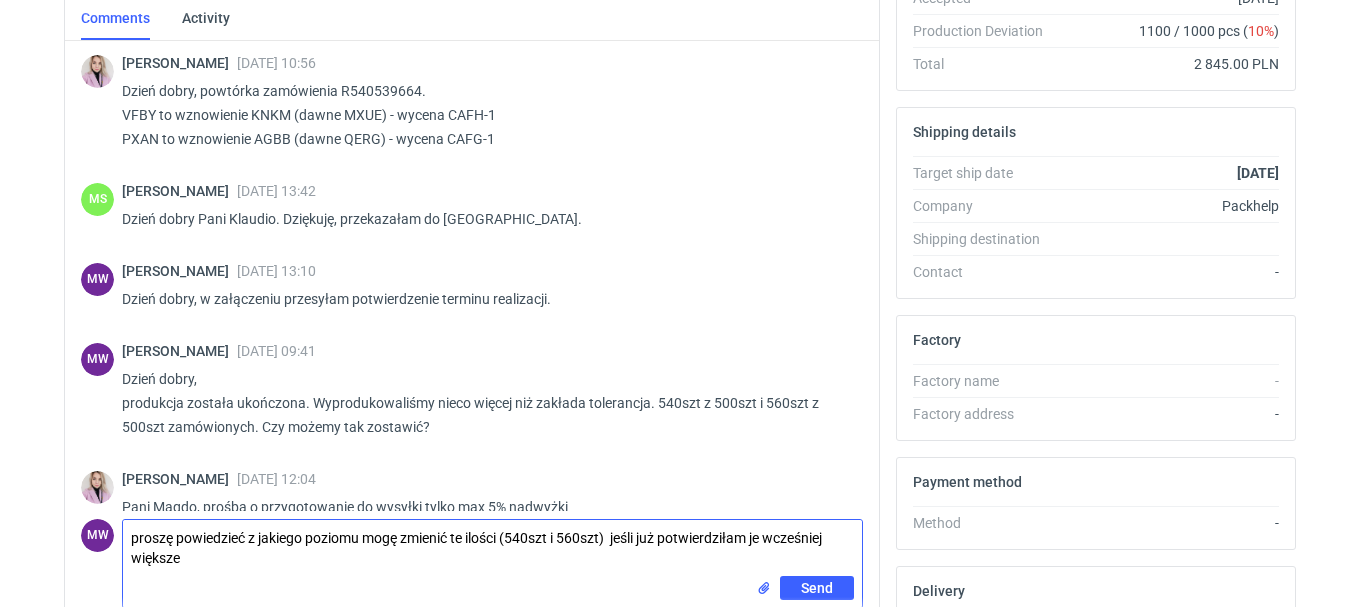 click on "proszę powiedzieć z jakiego poziomu mogę zmienić te ilości (540szt i 560szt)  jeśli już potwierdziłam je wcześniej większe" at bounding box center [492, 548] 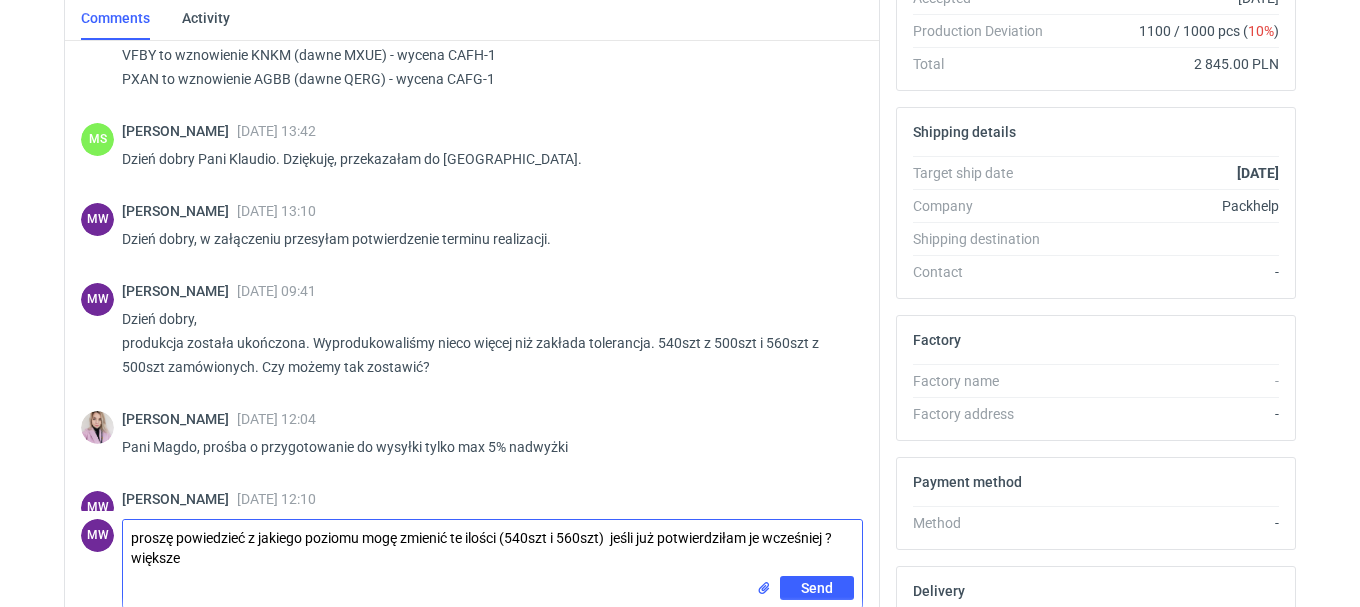 scroll, scrollTop: 108, scrollLeft: 0, axis: vertical 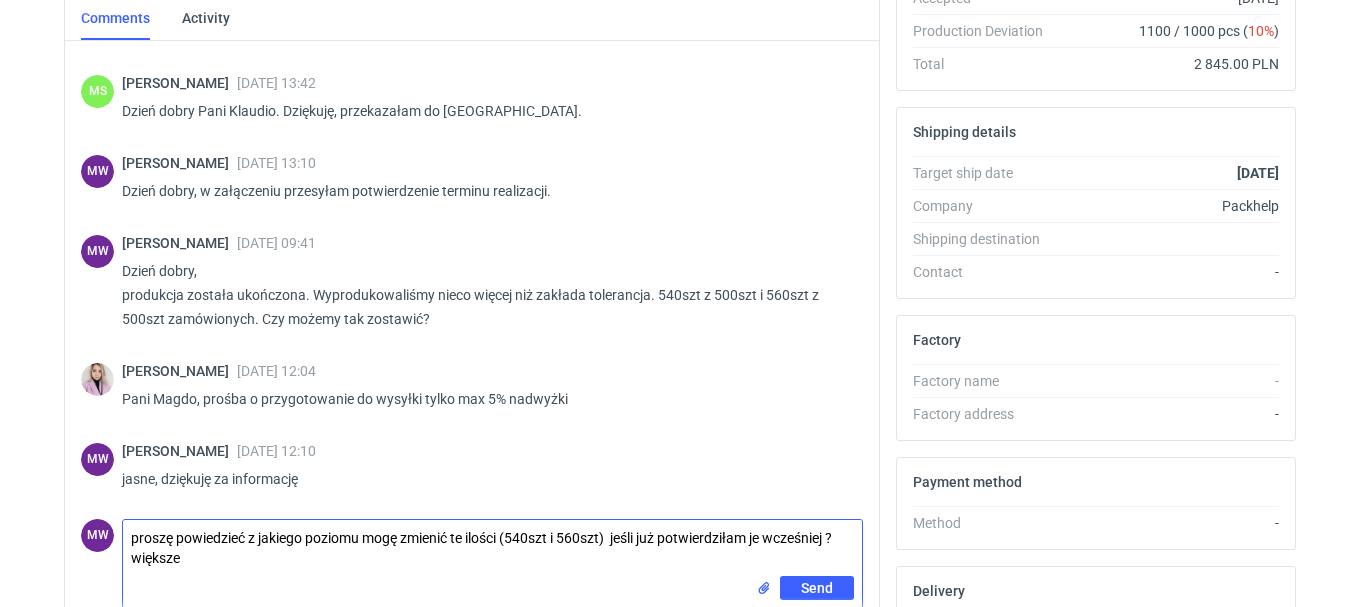 click on "proszę powiedzieć z jakiego poziomu mogę zmienić te ilości (540szt i 560szt)  jeśli już potwierdziłam je wcześniej ? większe" at bounding box center (492, 548) 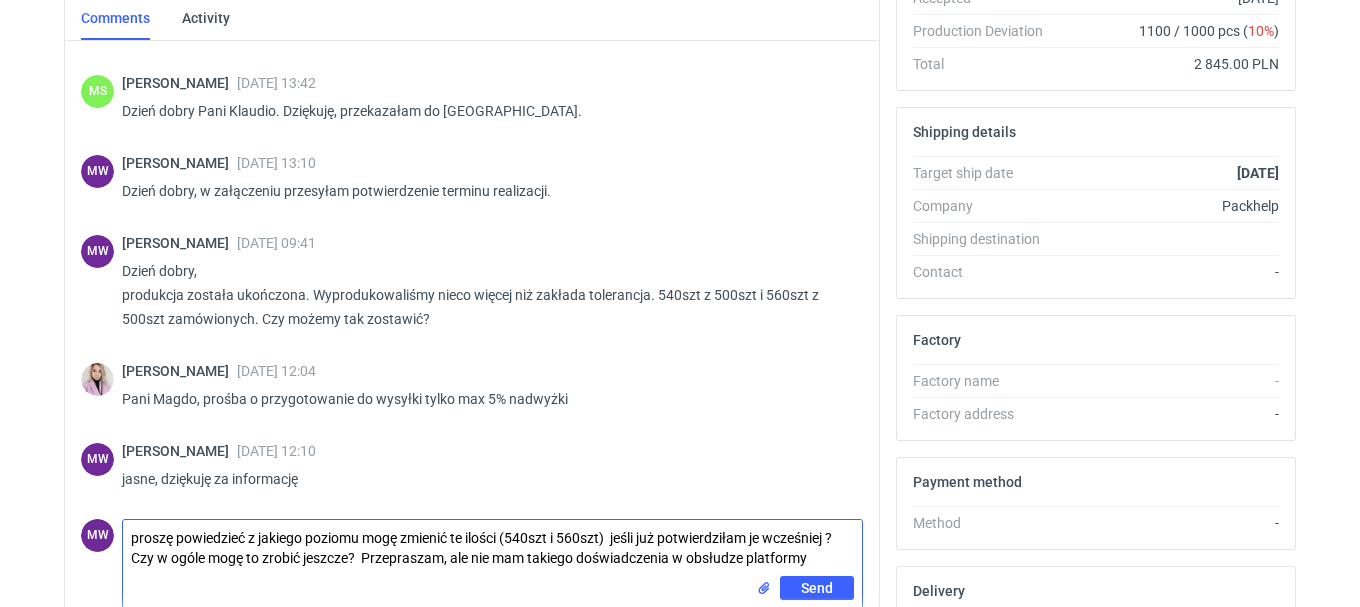 click on "proszę powiedzieć z jakiego poziomu mogę zmienić te ilości (540szt i 560szt)  jeśli już potwierdziłam je wcześniej ? Czy w ogóle mogę to zrobić jeszcze?  Przepraszam, ale nie mam takiego doświadczenia w obsłudze platformy" at bounding box center [492, 548] 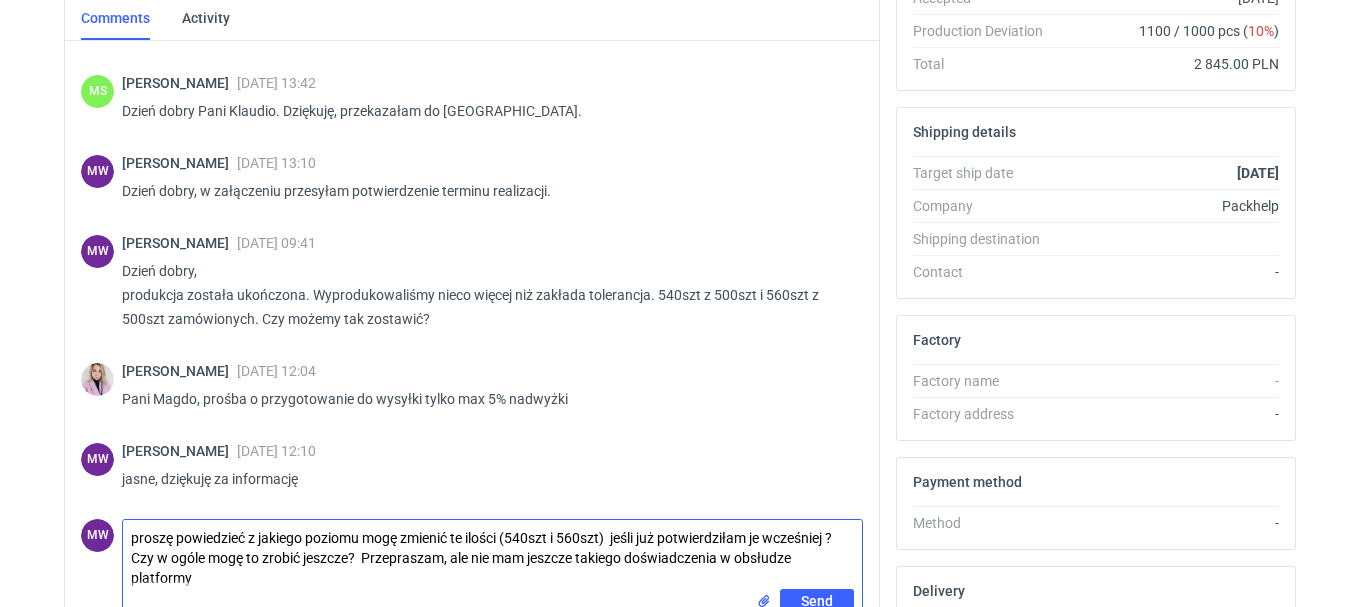 type on "proszę powiedzieć z jakiego poziomu mogę zmienić te ilości (540szt i 560szt)  jeśli już potwierdziłam je wcześniej ? Czy w ogóle mogę to zrobić jeszcze?  Przepraszam, ale nie mam jeszcze takiego doświadczenia w obsłudze platformy" 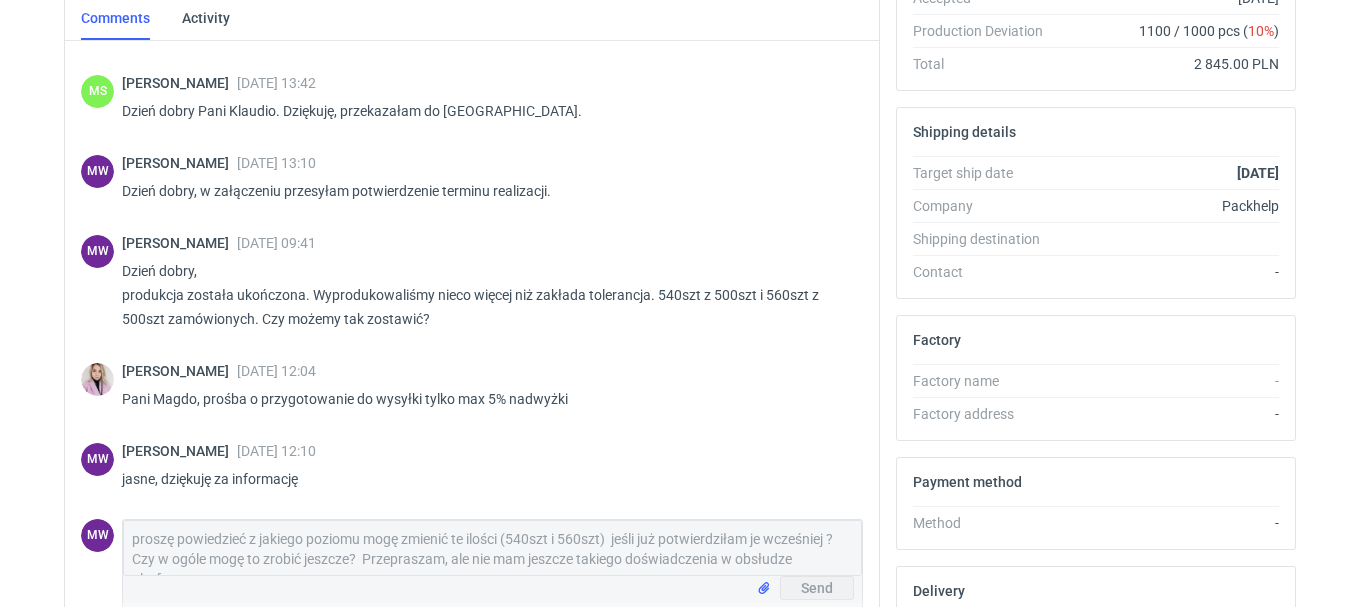 type 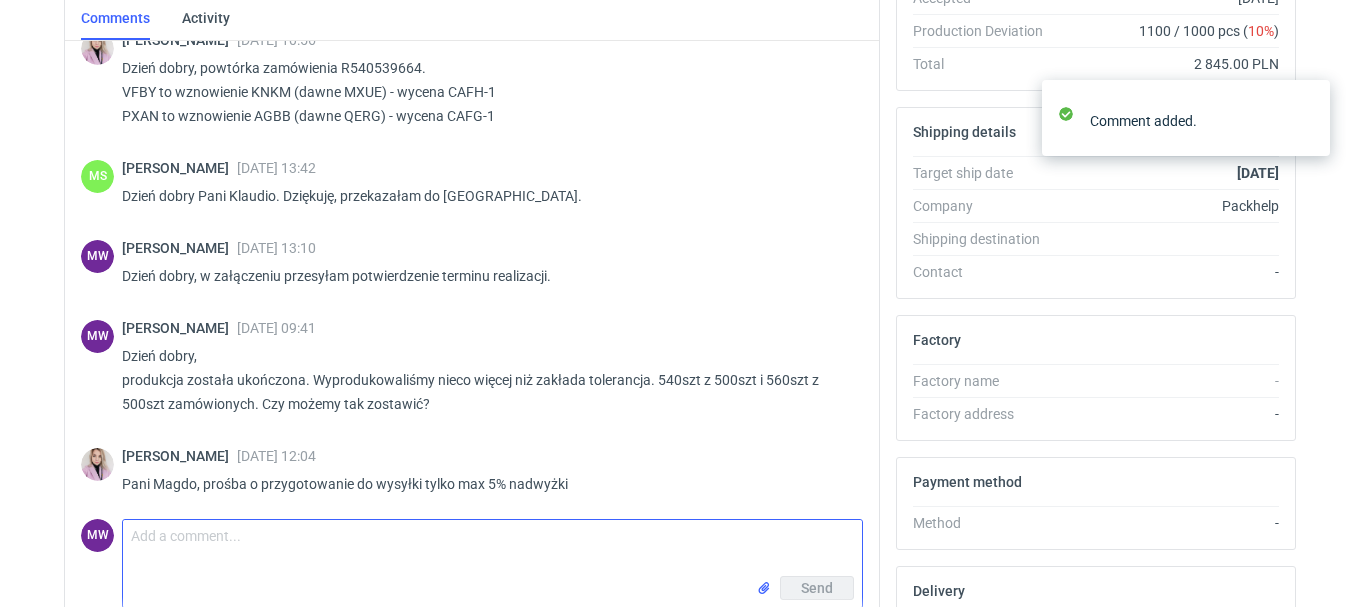 scroll, scrollTop: 0, scrollLeft: 0, axis: both 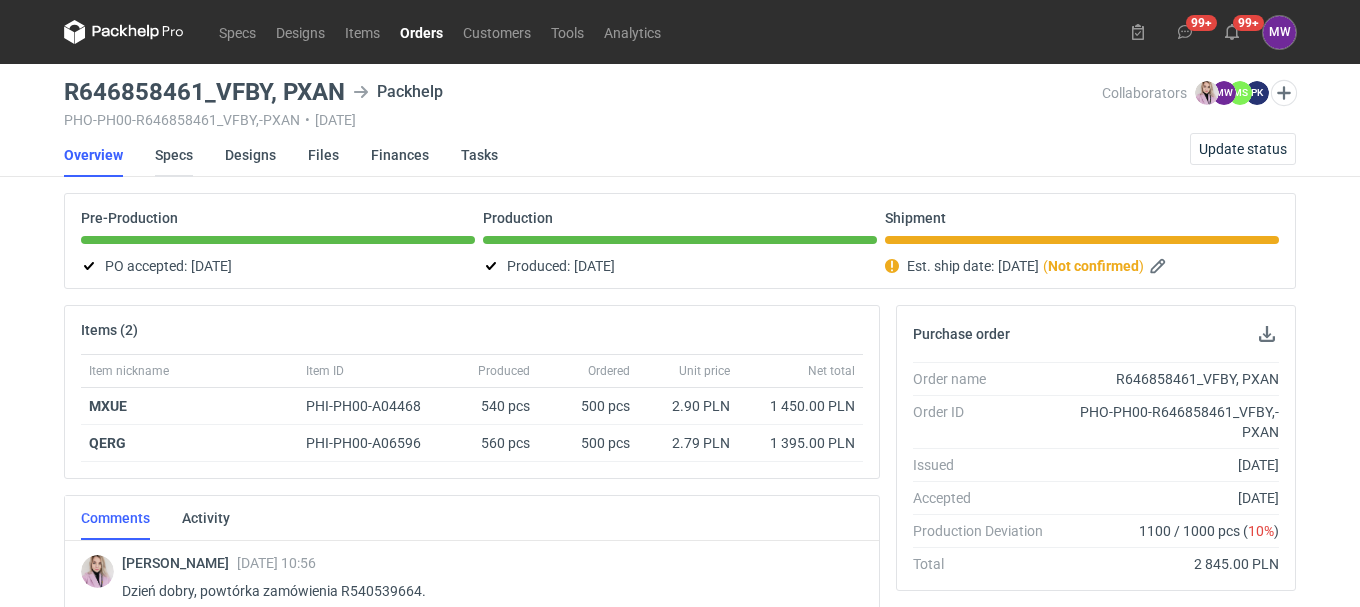 click on "Specs" at bounding box center (174, 155) 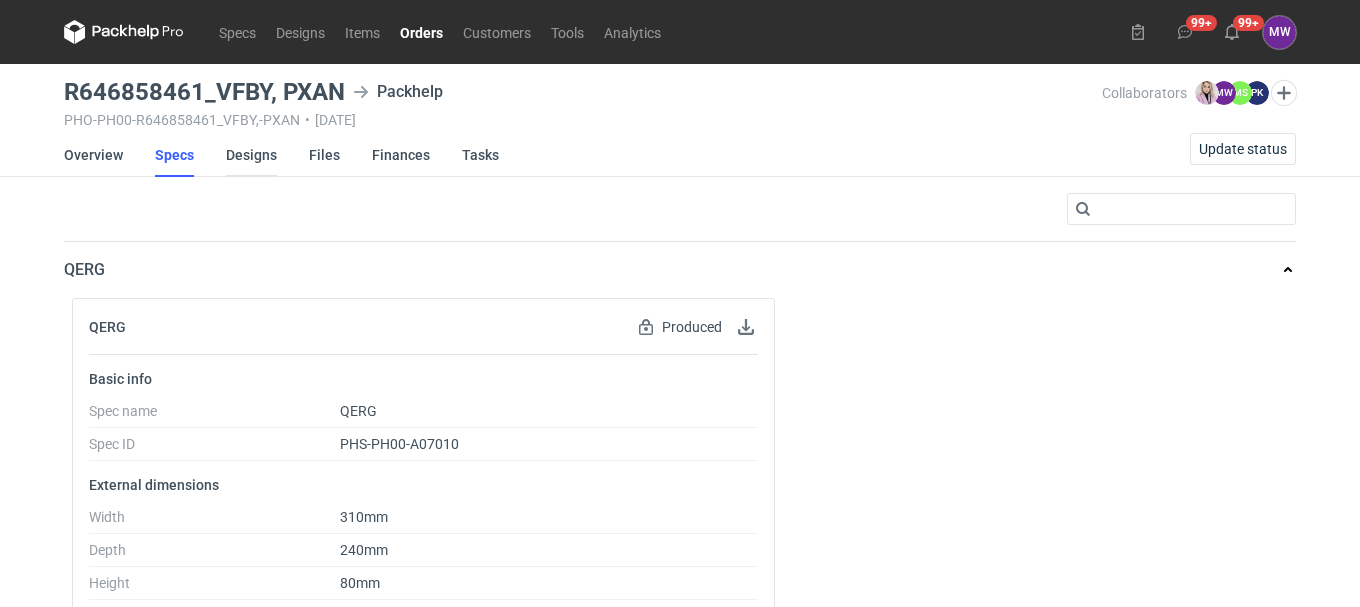 click on "Designs" at bounding box center (251, 155) 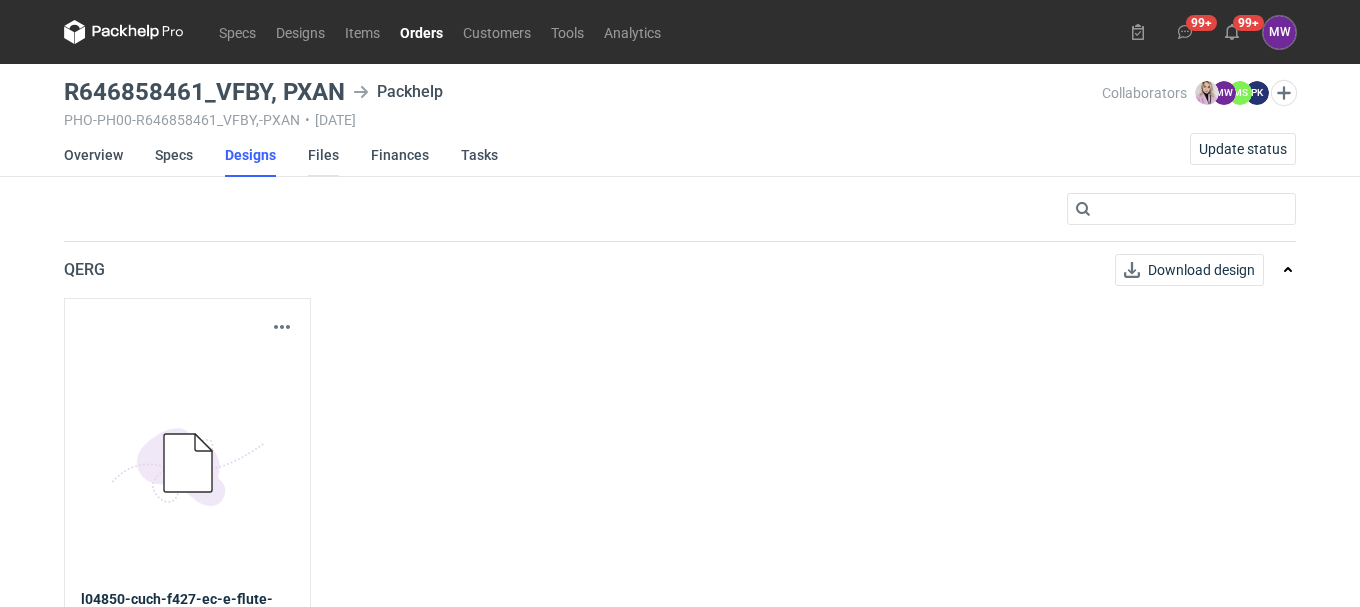 click on "Files" at bounding box center [323, 155] 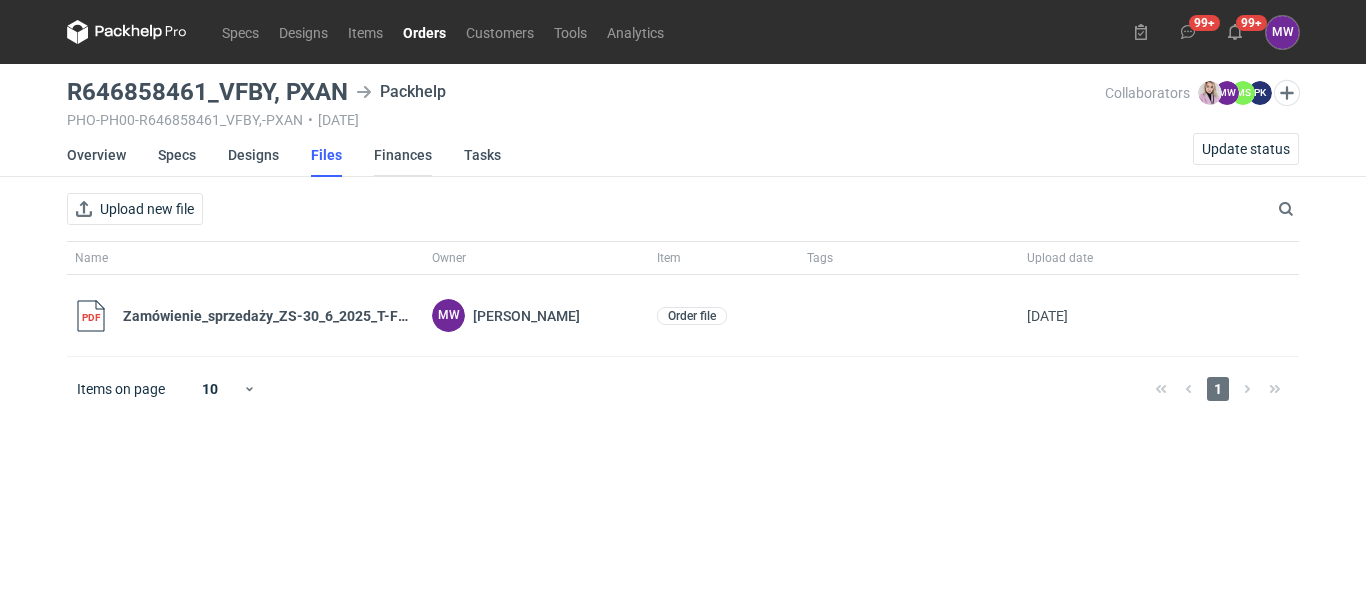 click on "Finances" at bounding box center (403, 155) 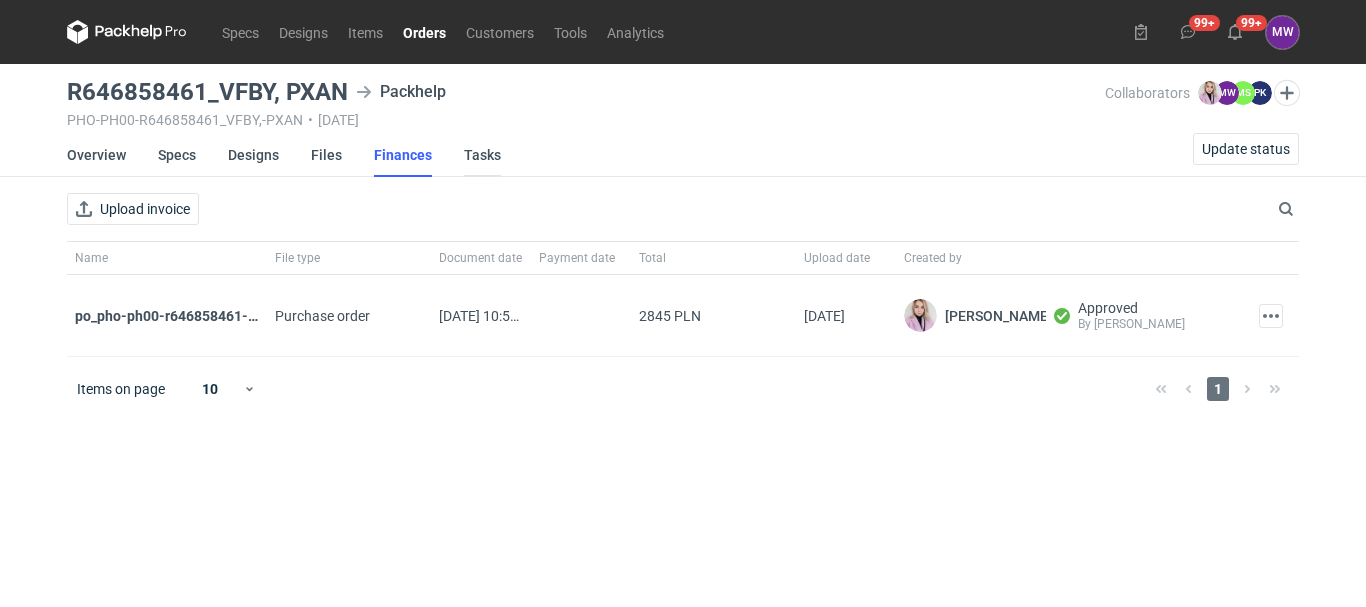 click on "Tasks" at bounding box center (482, 155) 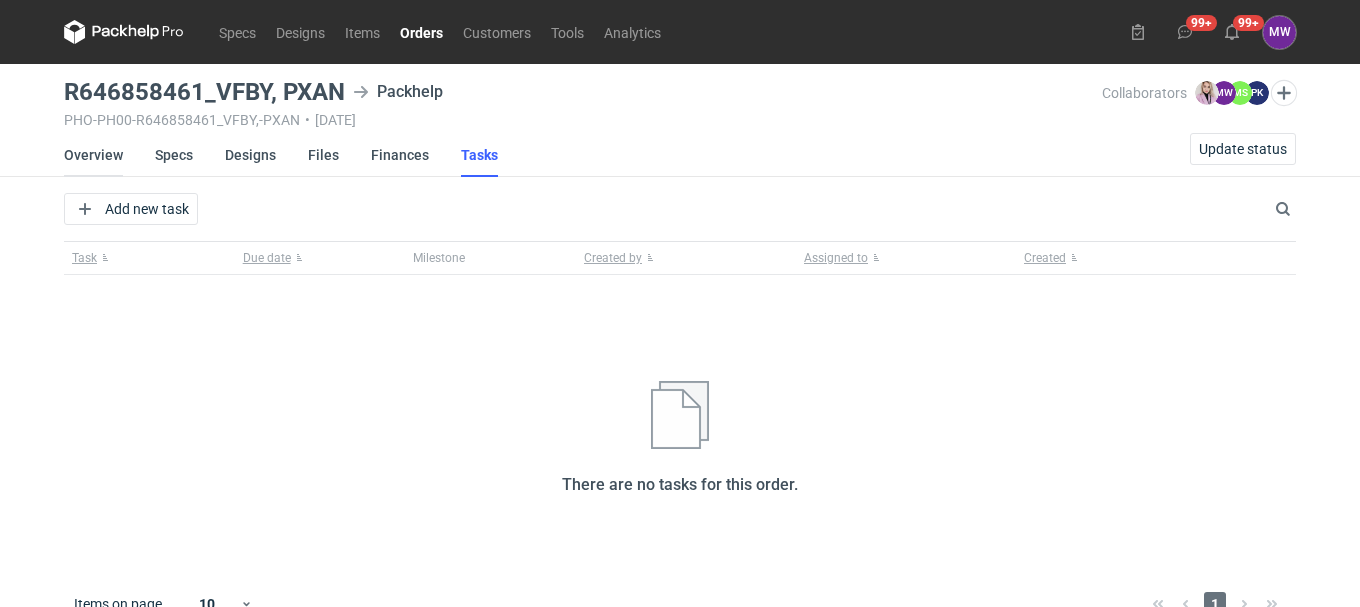 click on "Overview" at bounding box center [93, 155] 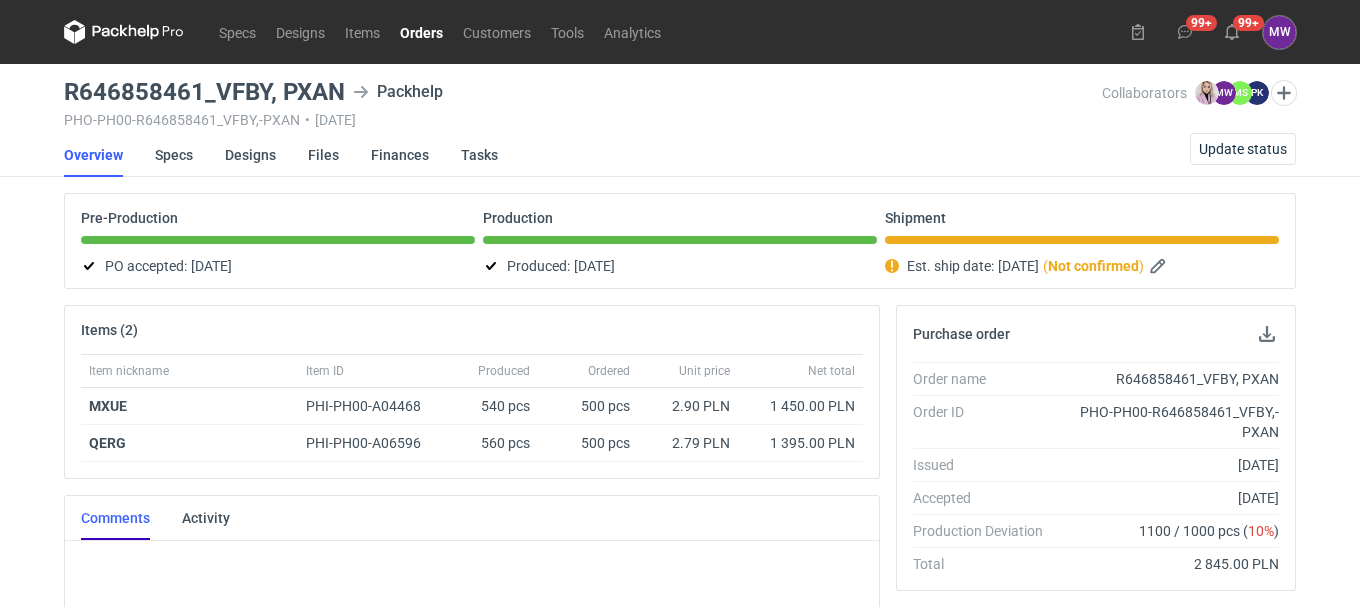 scroll, scrollTop: 102, scrollLeft: 0, axis: vertical 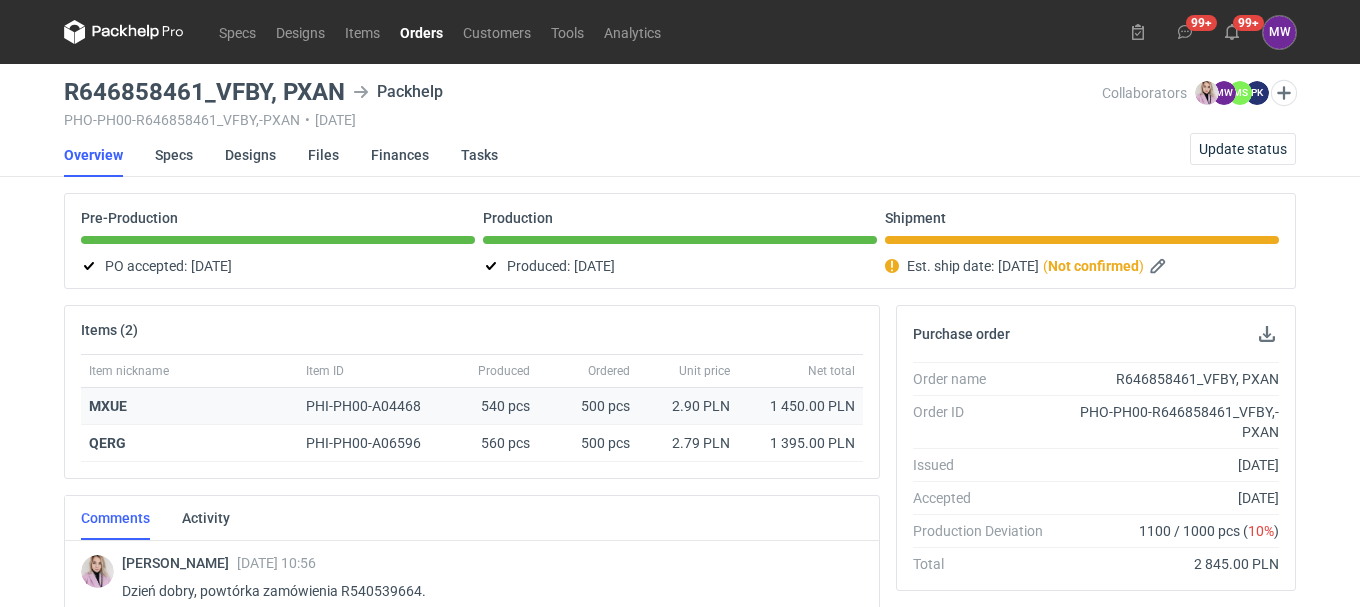 click on "PHI-PH00-A04468" at bounding box center [373, 406] 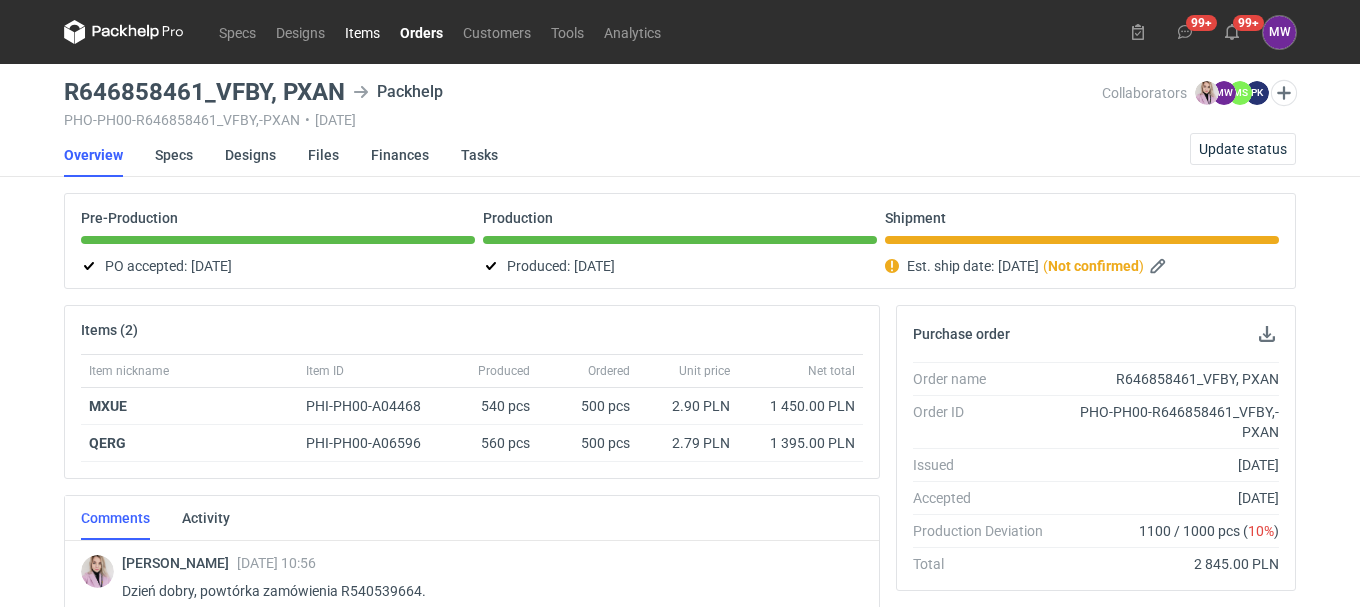 click on "Items" at bounding box center [362, 32] 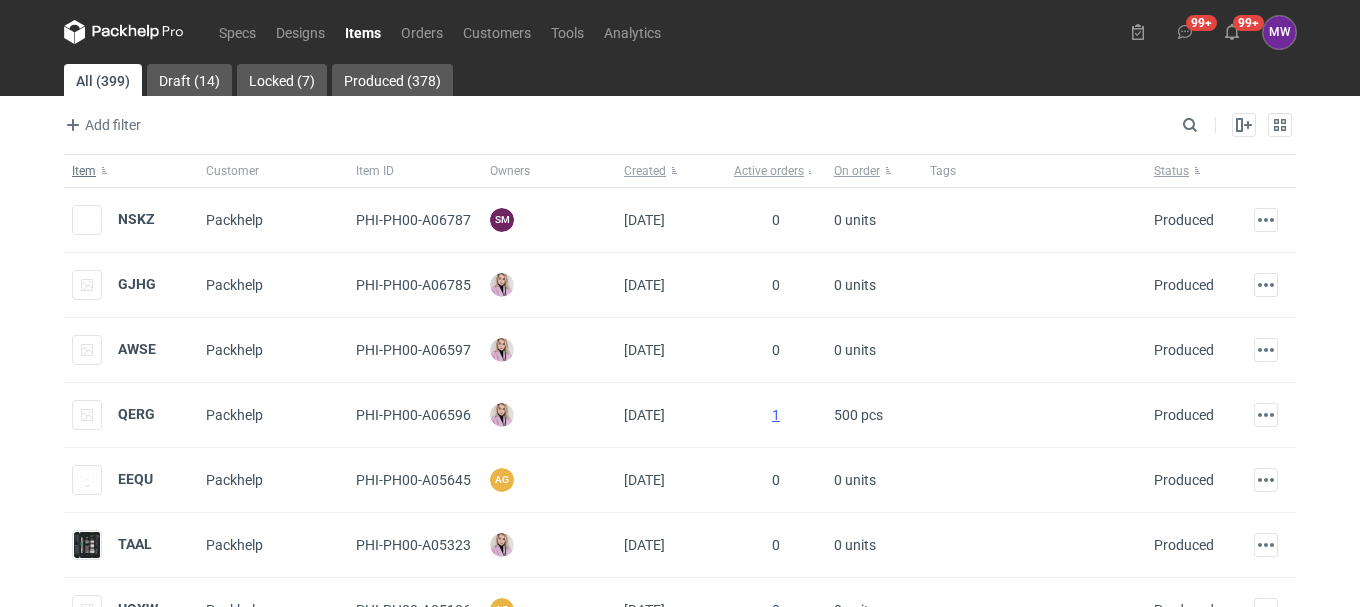 click on "Item" at bounding box center (131, 171) 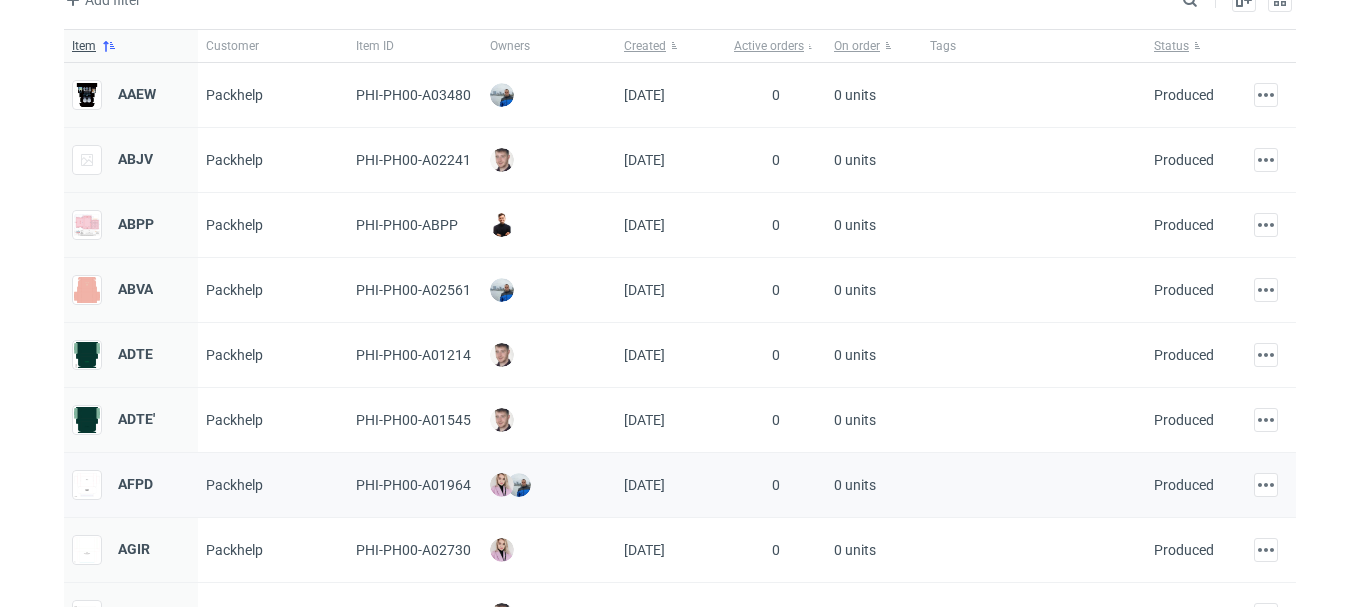 scroll, scrollTop: 295, scrollLeft: 0, axis: vertical 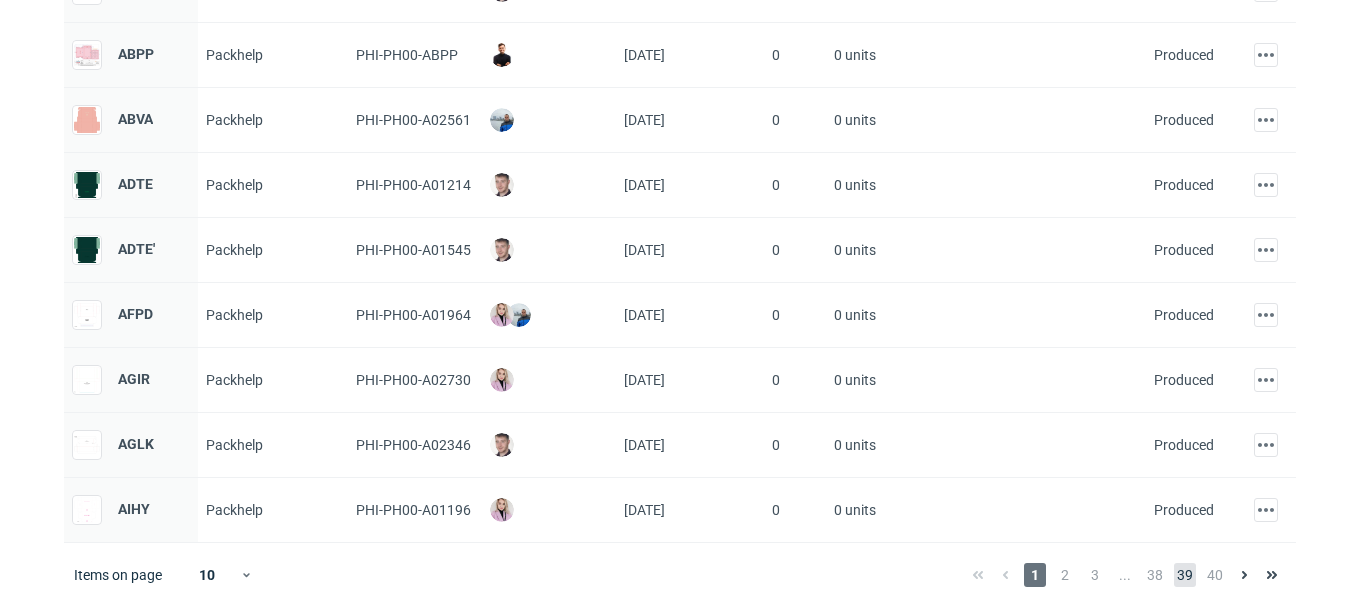 click on "39" at bounding box center [1185, 575] 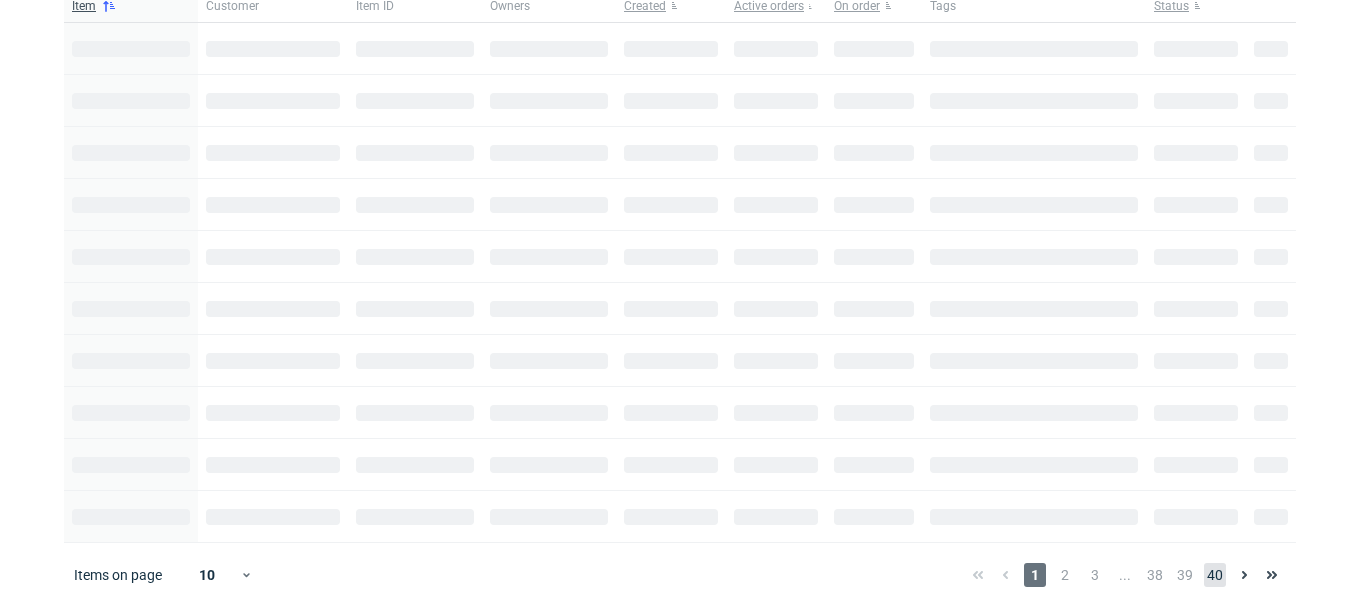 scroll, scrollTop: 295, scrollLeft: 0, axis: vertical 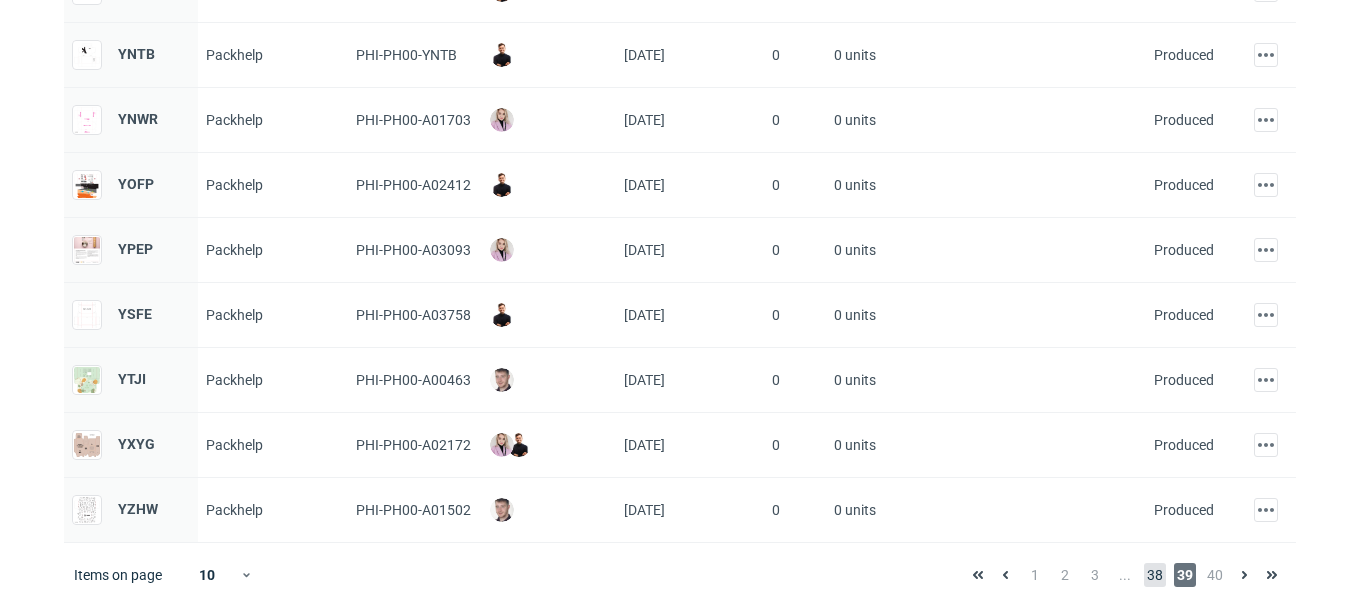 click on "38" at bounding box center [1155, 575] 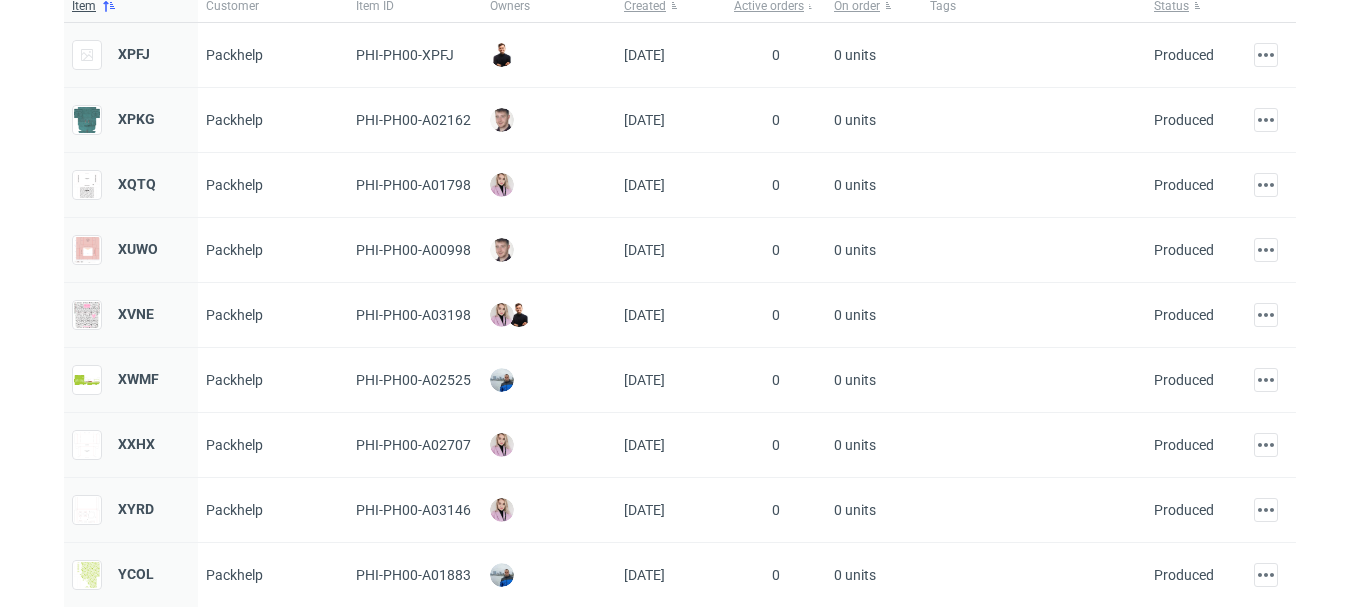 scroll, scrollTop: 295, scrollLeft: 0, axis: vertical 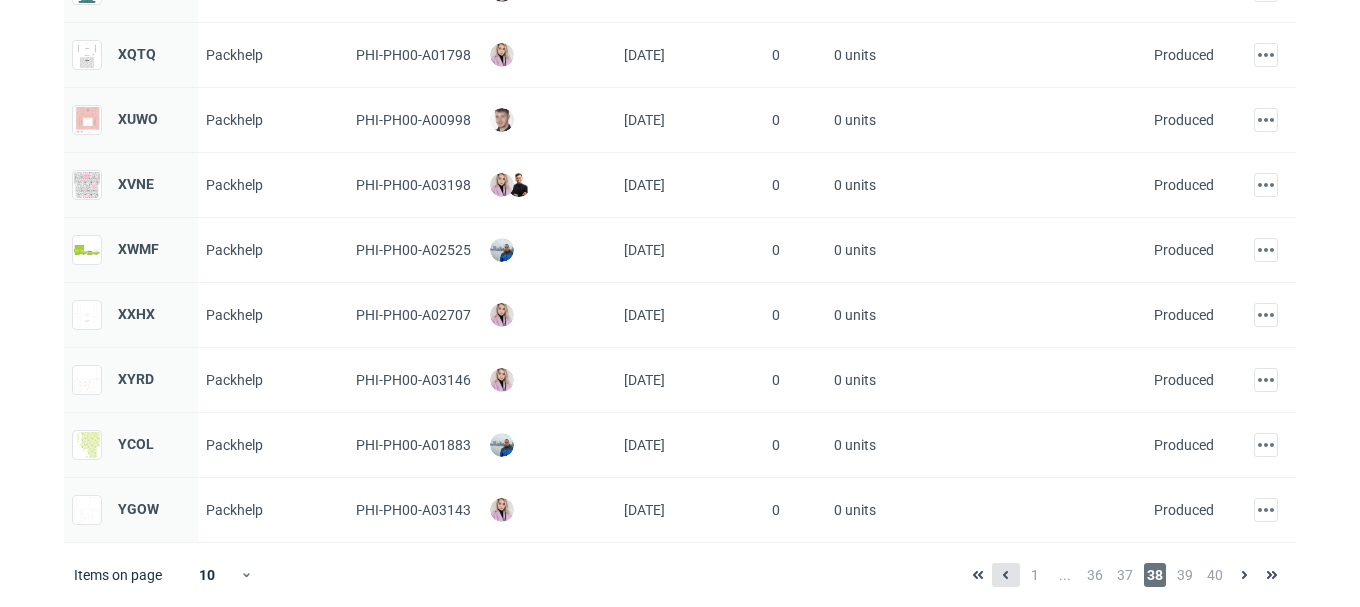 click at bounding box center (1006, 575) 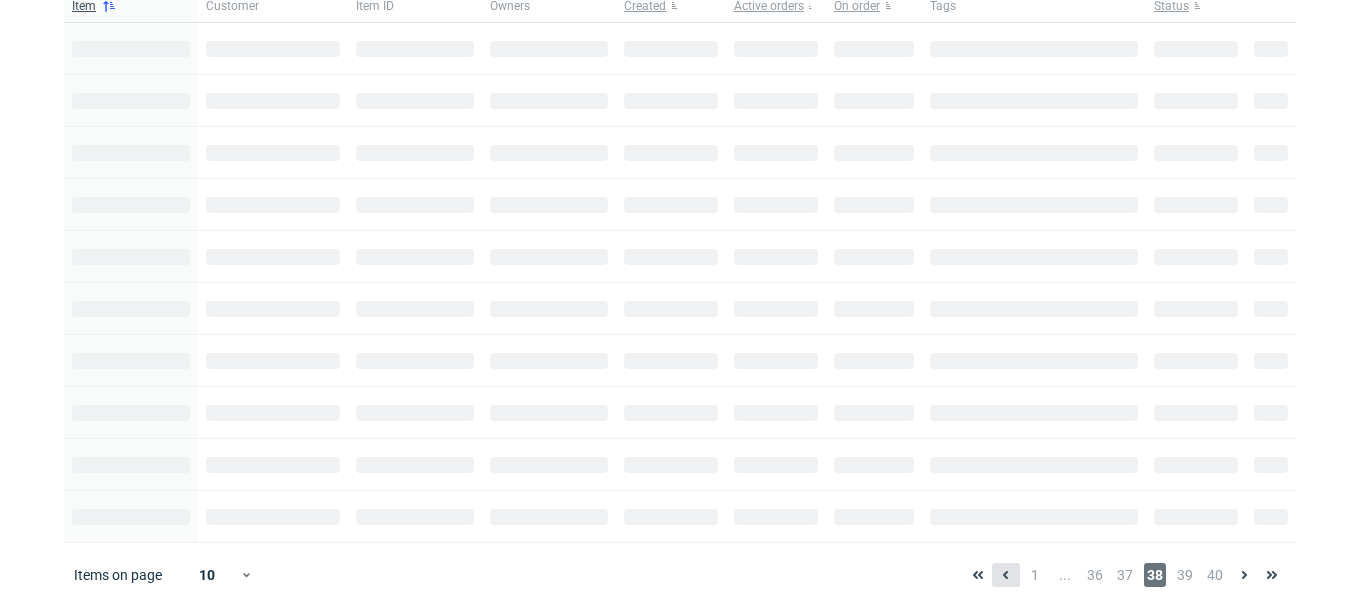 scroll, scrollTop: 295, scrollLeft: 0, axis: vertical 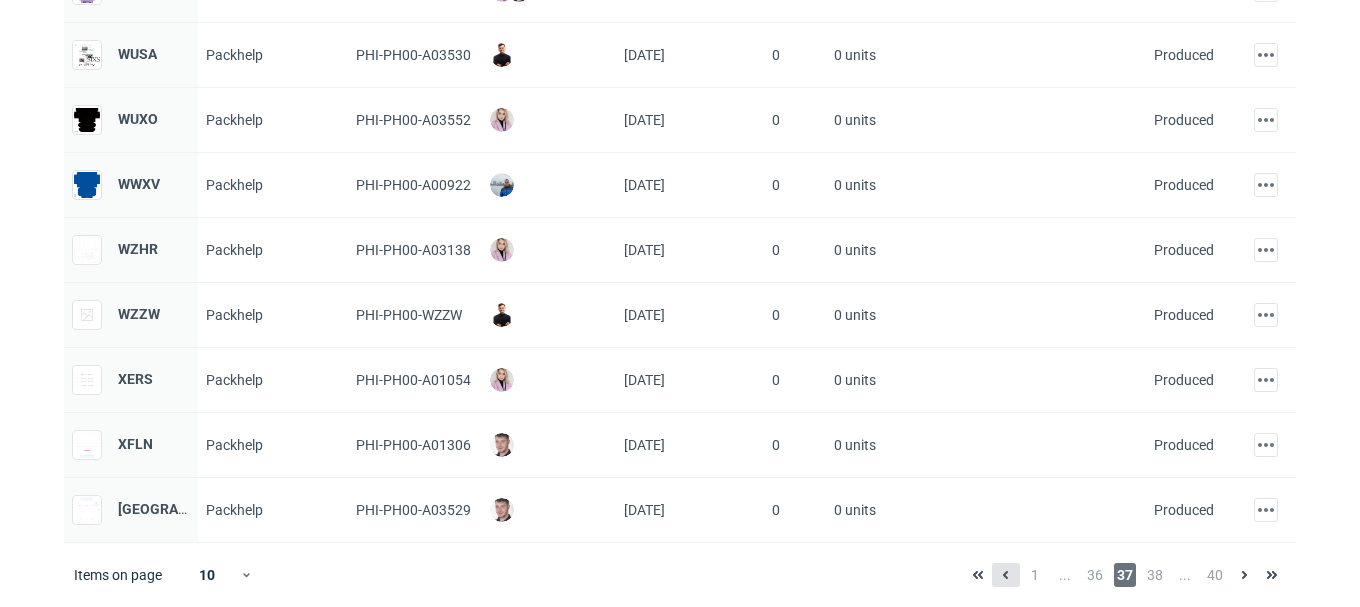 click at bounding box center [1006, 575] 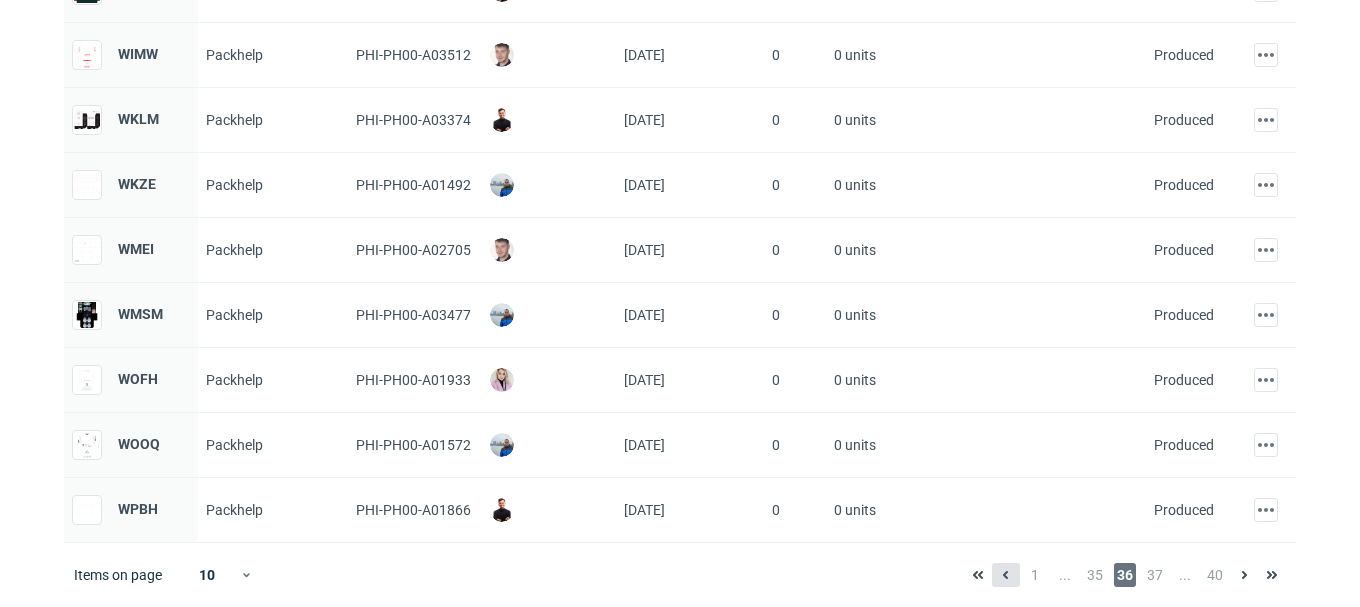 click at bounding box center (1006, 575) 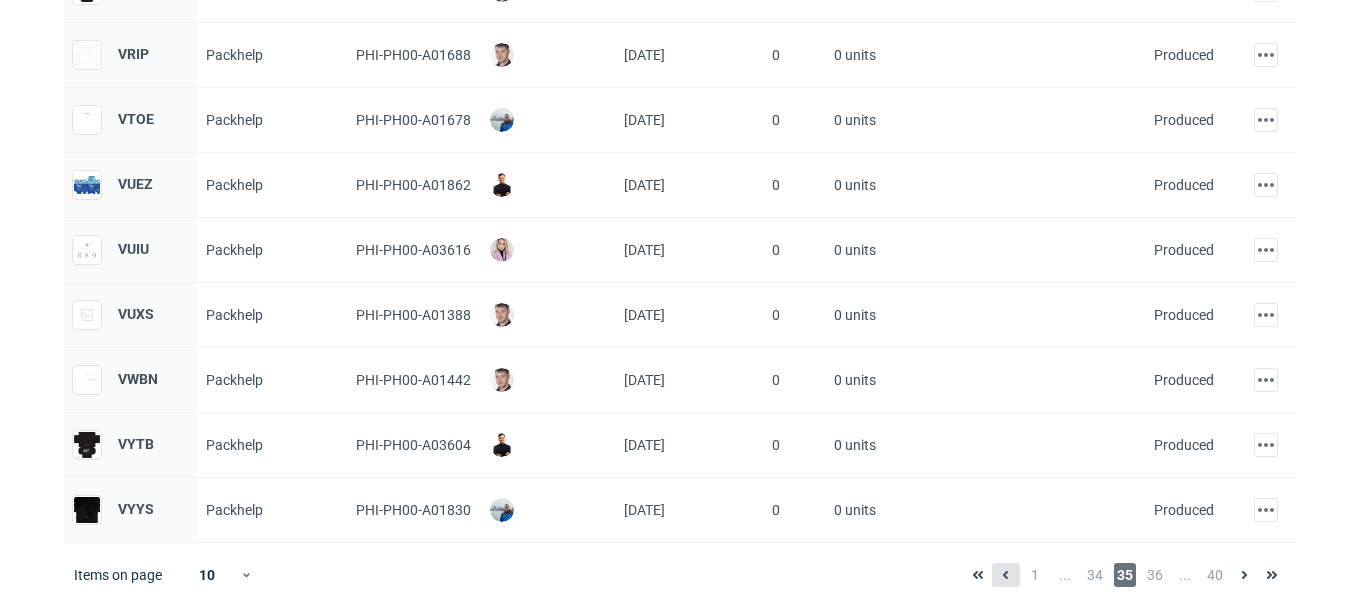 click at bounding box center (1006, 575) 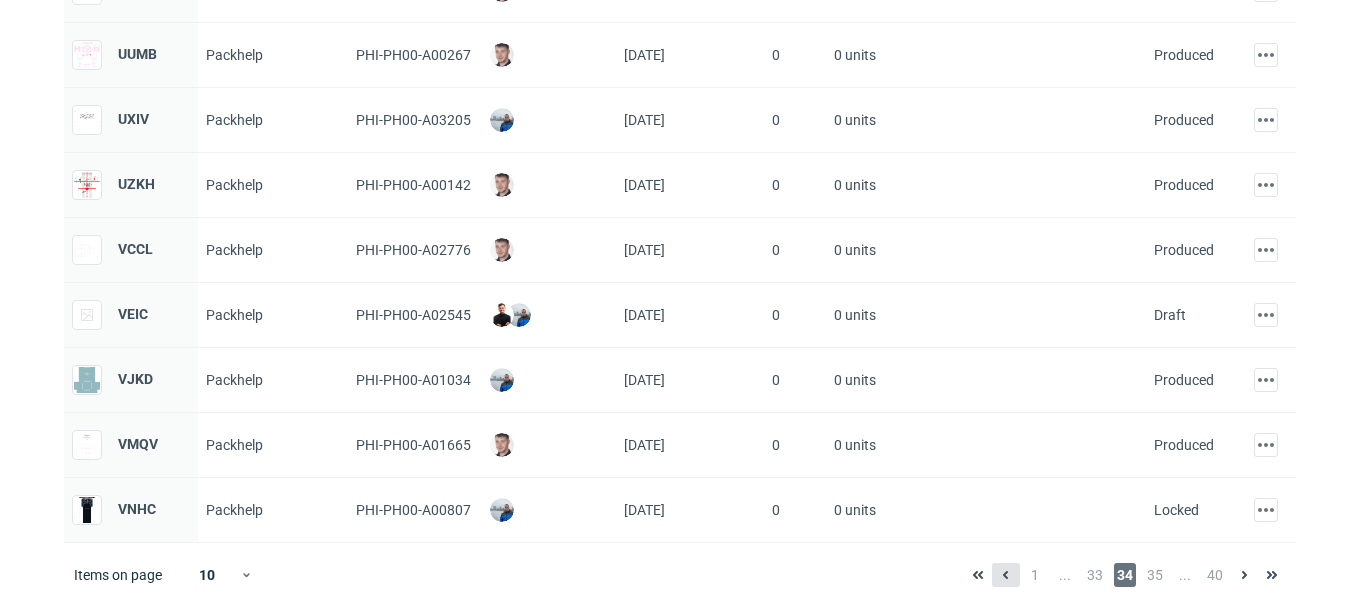 click at bounding box center (1006, 575) 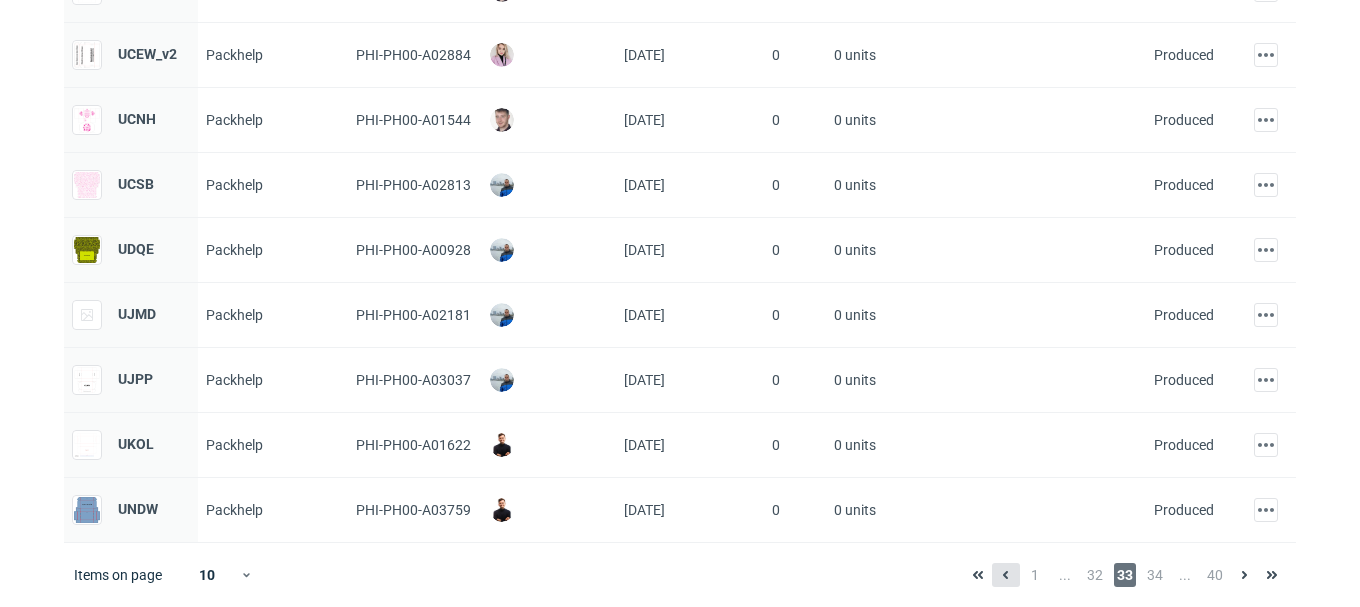 click at bounding box center [1006, 575] 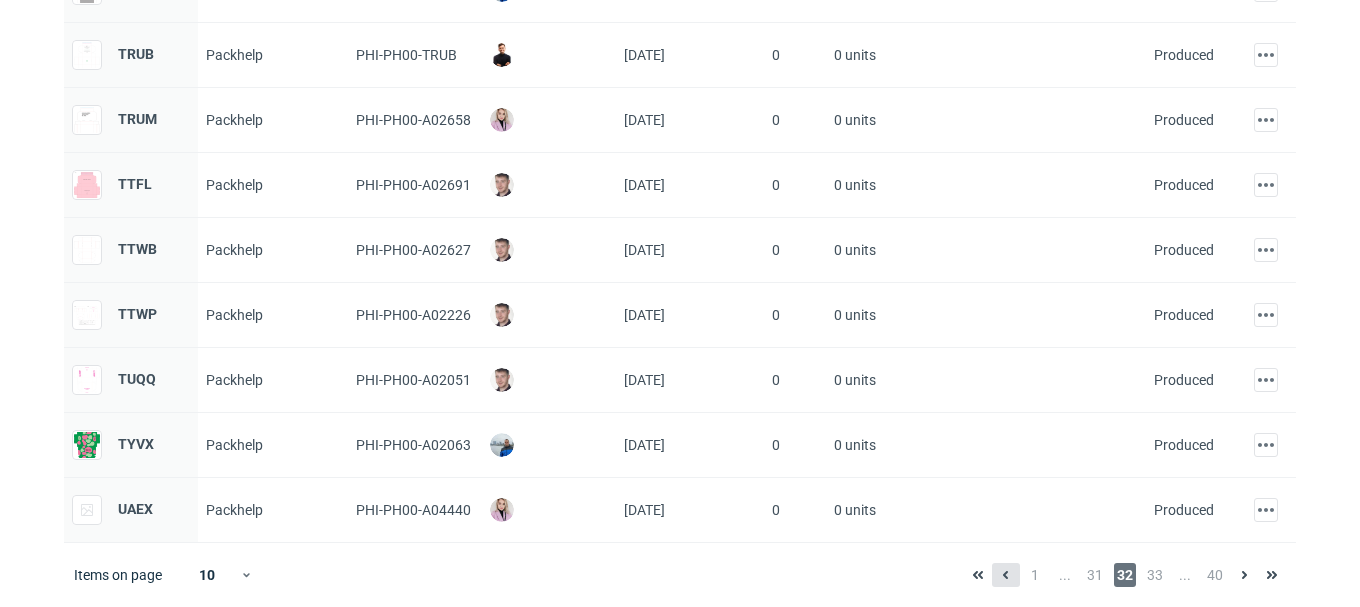 click at bounding box center (1006, 575) 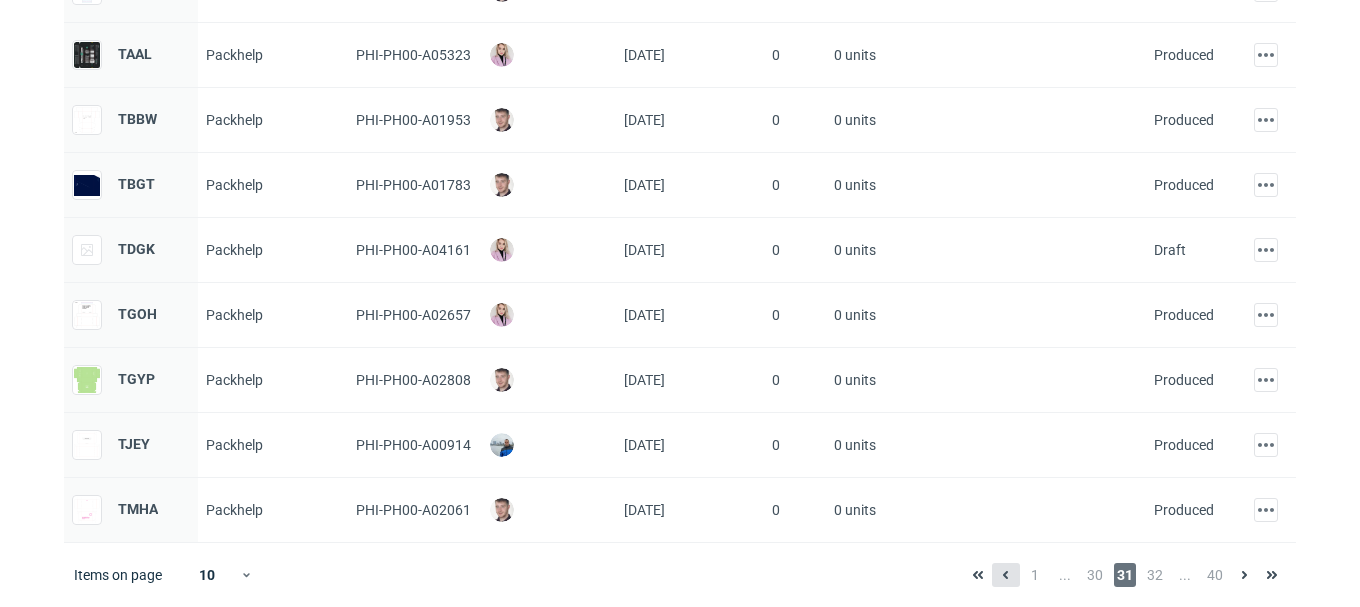 click at bounding box center [1006, 575] 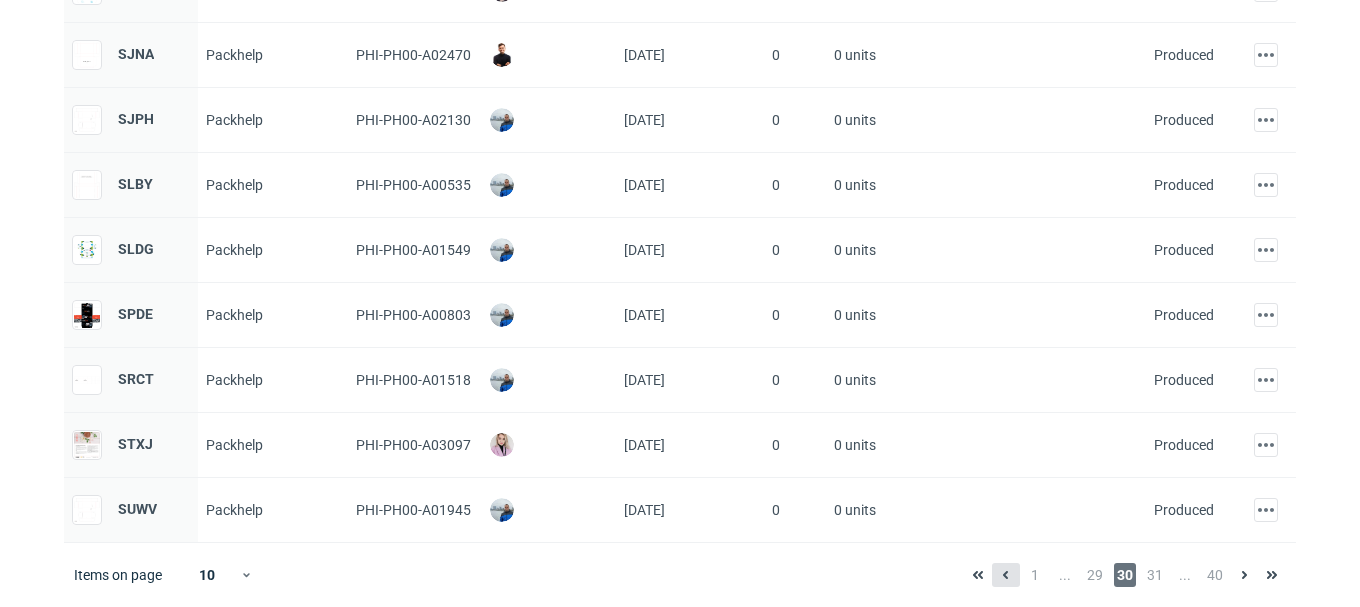 click at bounding box center [1006, 575] 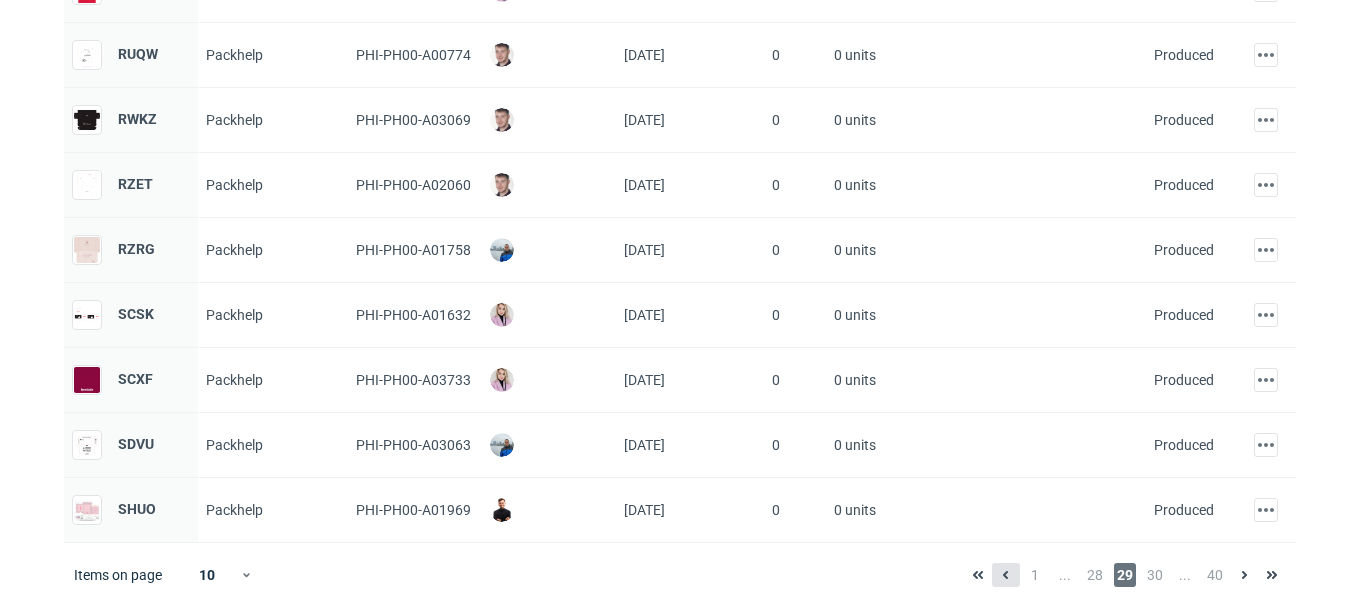 click at bounding box center [1006, 575] 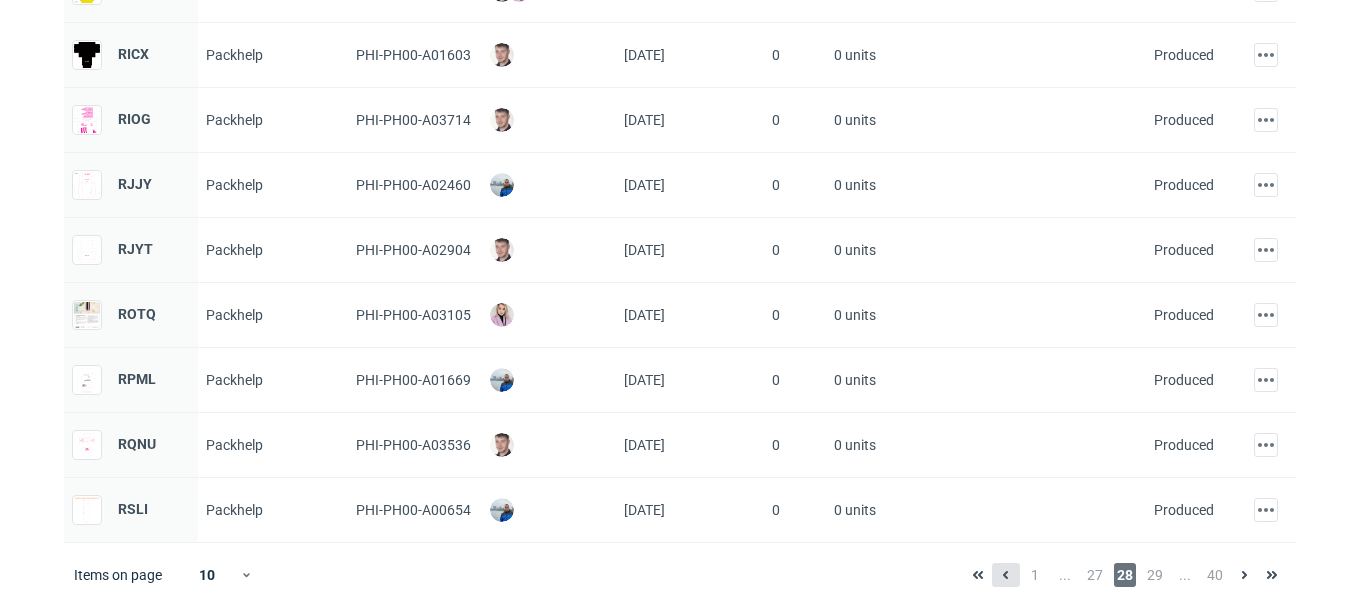 click at bounding box center (1006, 575) 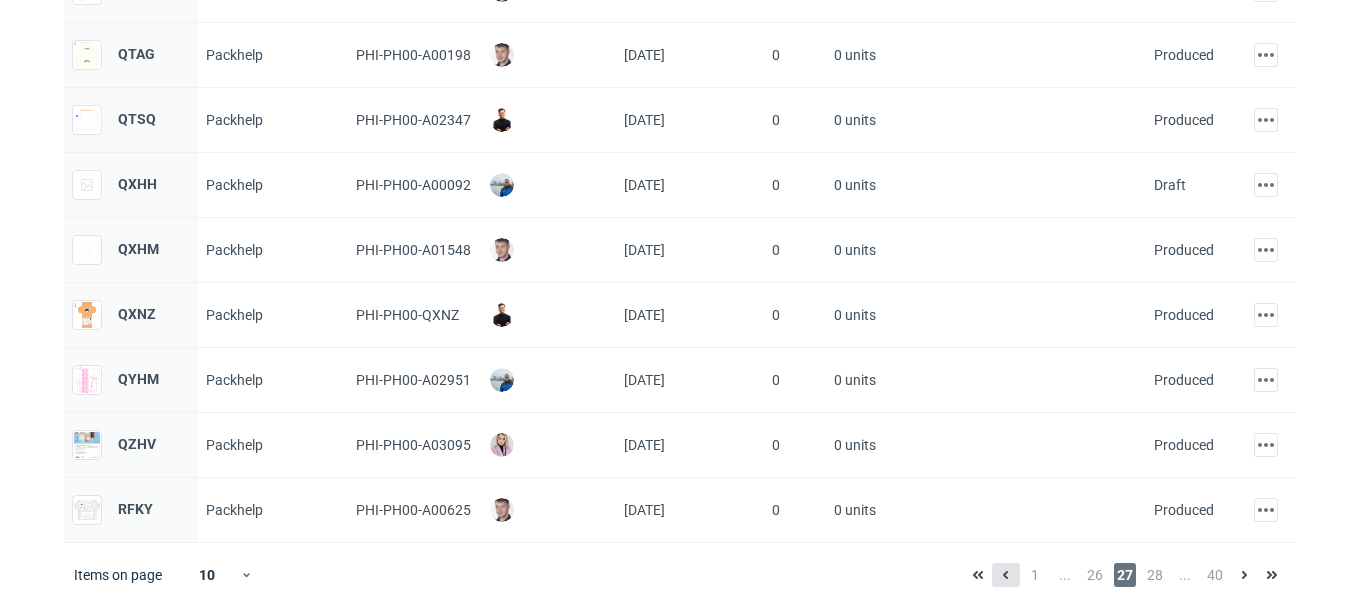 click at bounding box center (1006, 575) 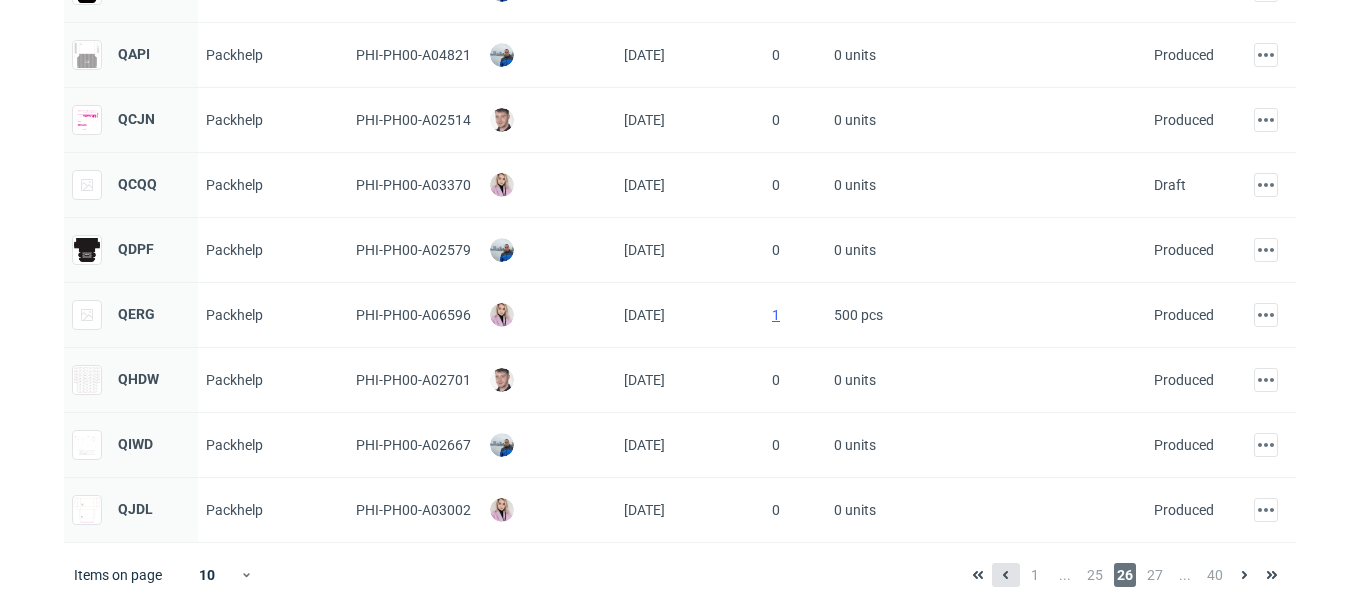 click at bounding box center (1006, 575) 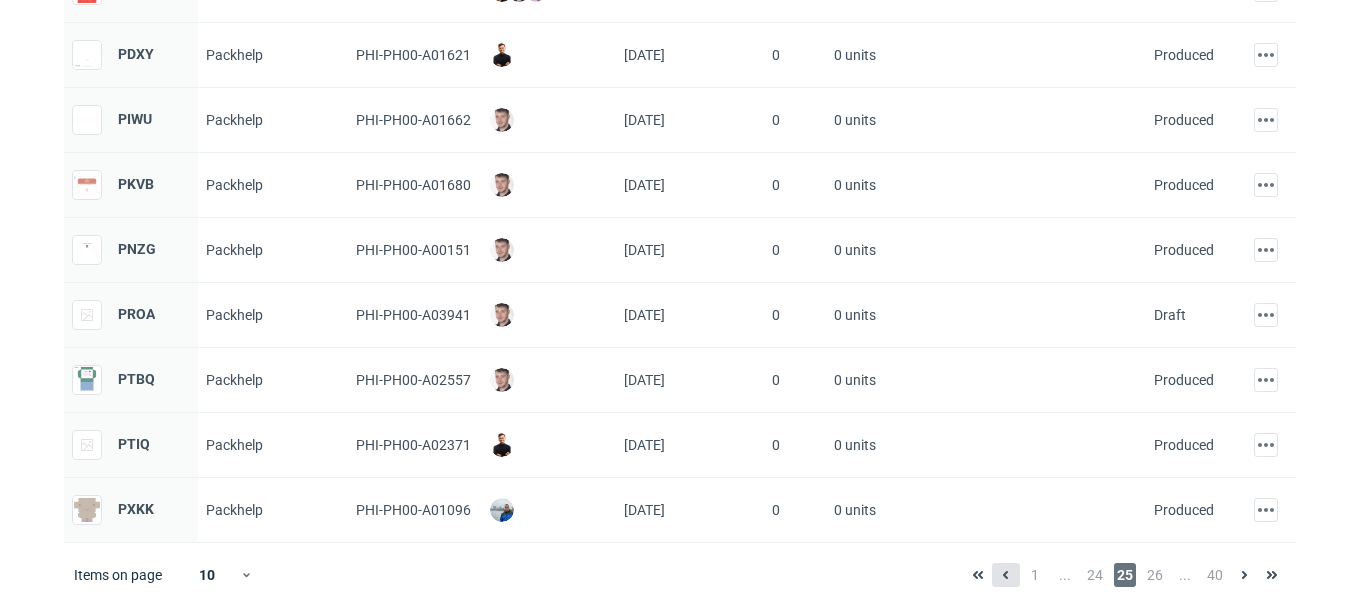 click at bounding box center (1006, 575) 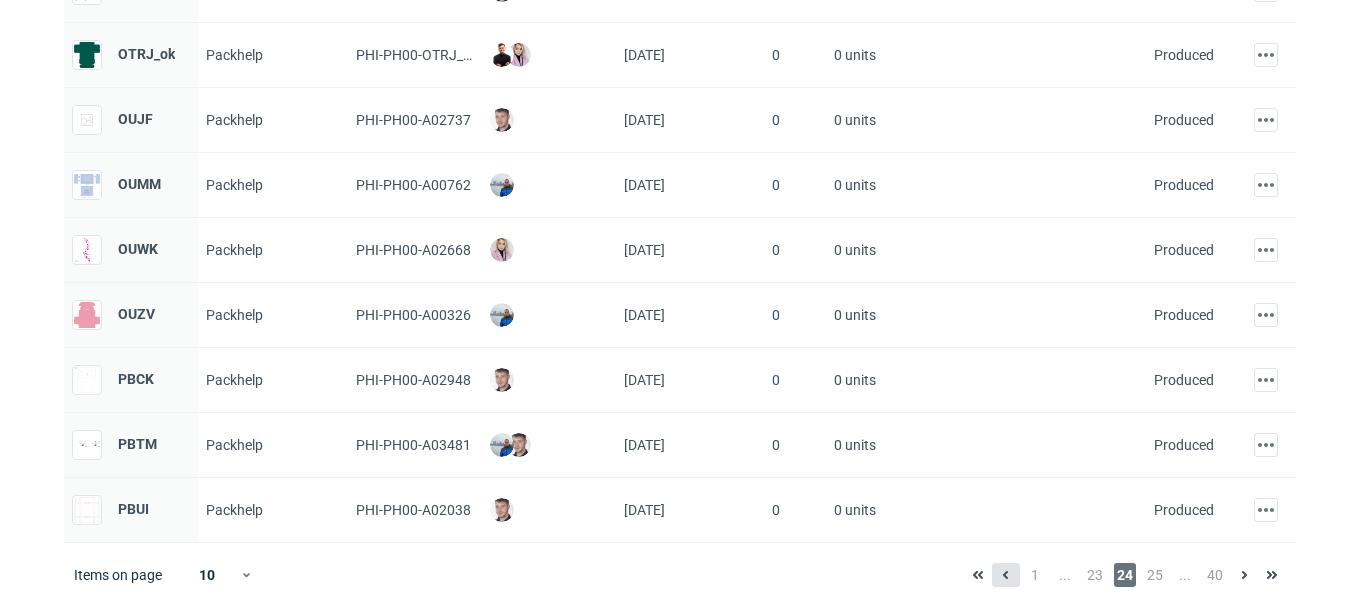 click at bounding box center (1006, 575) 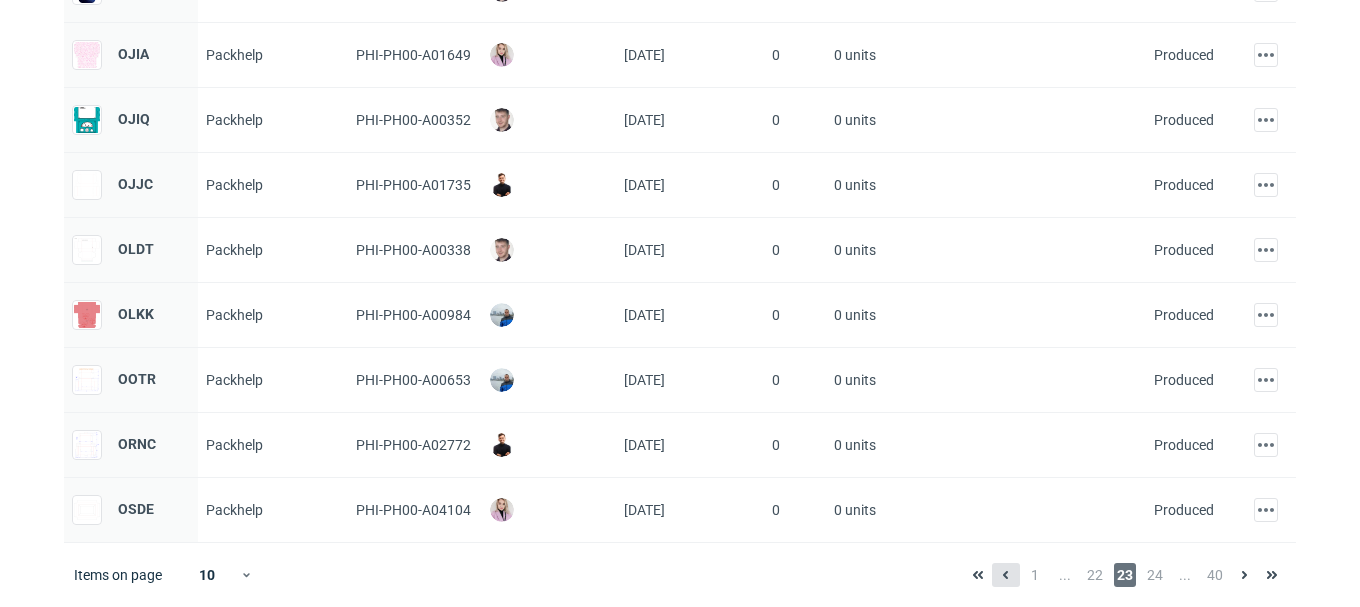 click at bounding box center (1006, 575) 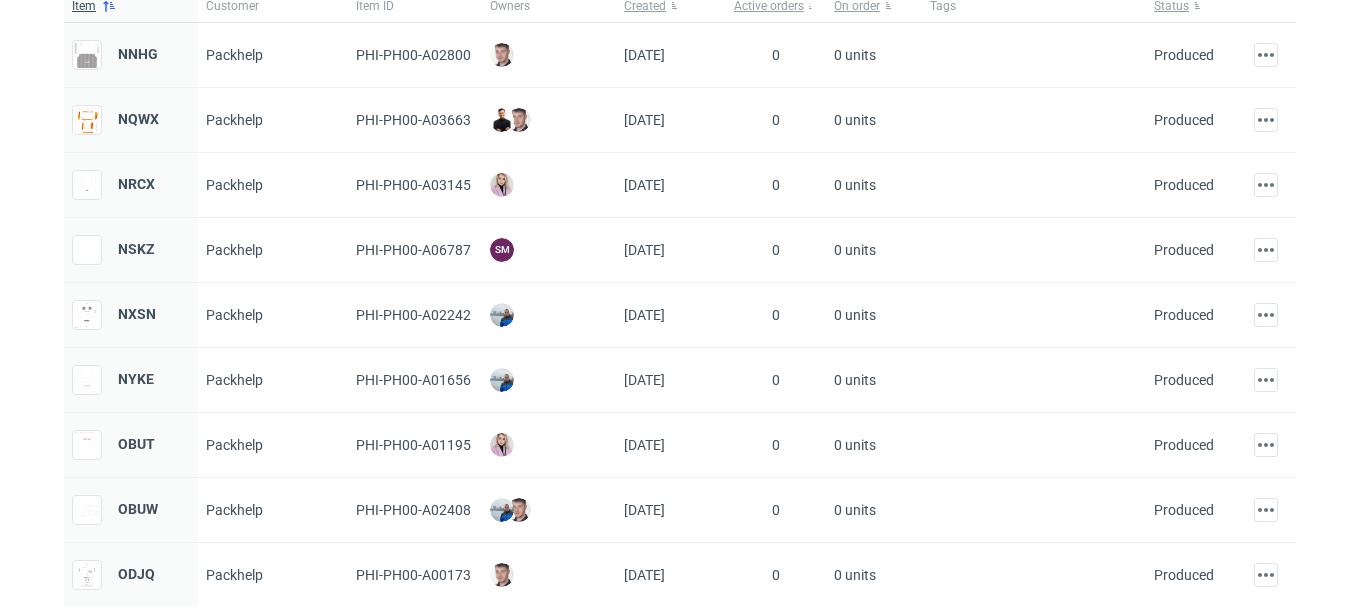 scroll, scrollTop: 295, scrollLeft: 0, axis: vertical 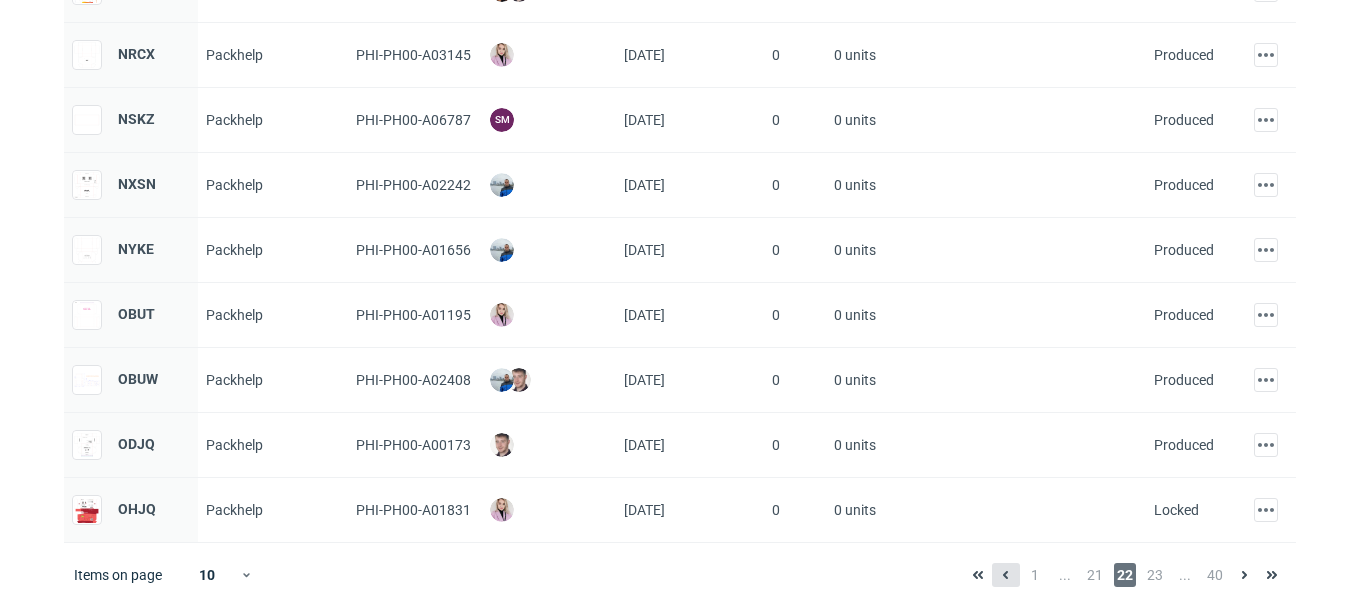 click at bounding box center [1006, 575] 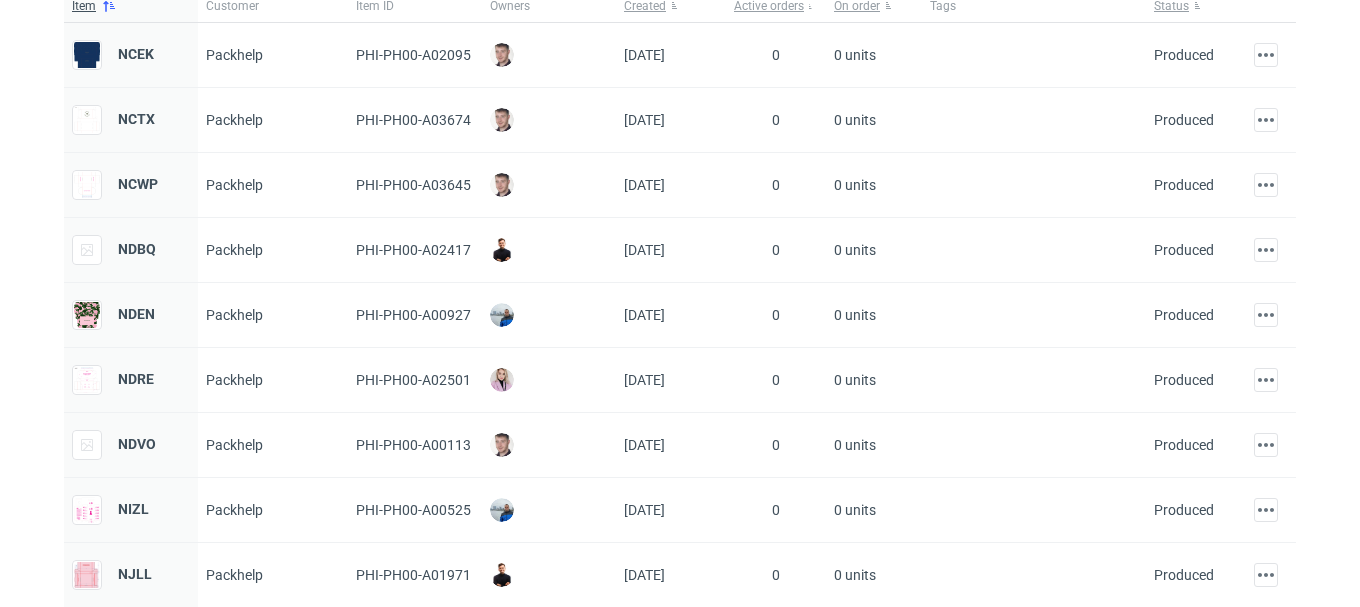 scroll, scrollTop: 295, scrollLeft: 0, axis: vertical 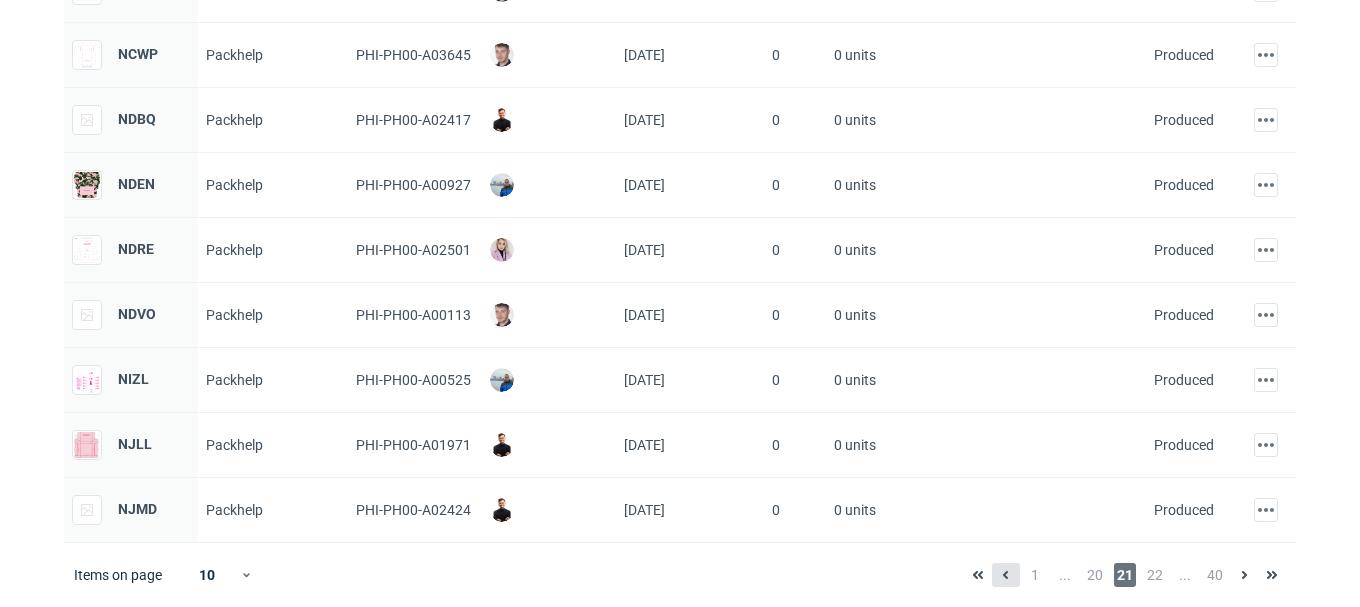 click at bounding box center [1006, 575] 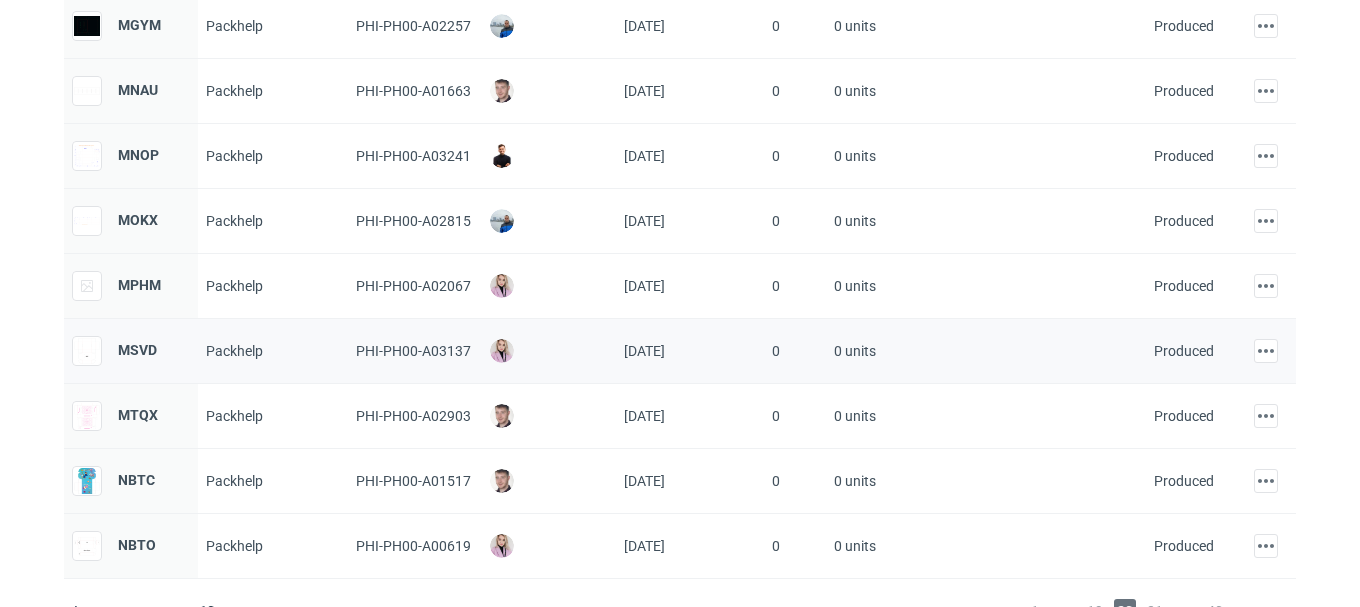 scroll, scrollTop: 295, scrollLeft: 0, axis: vertical 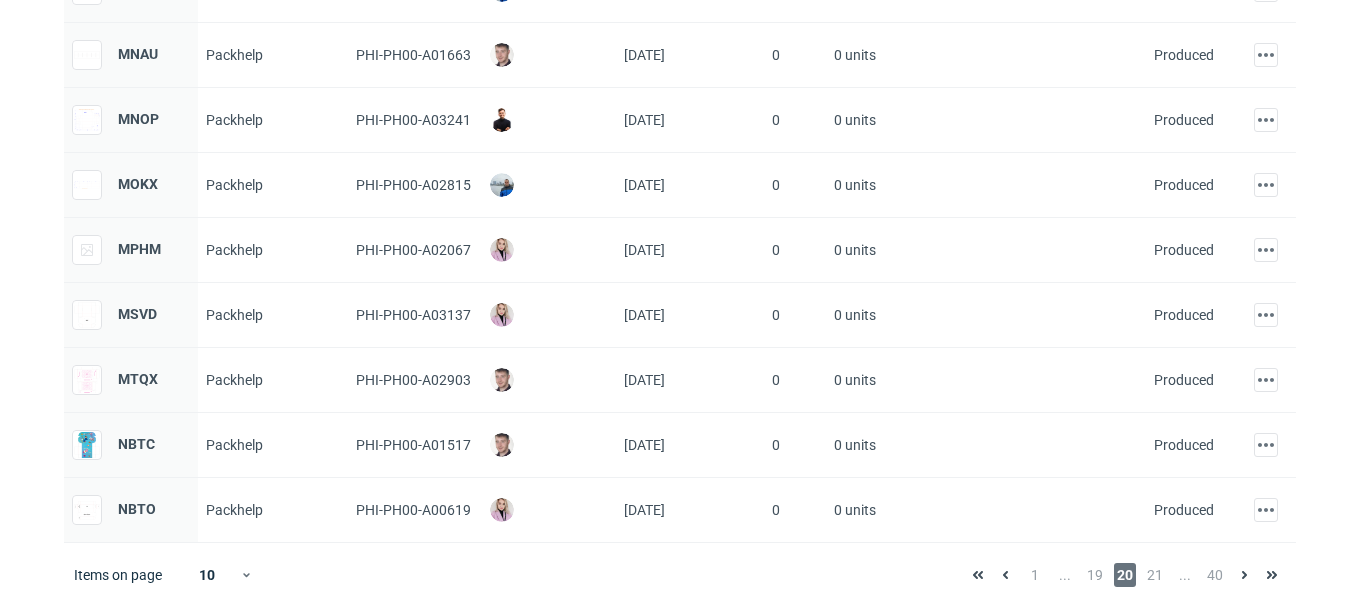 drag, startPoint x: 1007, startPoint y: 576, endPoint x: 505, endPoint y: 554, distance: 502.48184 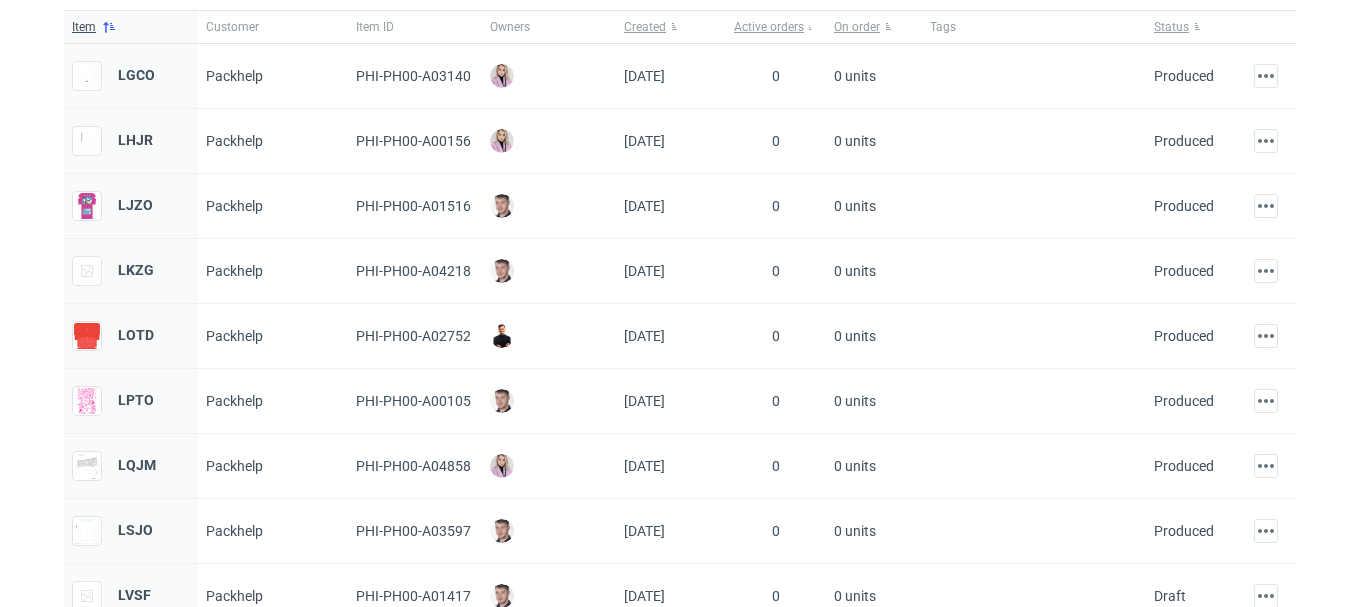 scroll, scrollTop: 295, scrollLeft: 0, axis: vertical 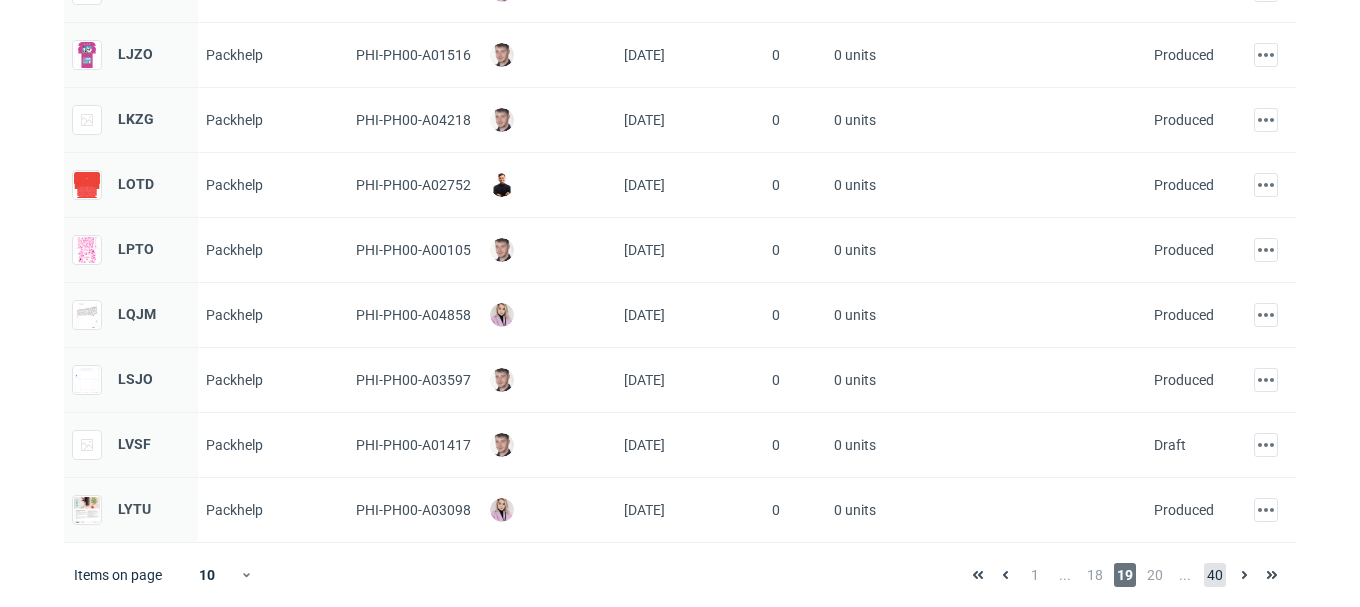 click on "40" at bounding box center (1215, 575) 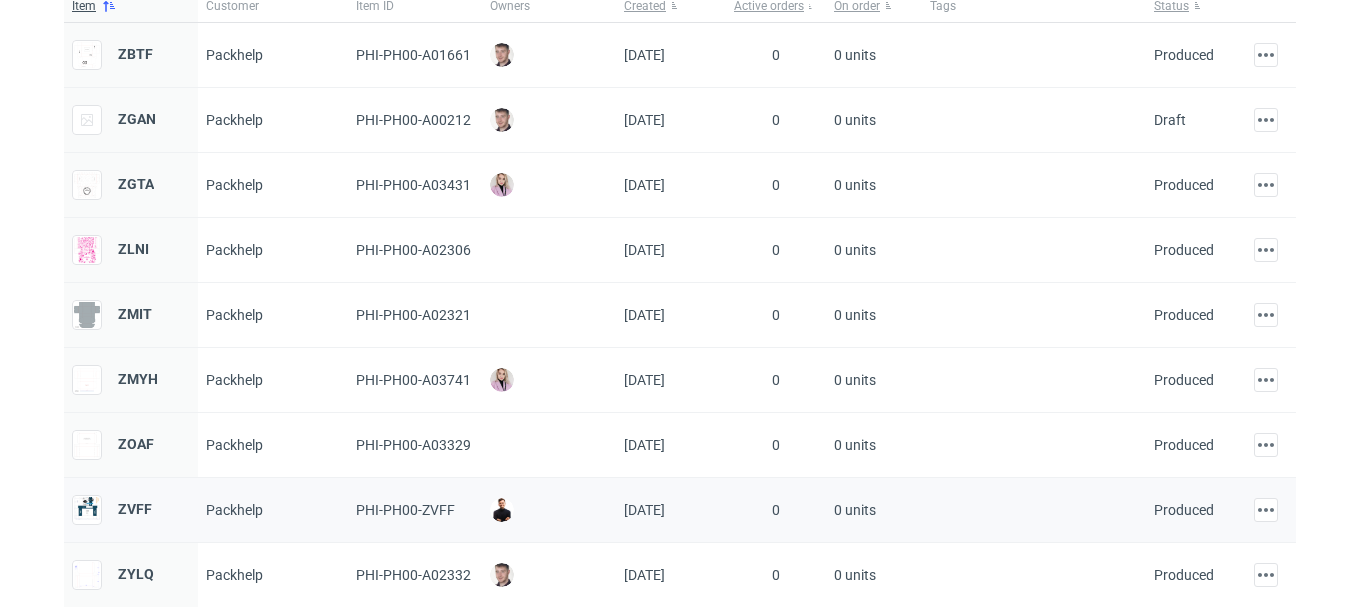 scroll, scrollTop: 230, scrollLeft: 0, axis: vertical 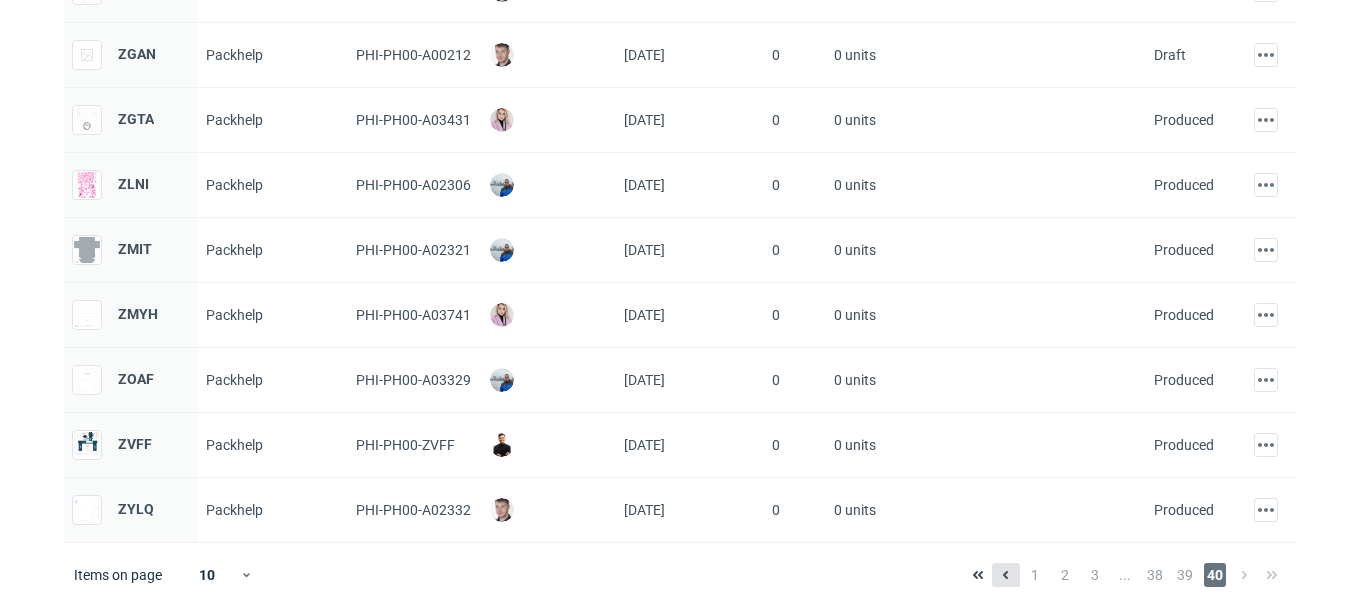 click 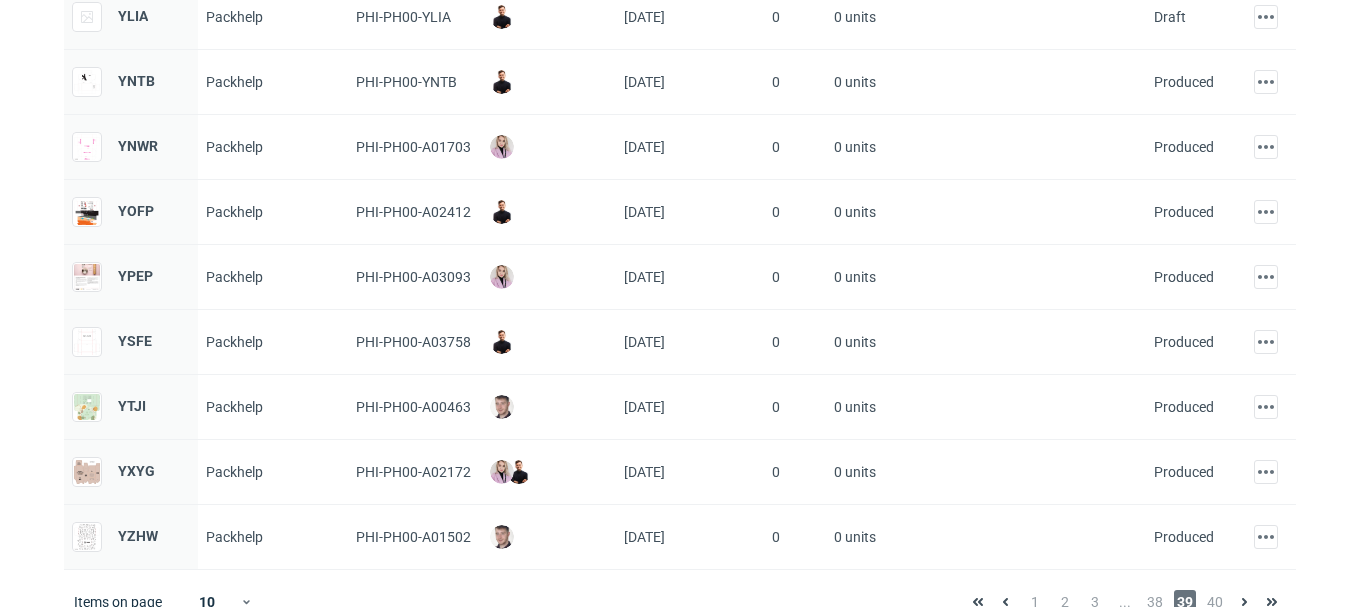 scroll, scrollTop: 295, scrollLeft: 0, axis: vertical 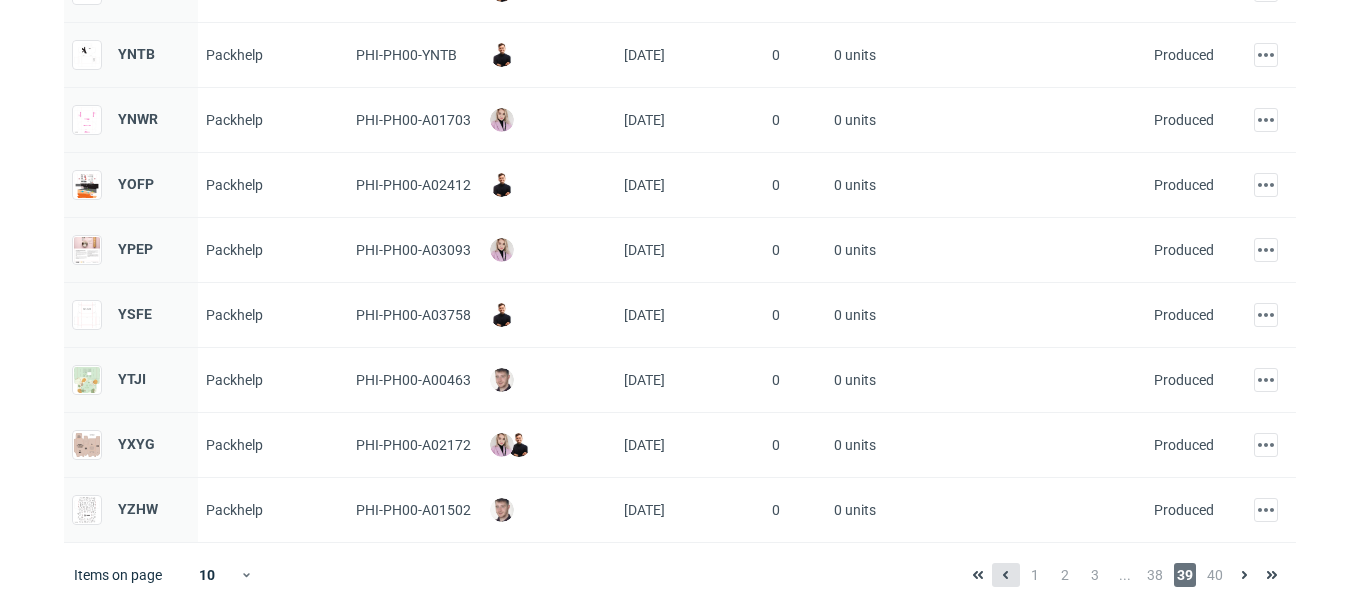 click 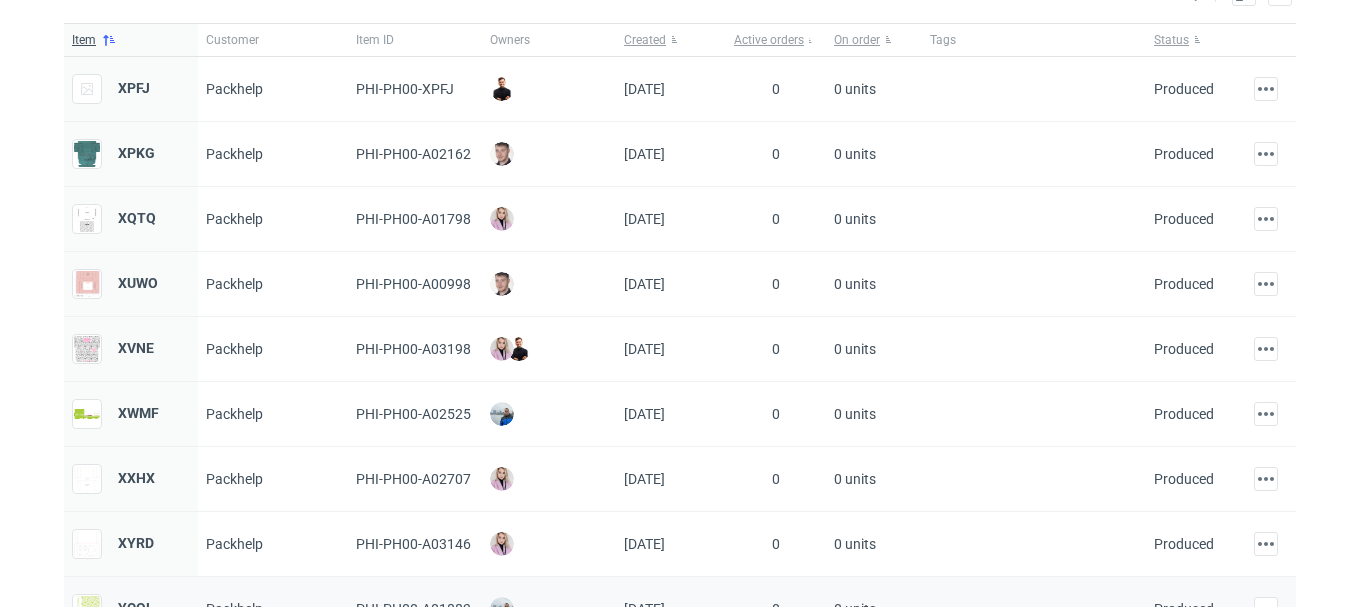 scroll, scrollTop: 295, scrollLeft: 0, axis: vertical 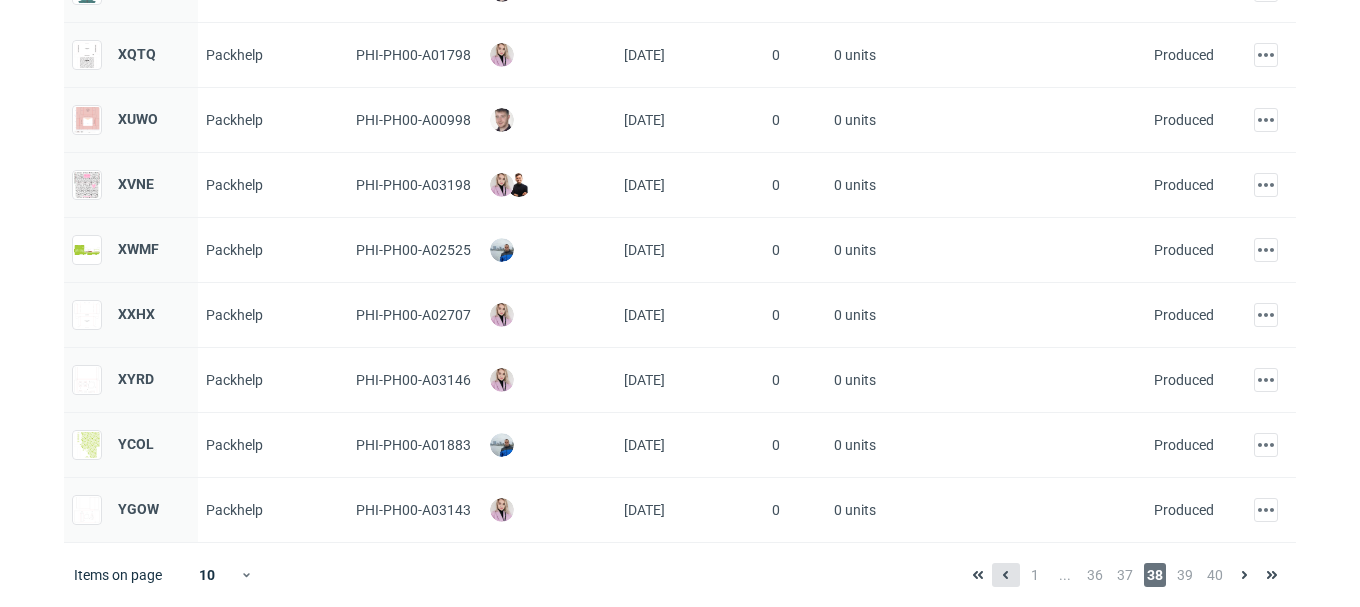 click 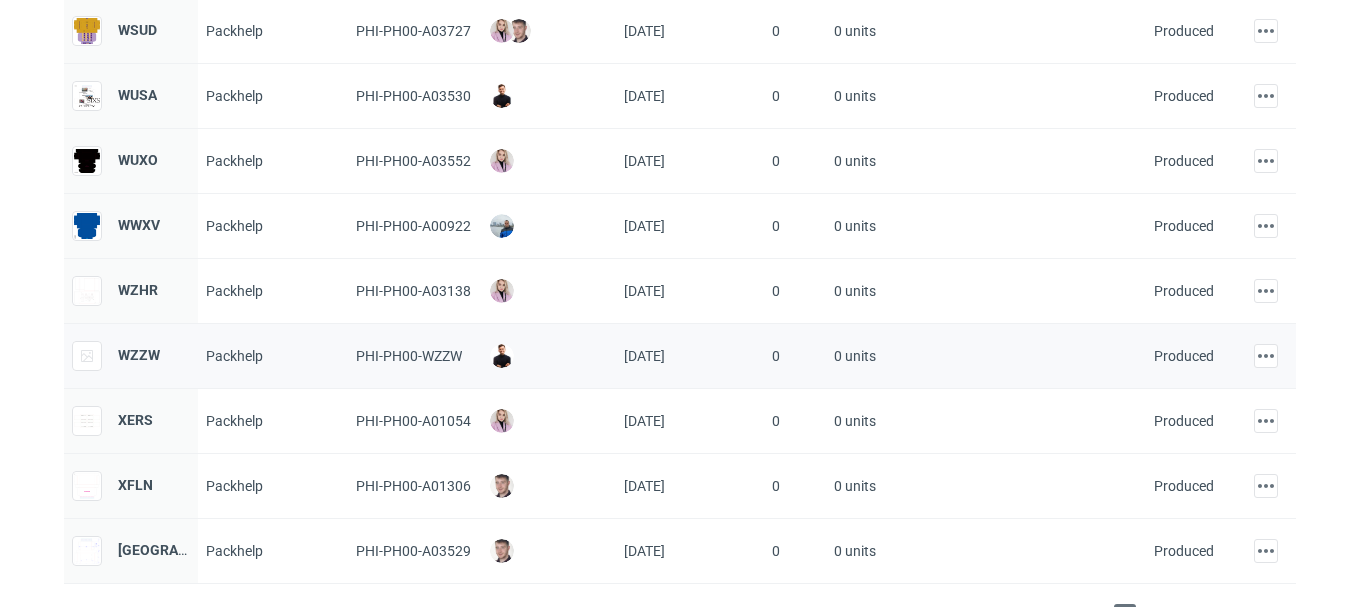 scroll, scrollTop: 295, scrollLeft: 0, axis: vertical 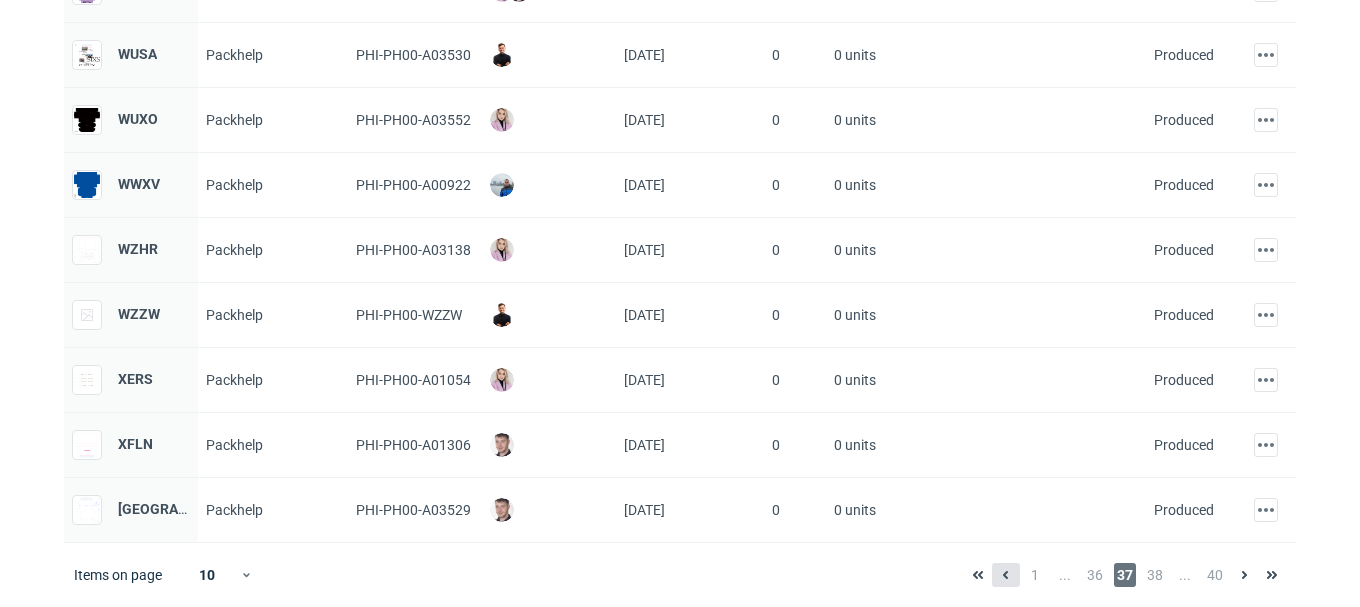 click 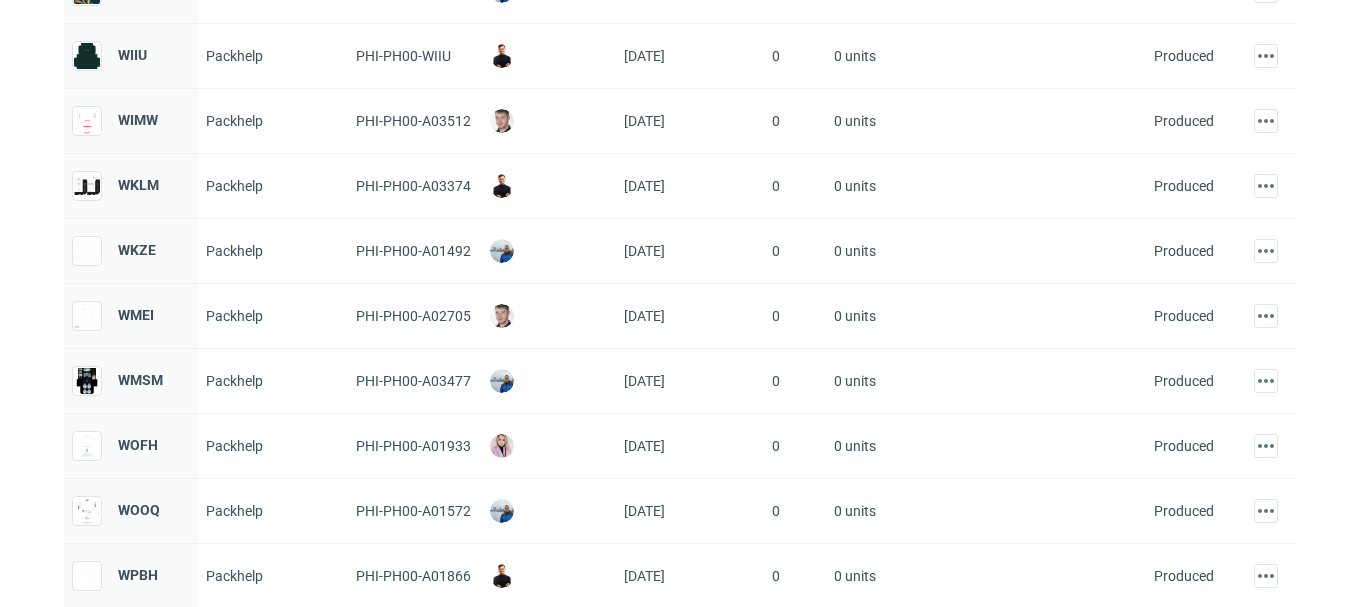 scroll, scrollTop: 295, scrollLeft: 0, axis: vertical 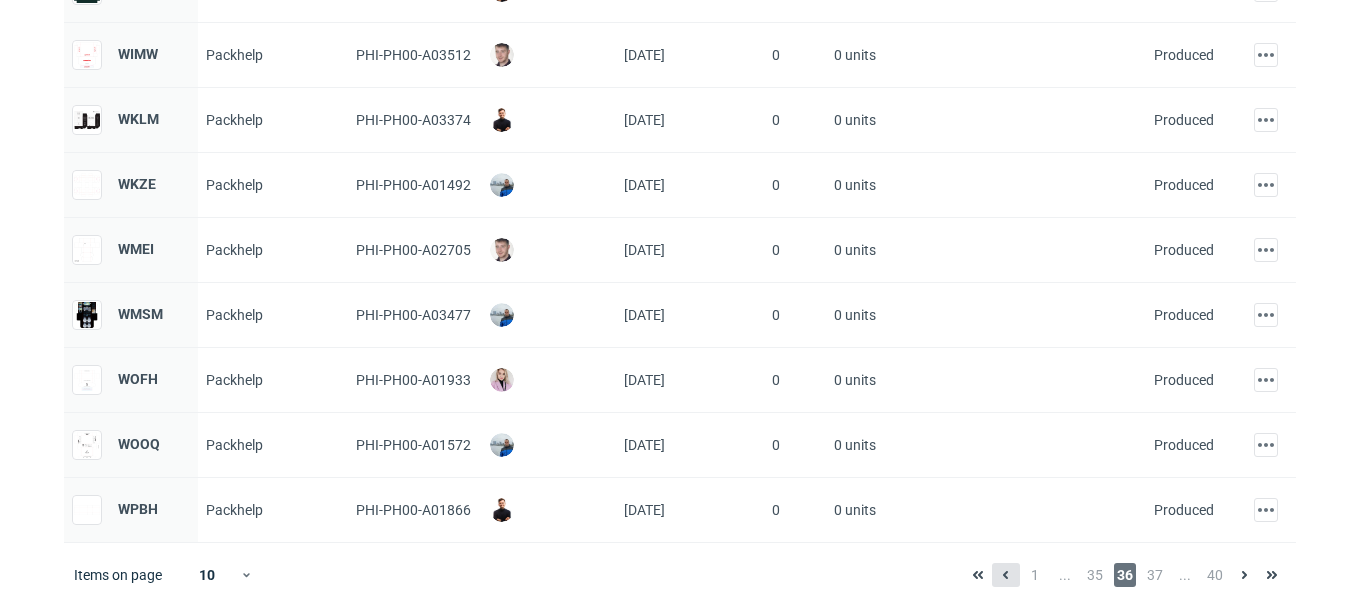 click 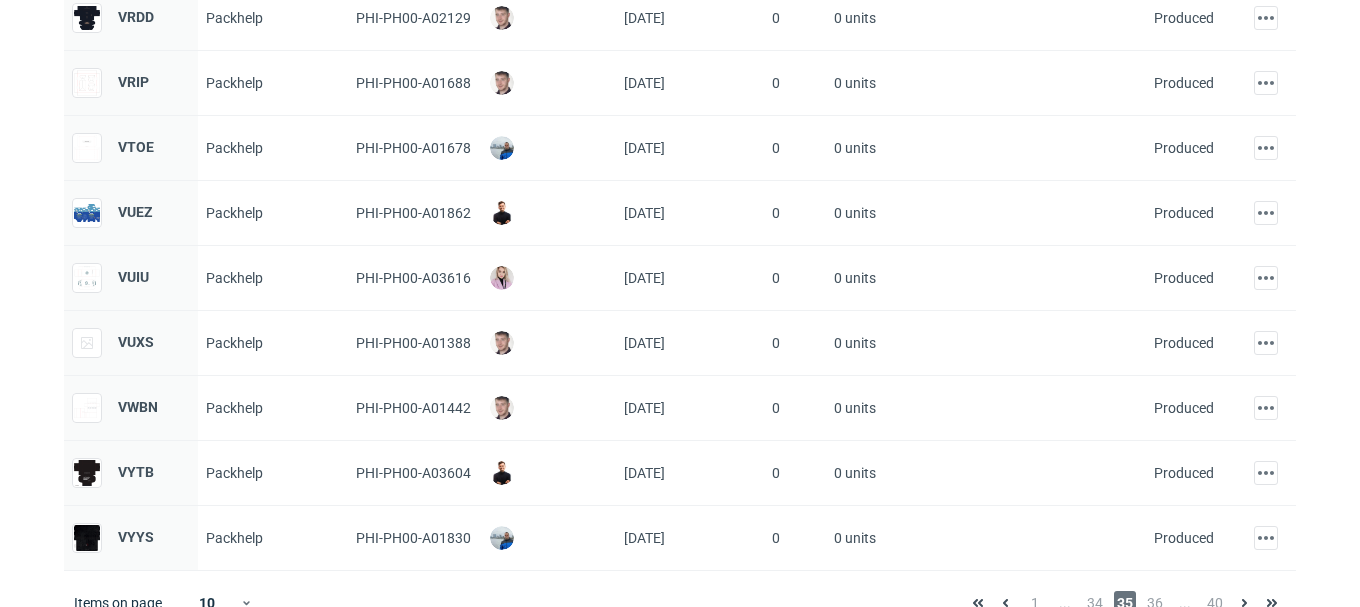 scroll, scrollTop: 295, scrollLeft: 0, axis: vertical 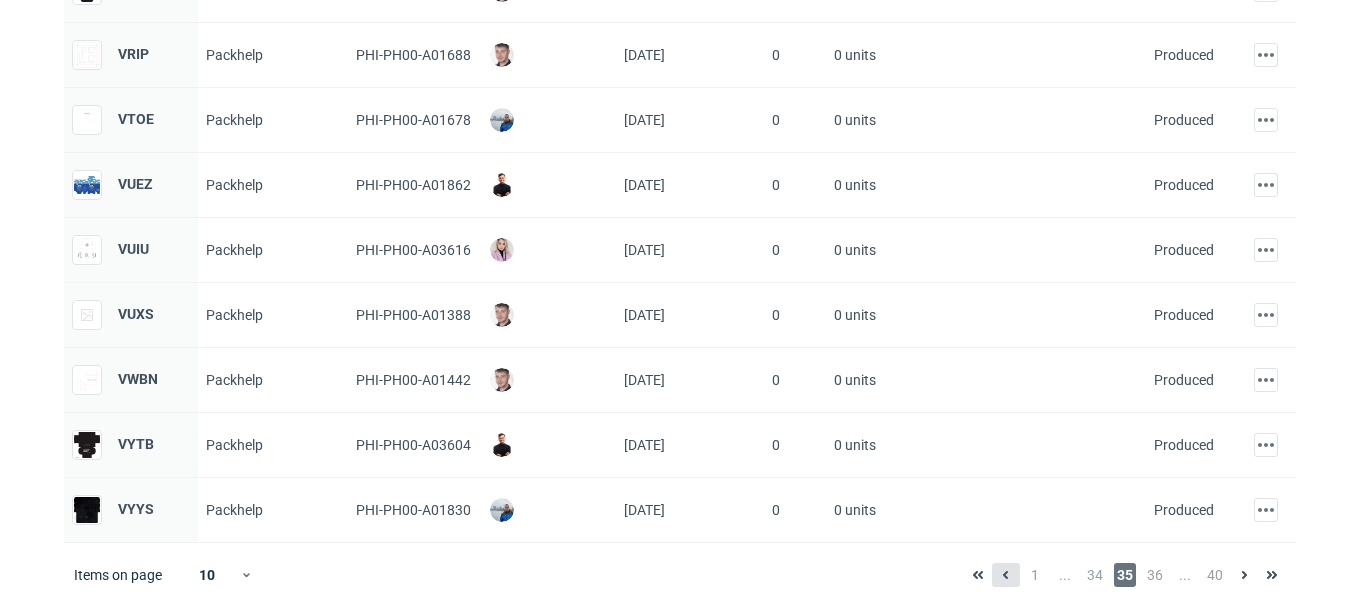 click 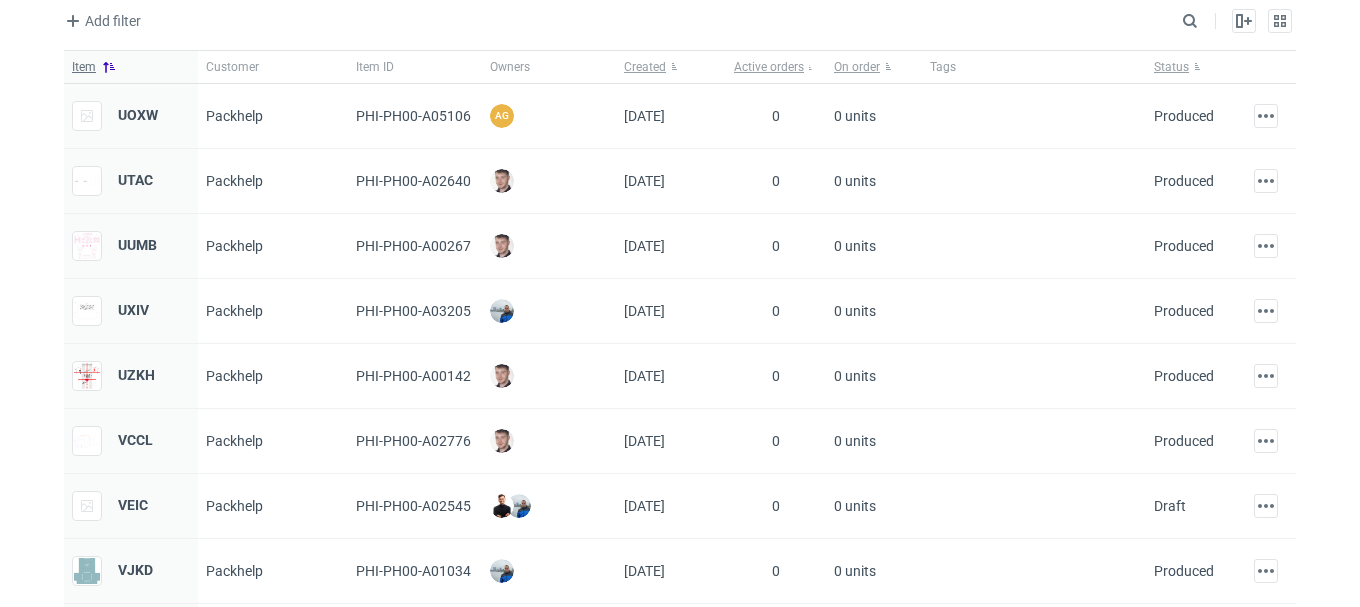scroll, scrollTop: 0, scrollLeft: 0, axis: both 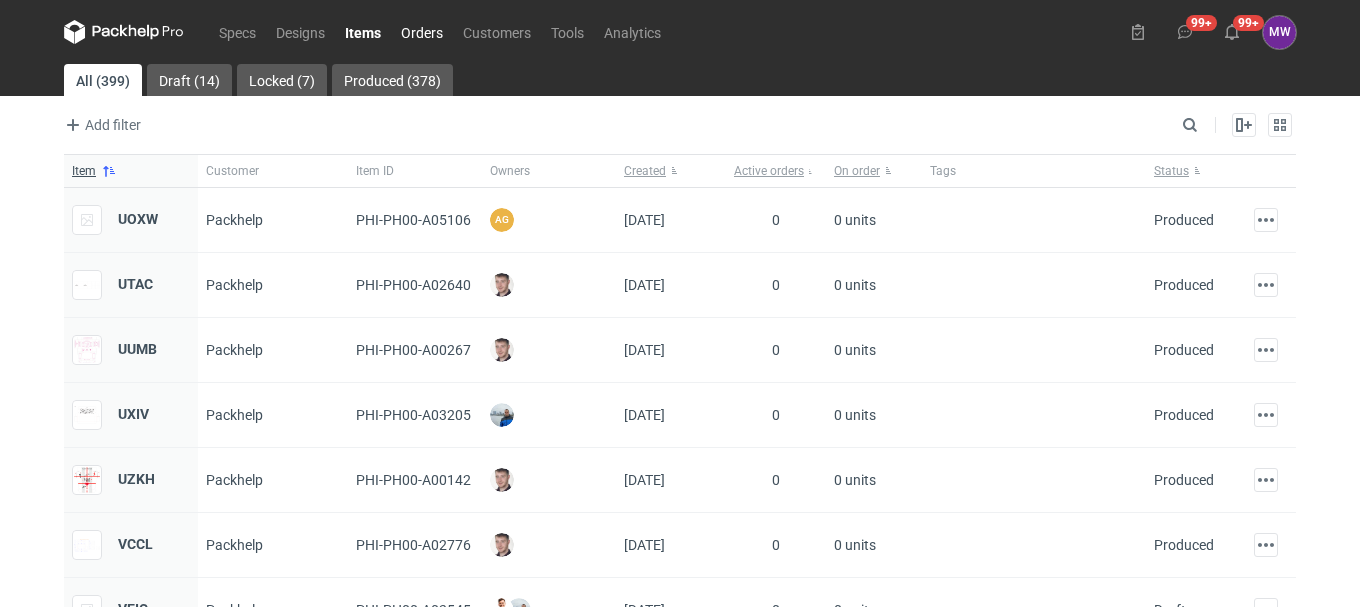 click on "Orders" at bounding box center (422, 32) 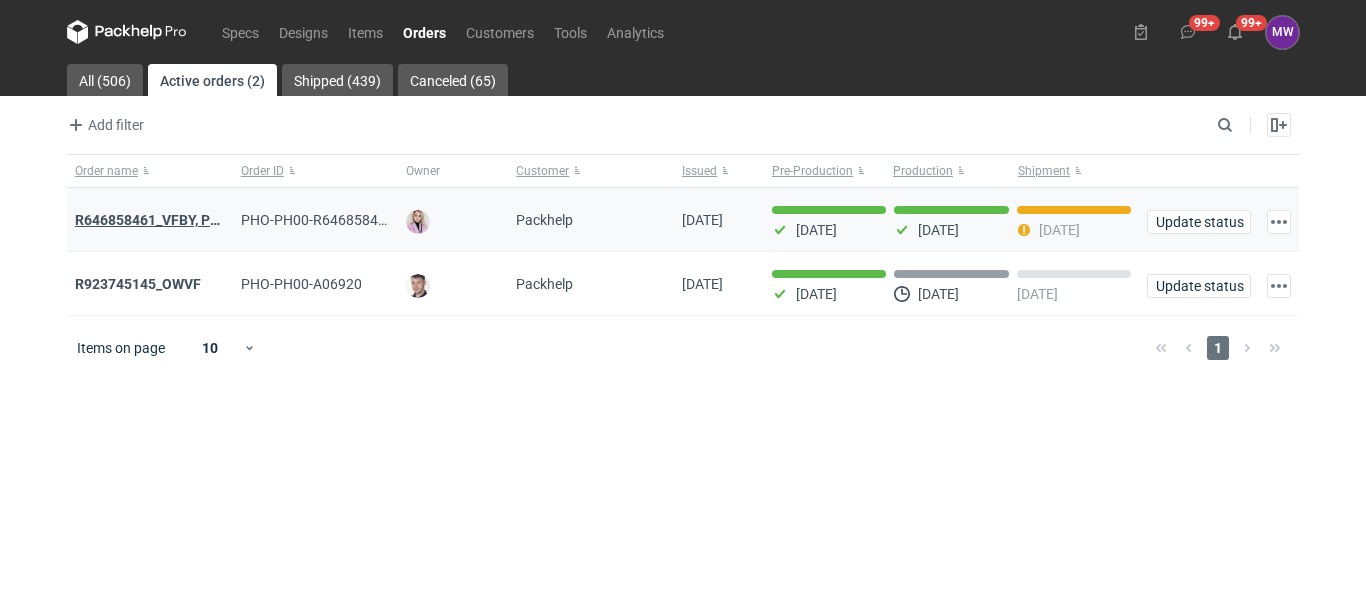 click on "R646858461_VFBY, PXAN" at bounding box center (156, 220) 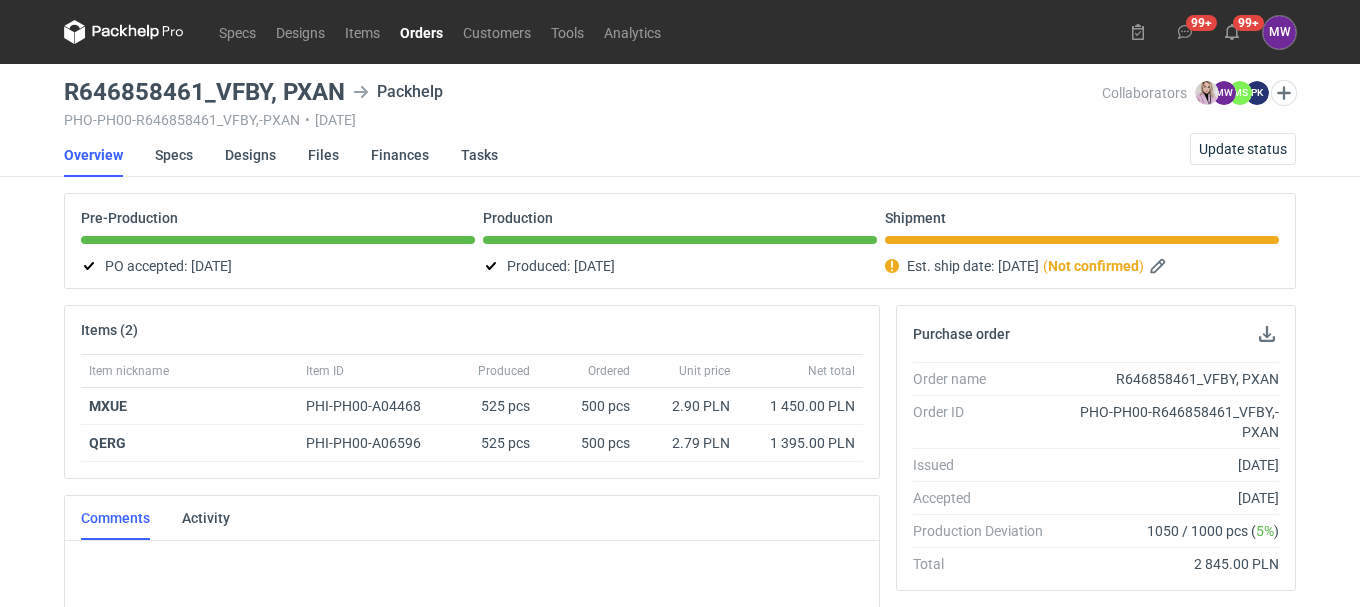 scroll, scrollTop: 102, scrollLeft: 0, axis: vertical 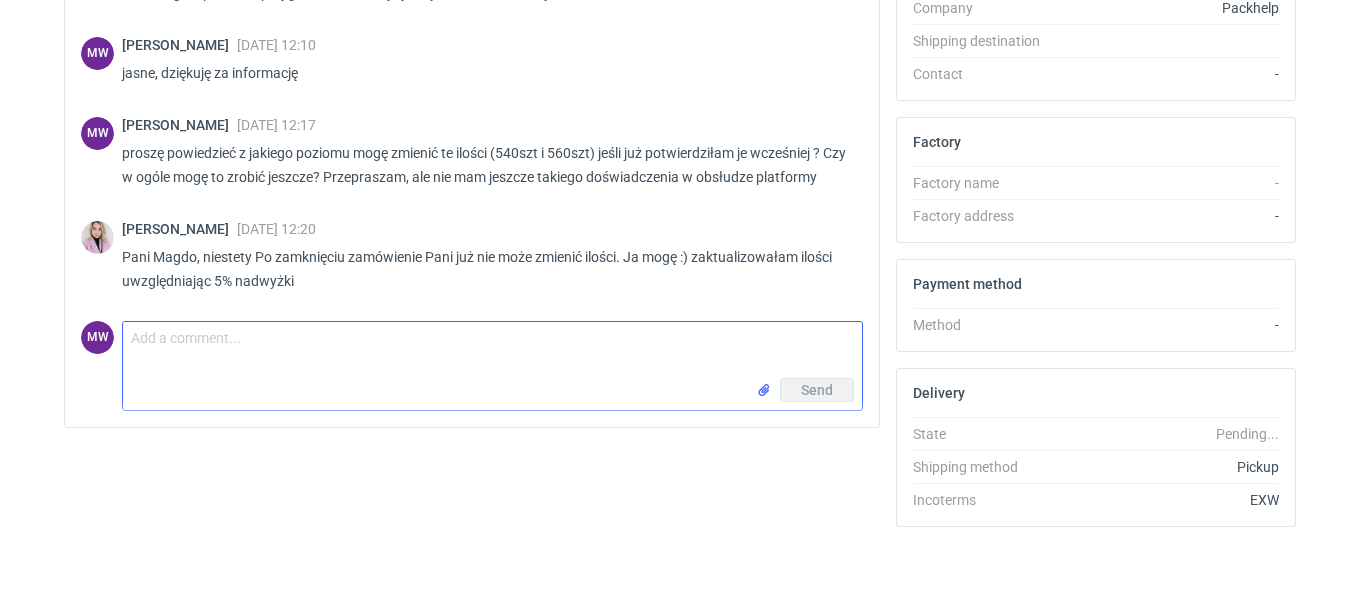 click on "Comment message" at bounding box center (492, 350) 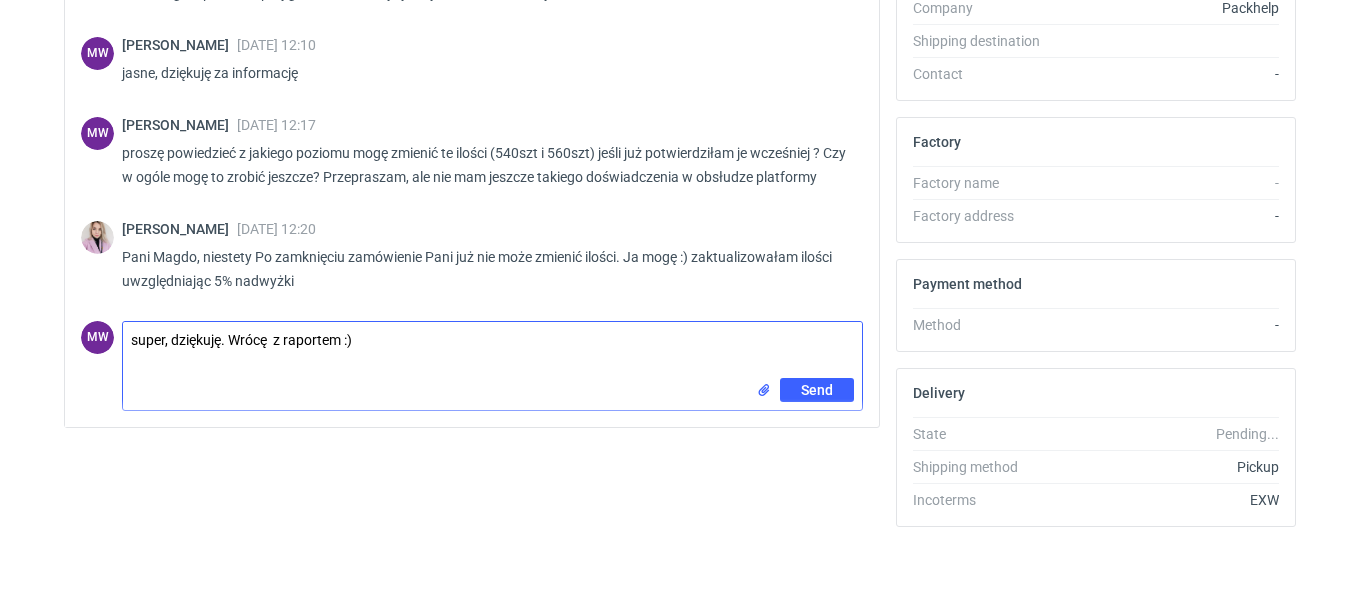 type on "super, dziękuję. Wrócę  z raportem :)" 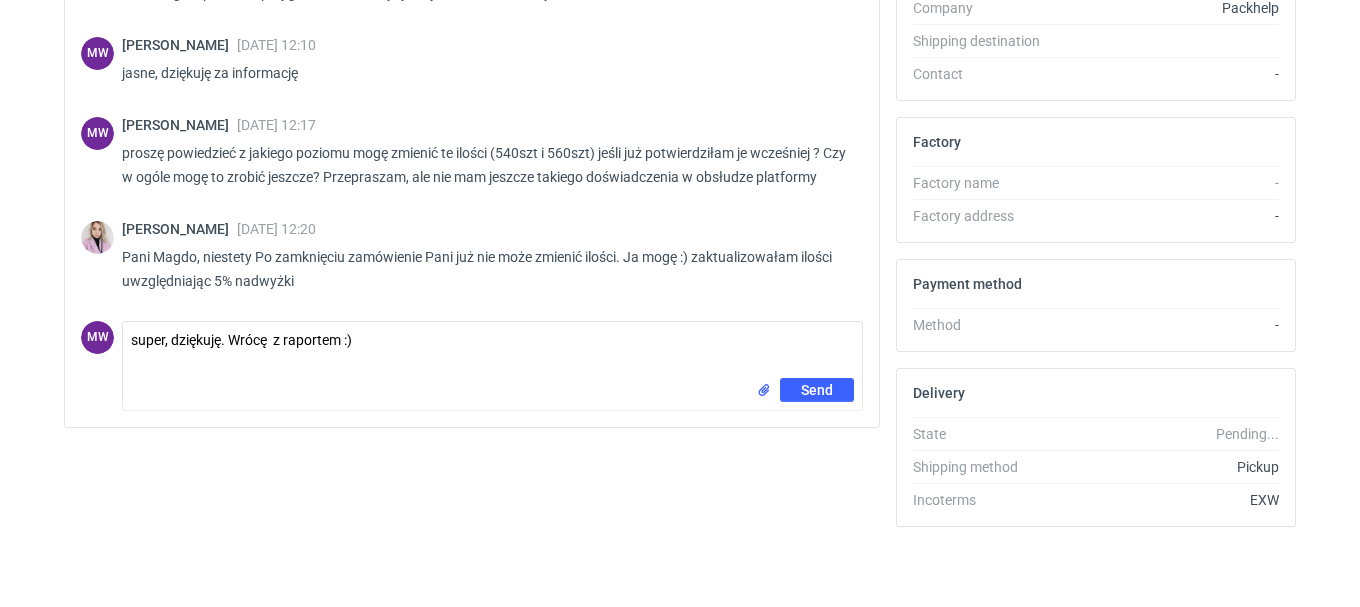 type 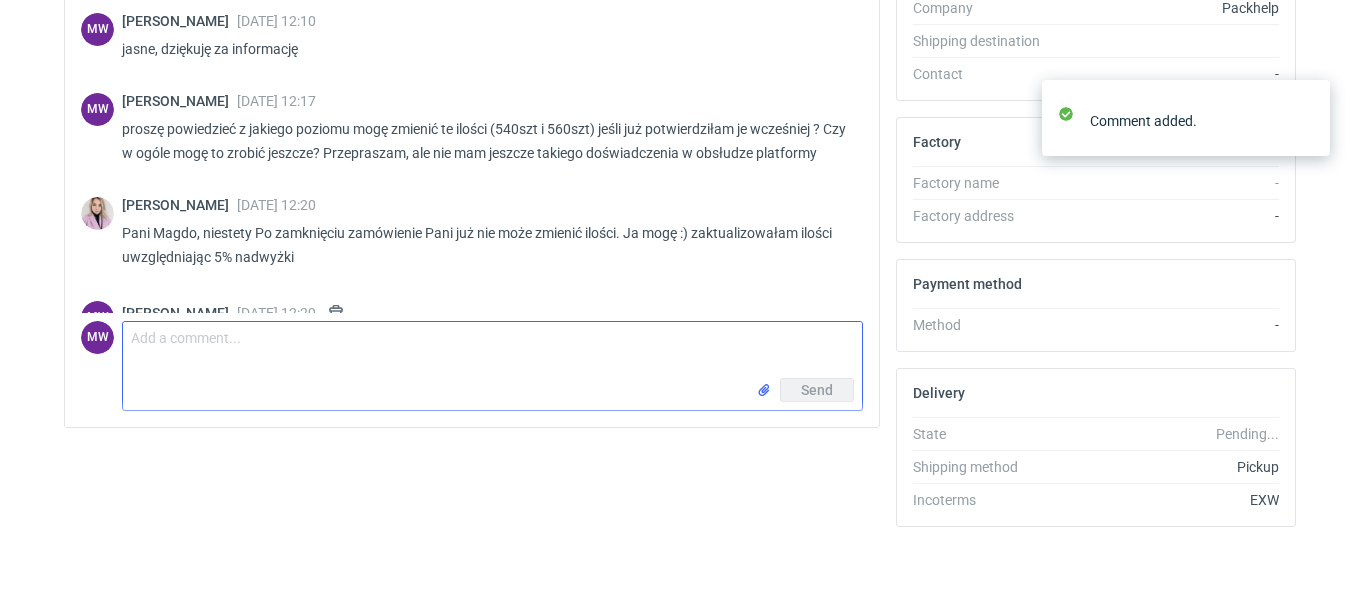 scroll, scrollTop: 428, scrollLeft: 0, axis: vertical 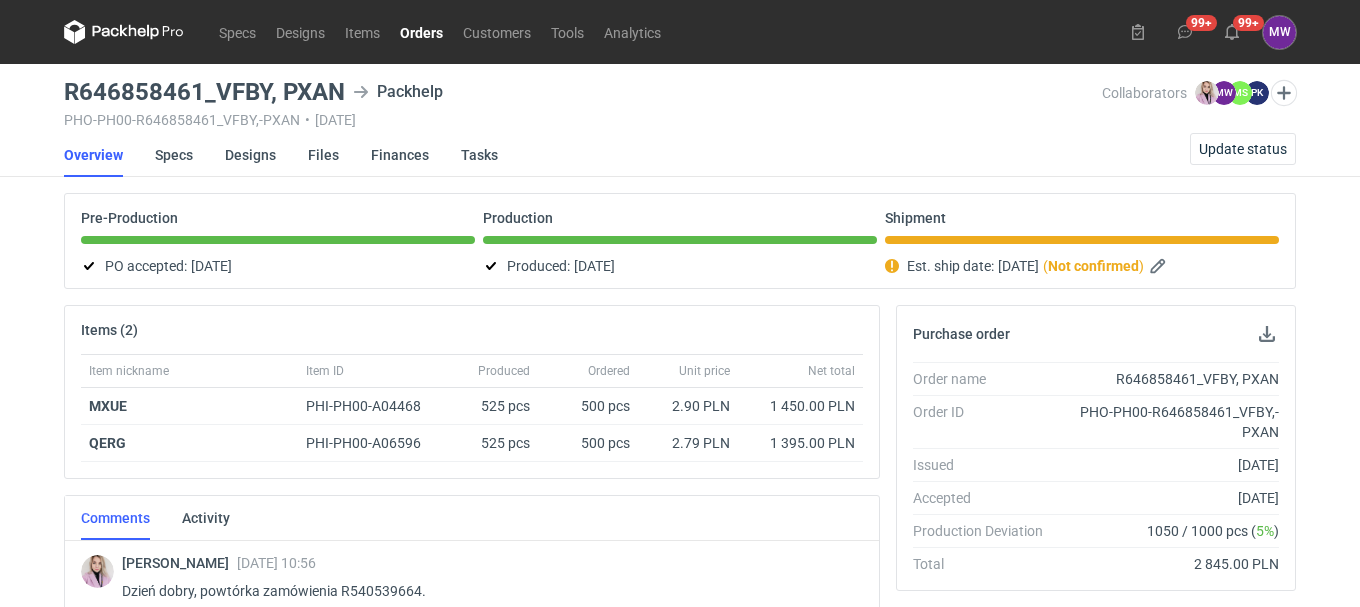 click on "Orders" at bounding box center [421, 32] 